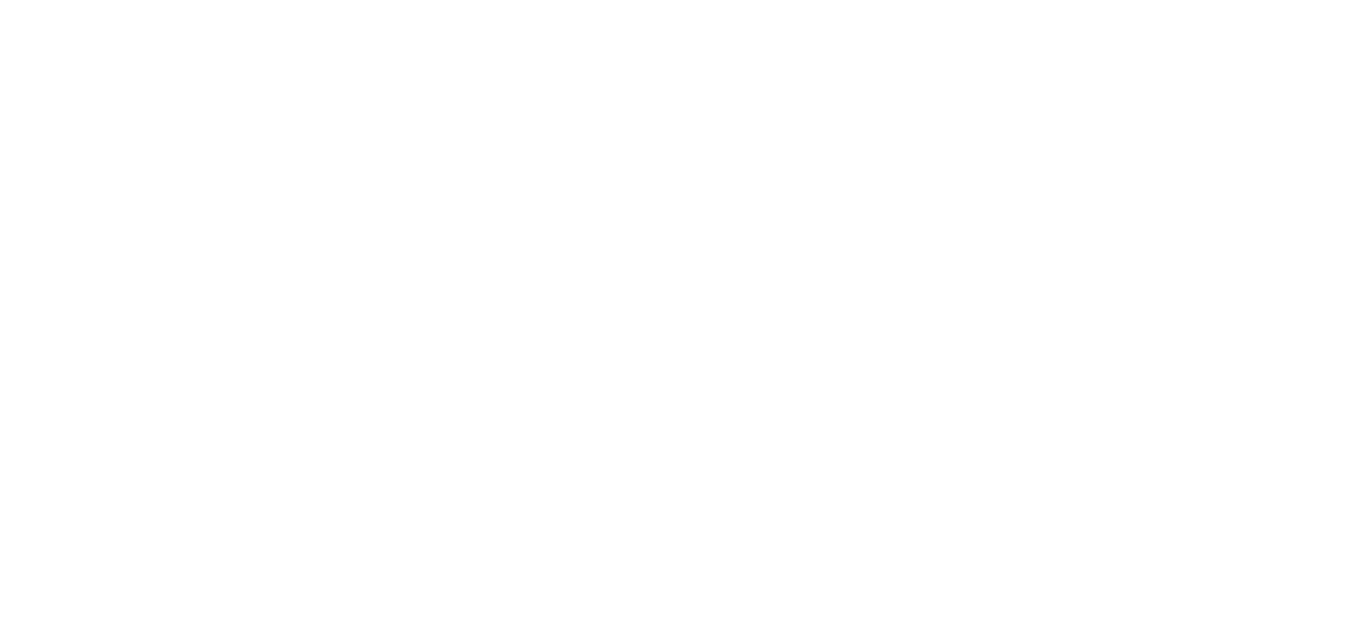 scroll, scrollTop: 0, scrollLeft: 0, axis: both 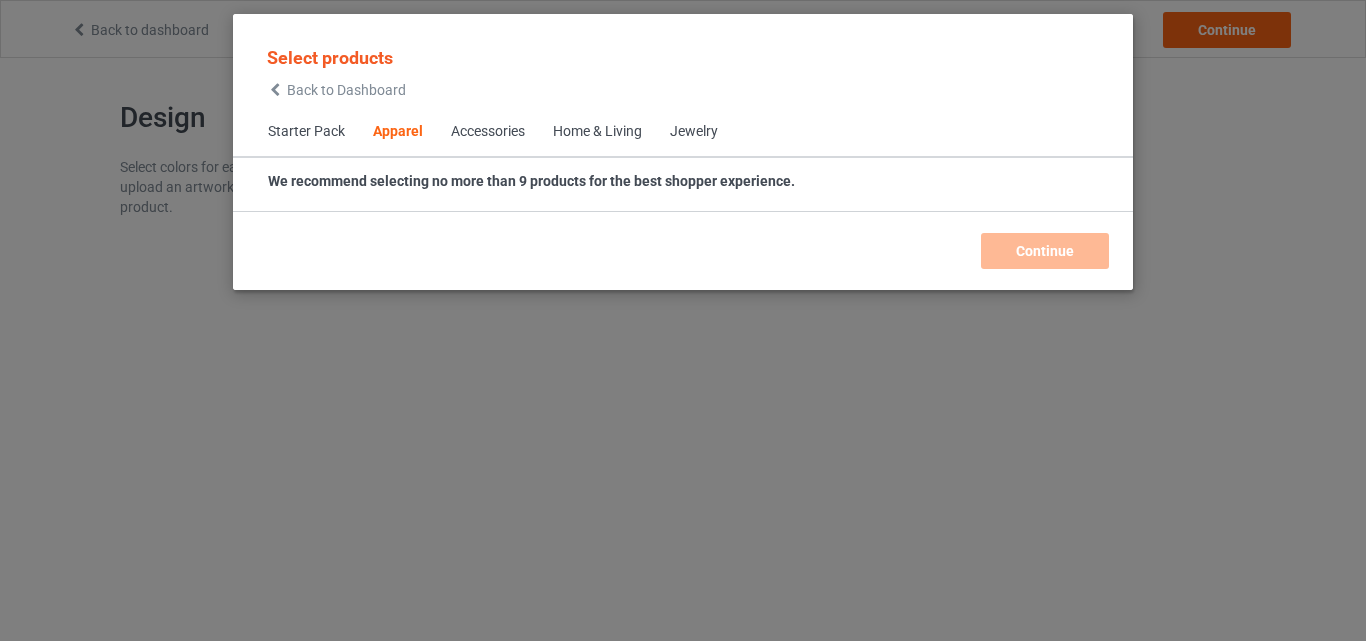 click on "Home & Living" at bounding box center [597, 132] 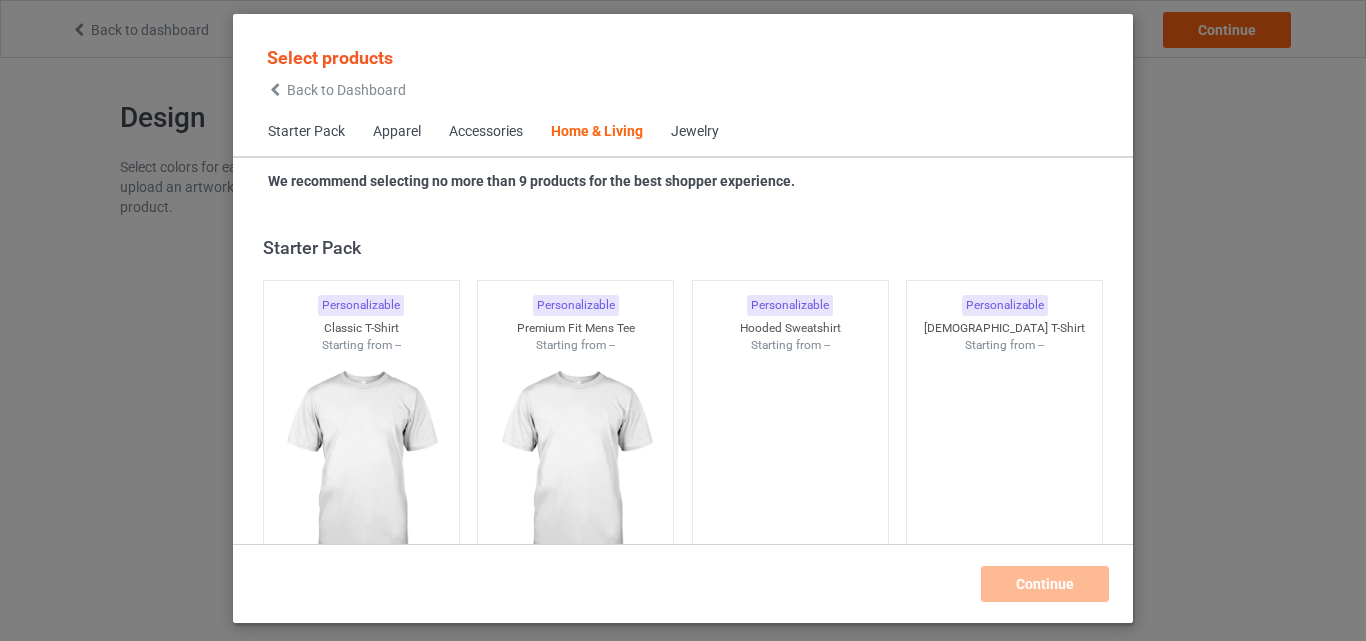 scroll, scrollTop: 9019, scrollLeft: 0, axis: vertical 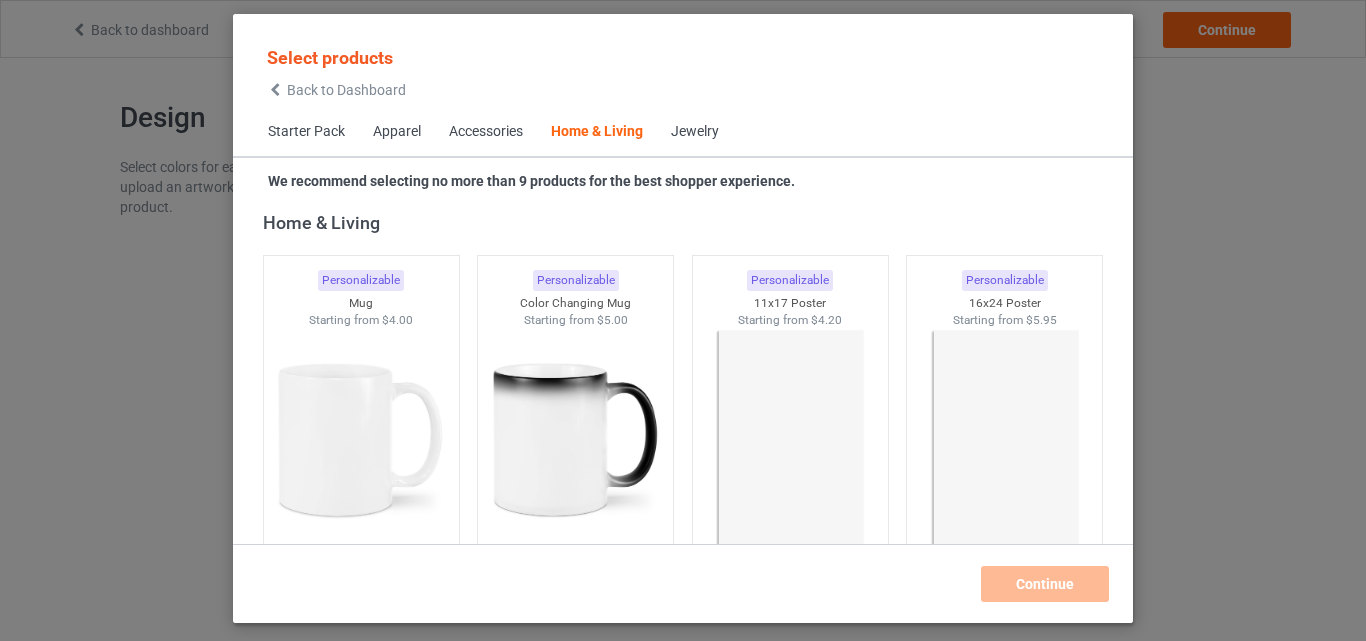 click on "Jewelry" at bounding box center [695, 132] 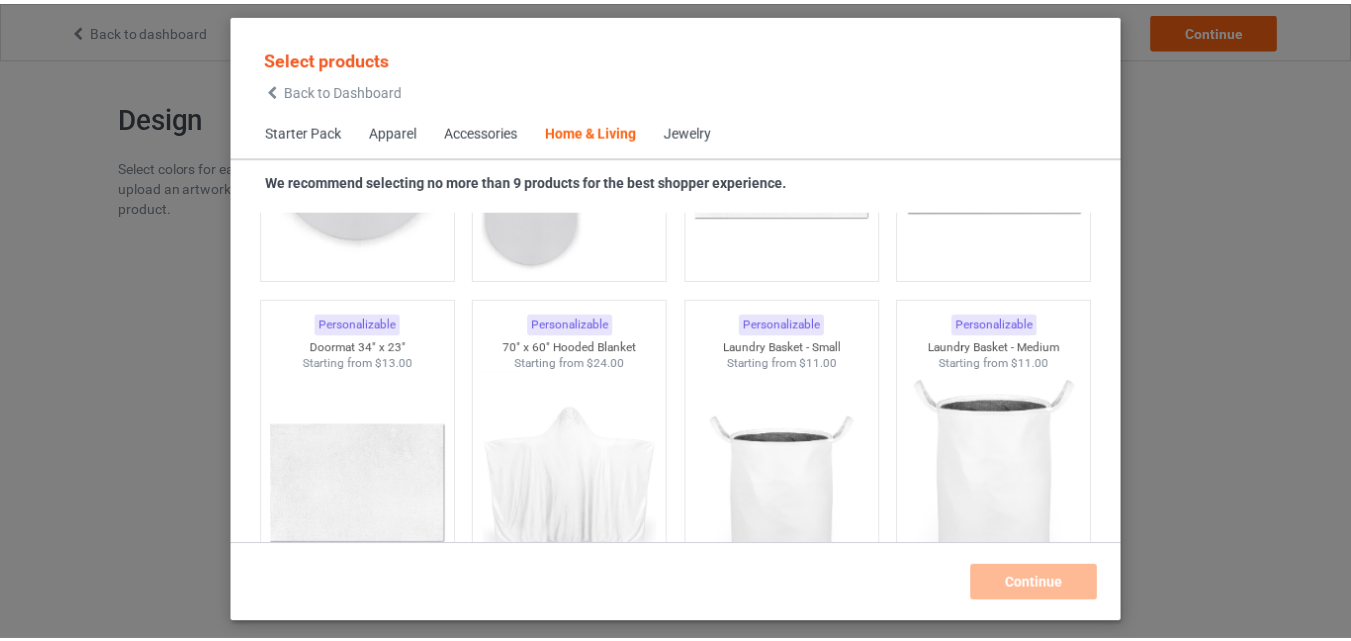 scroll, scrollTop: 16384, scrollLeft: 0, axis: vertical 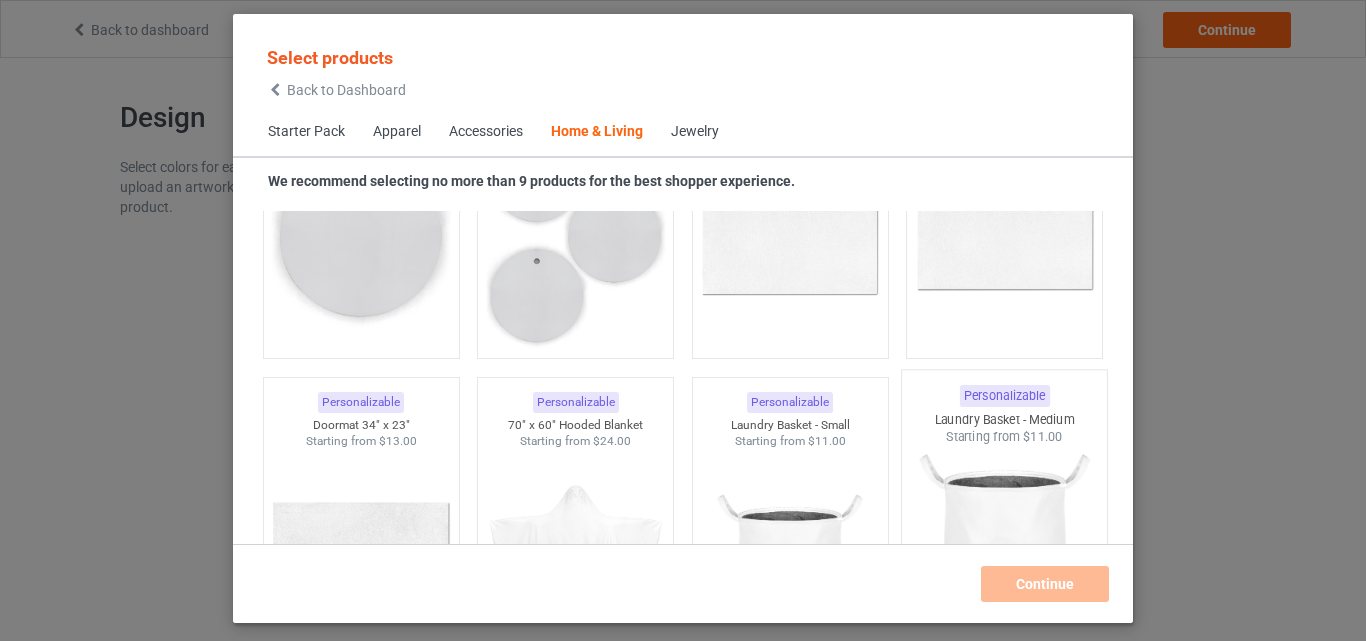 click at bounding box center (790, 236) 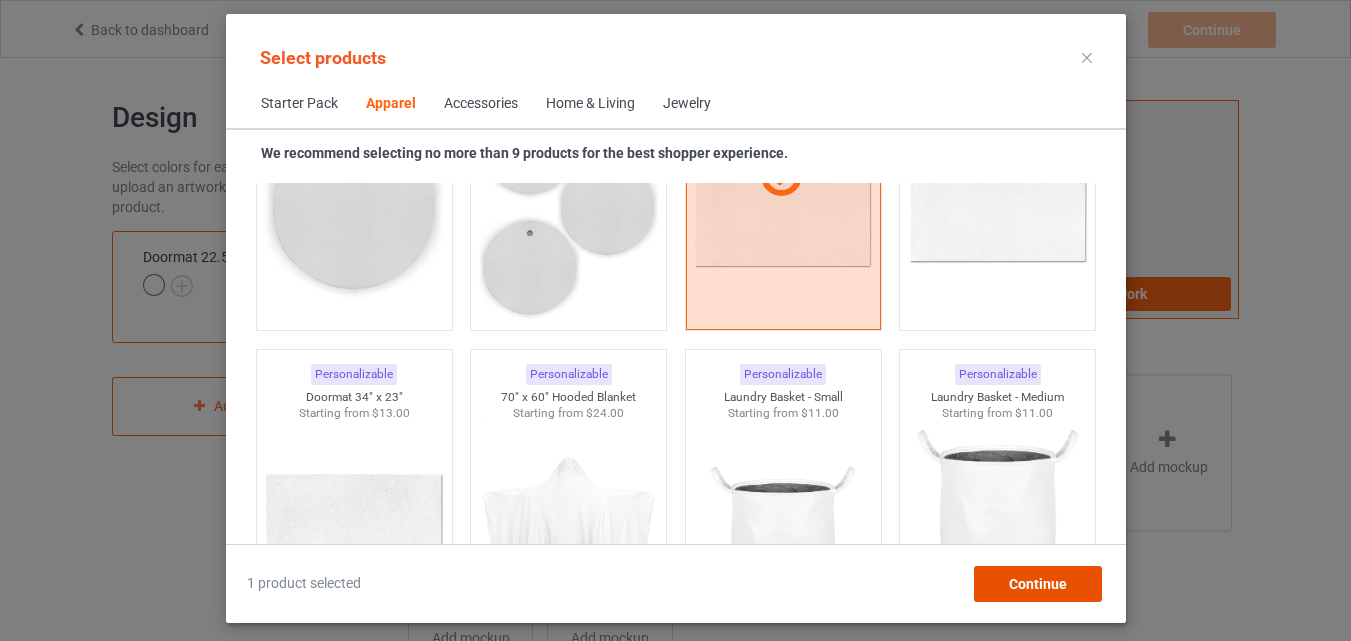 click on "Continue" at bounding box center (1037, 584) 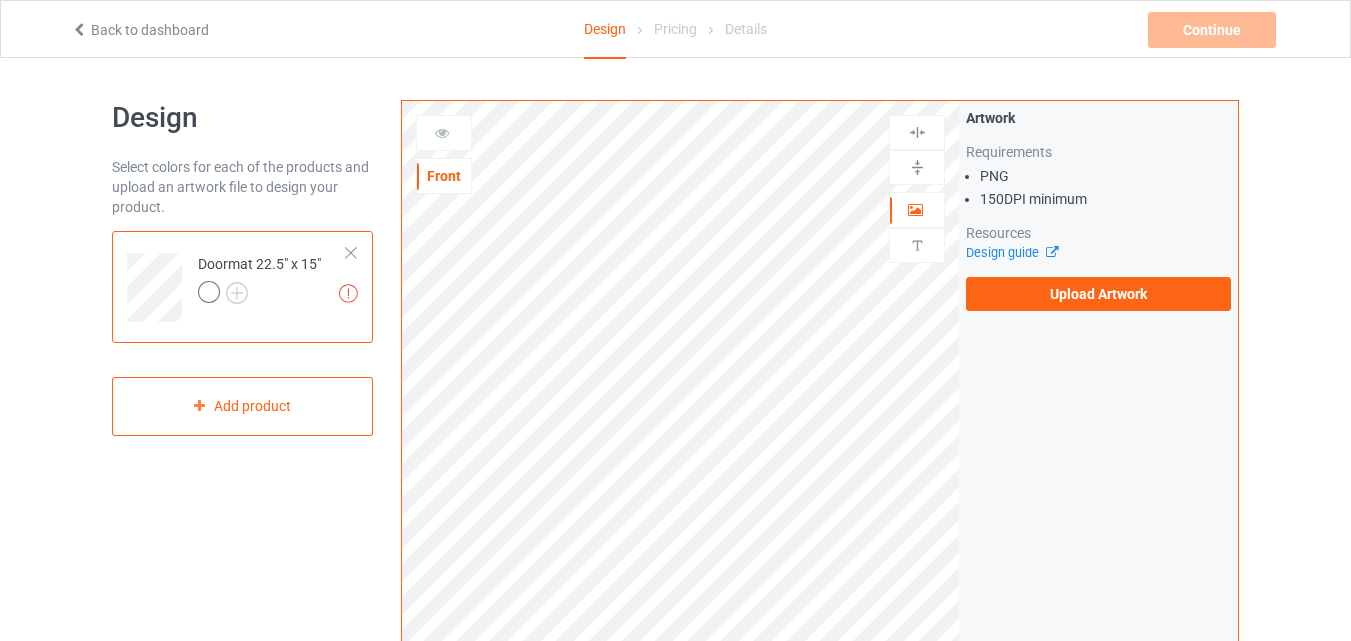 click on "Artwork Requirements PNG 150  DPI minimum Resources Design guide Upload Artwork" at bounding box center [1098, 209] 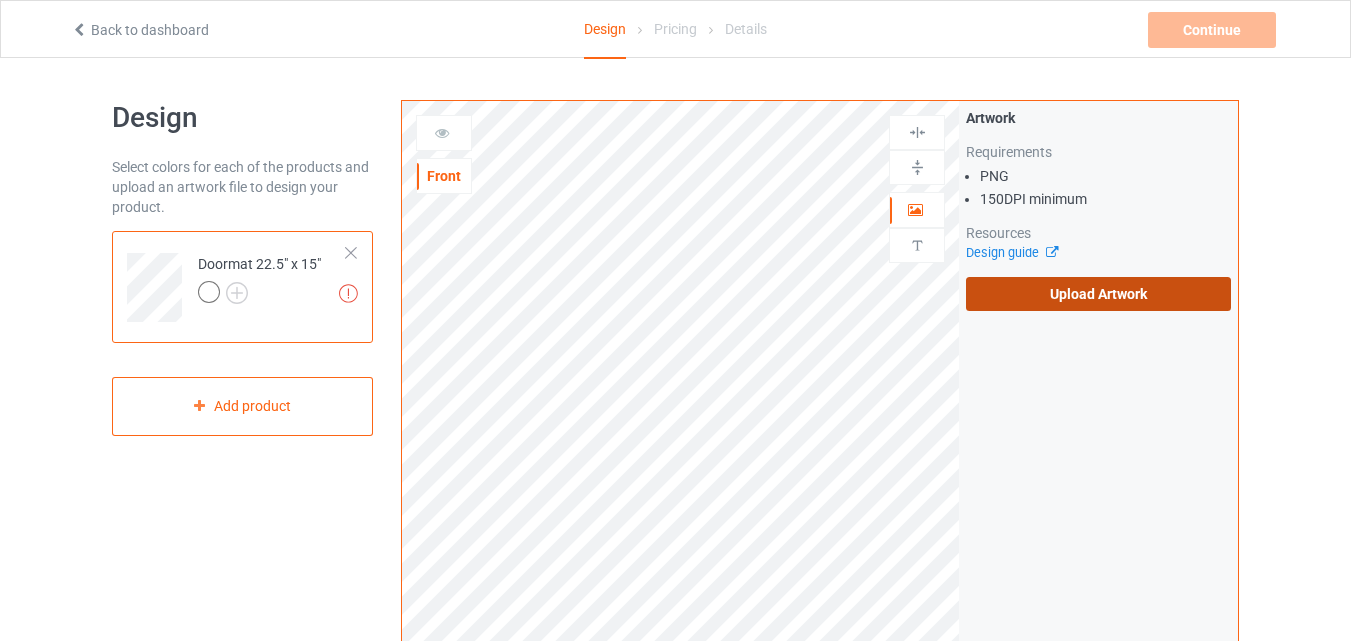 click on "Upload Artwork" at bounding box center (1098, 294) 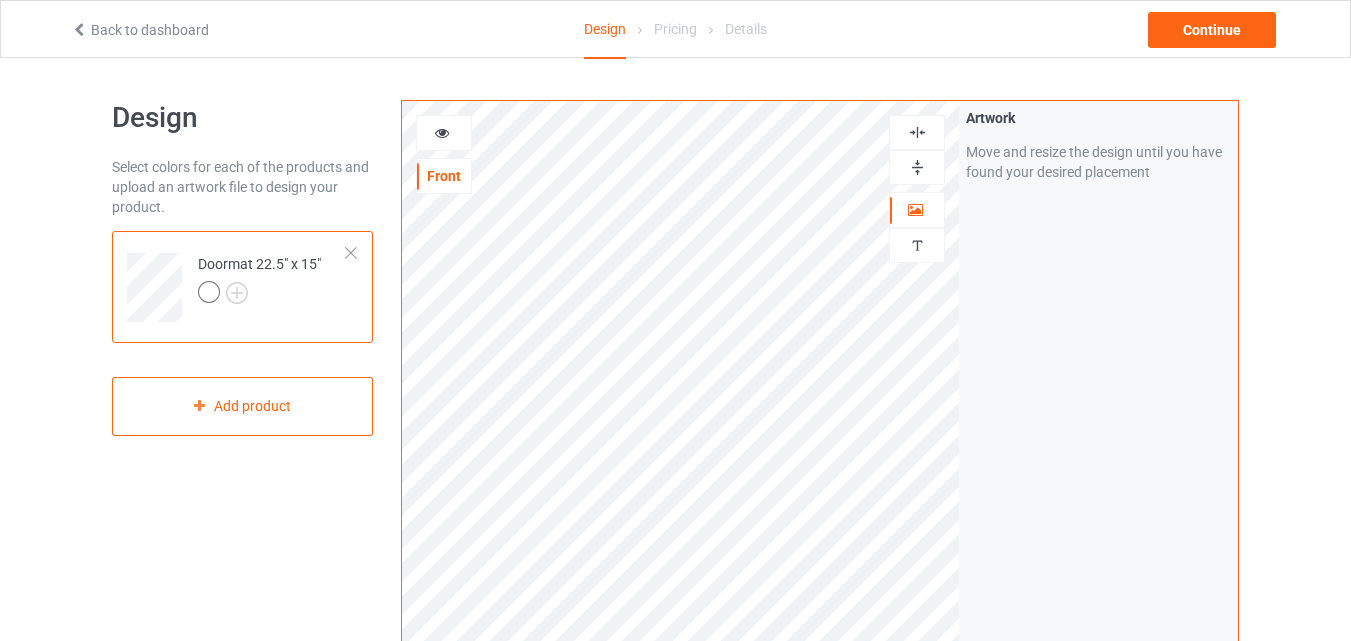 click at bounding box center (442, 130) 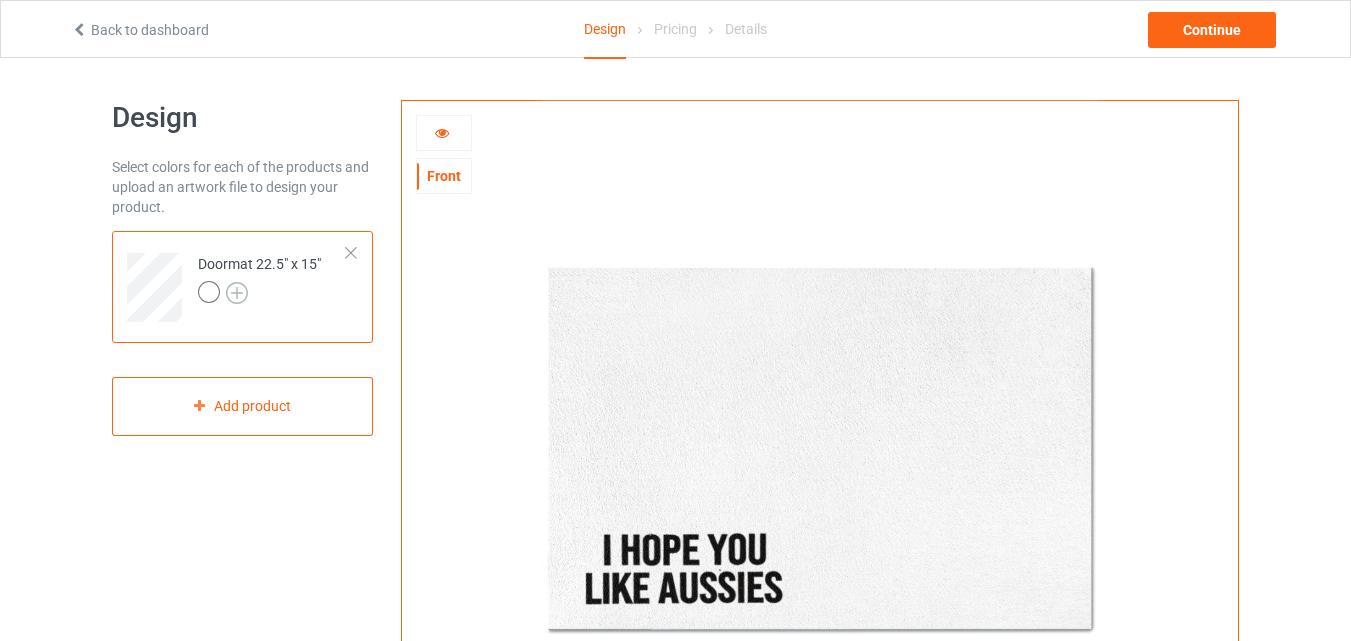 click at bounding box center (237, 293) 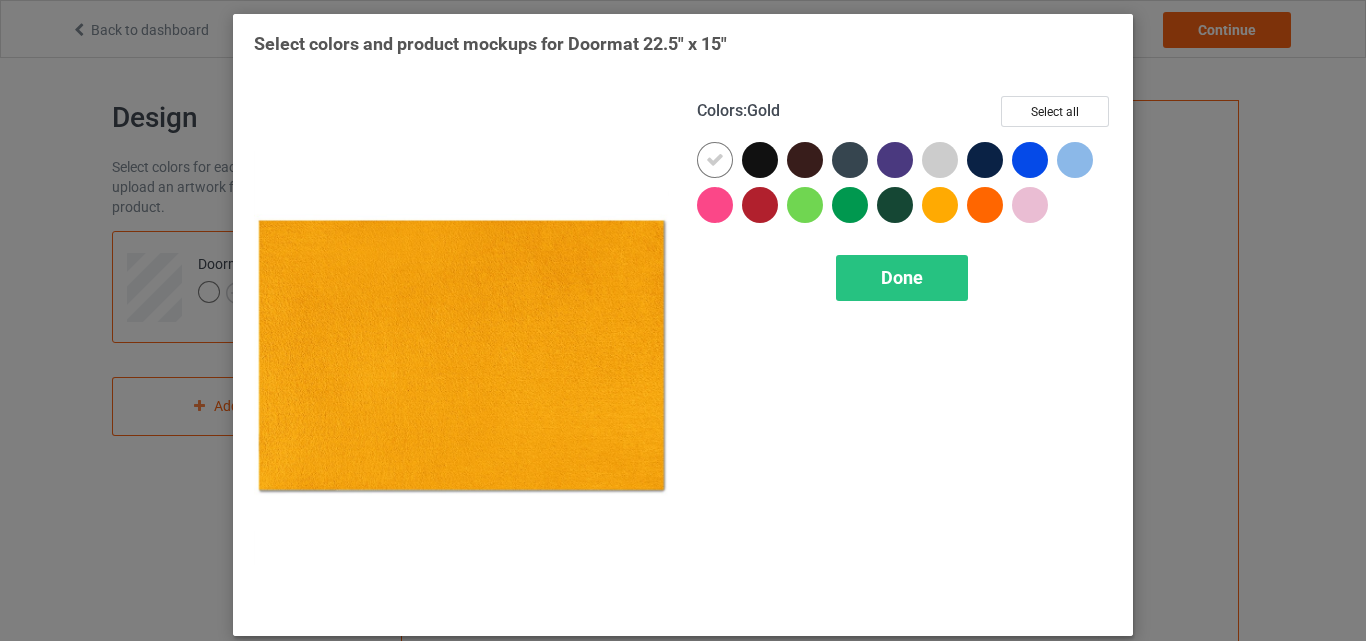 click at bounding box center [940, 205] 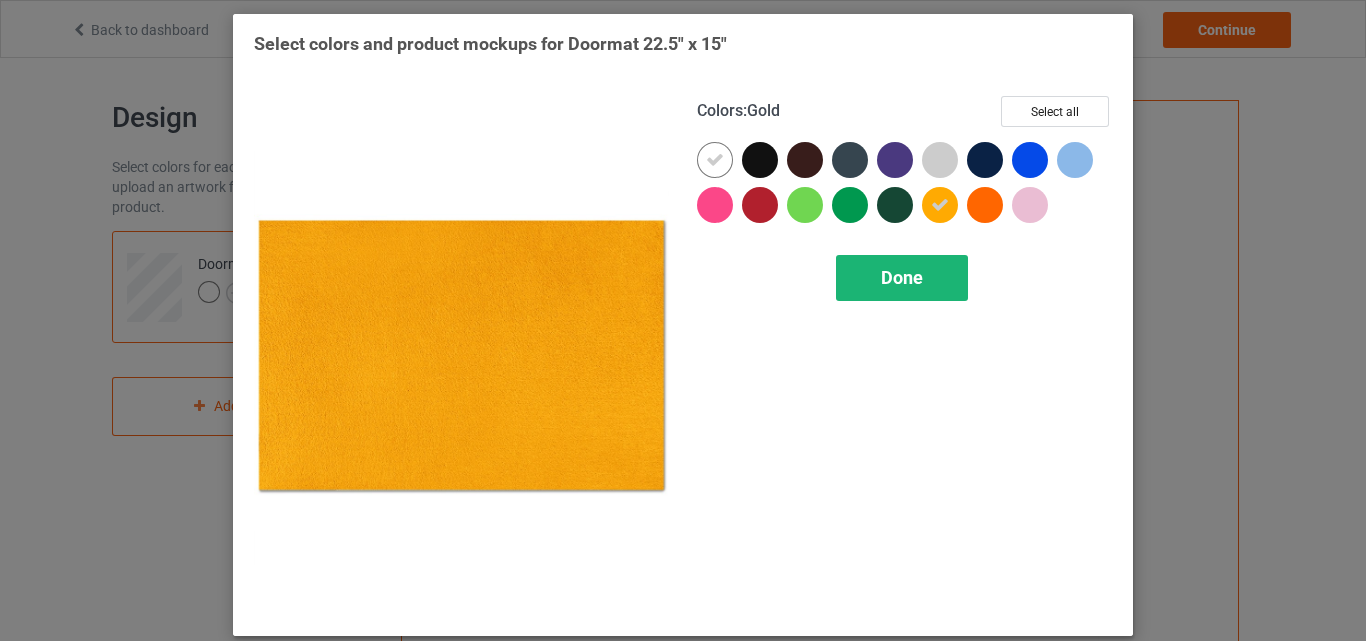 click on "Done" at bounding box center (902, 277) 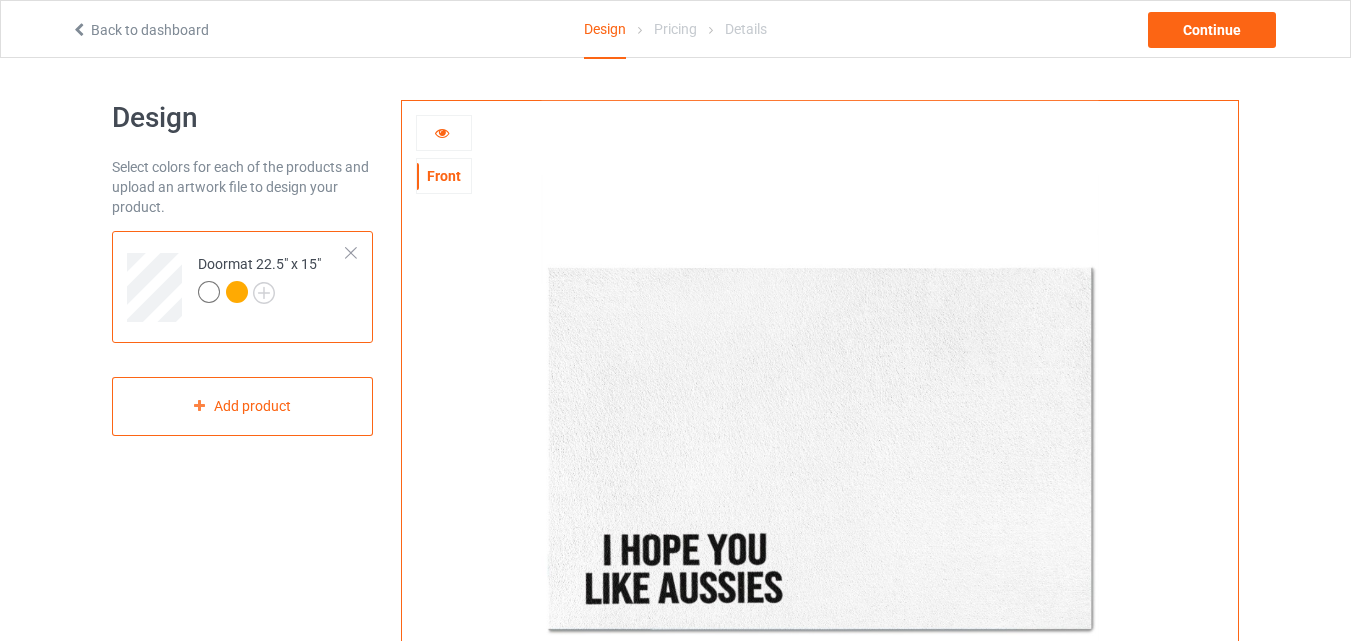 click at bounding box center [237, 292] 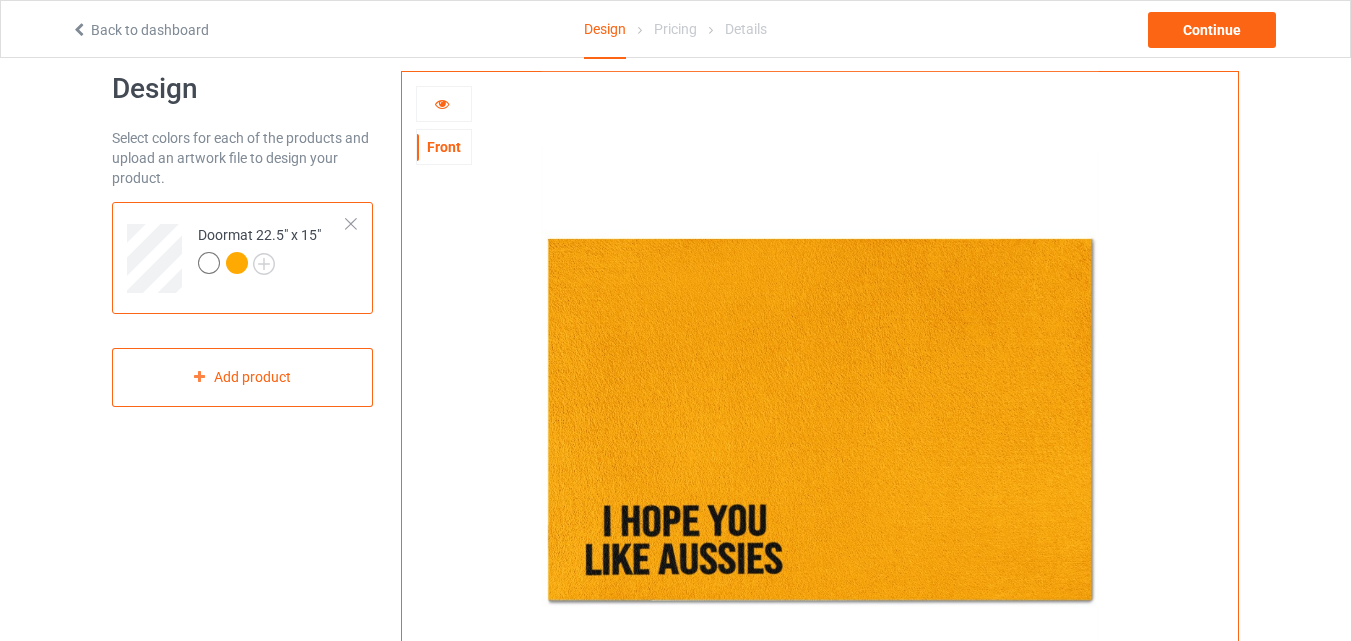 scroll, scrollTop: 31, scrollLeft: 0, axis: vertical 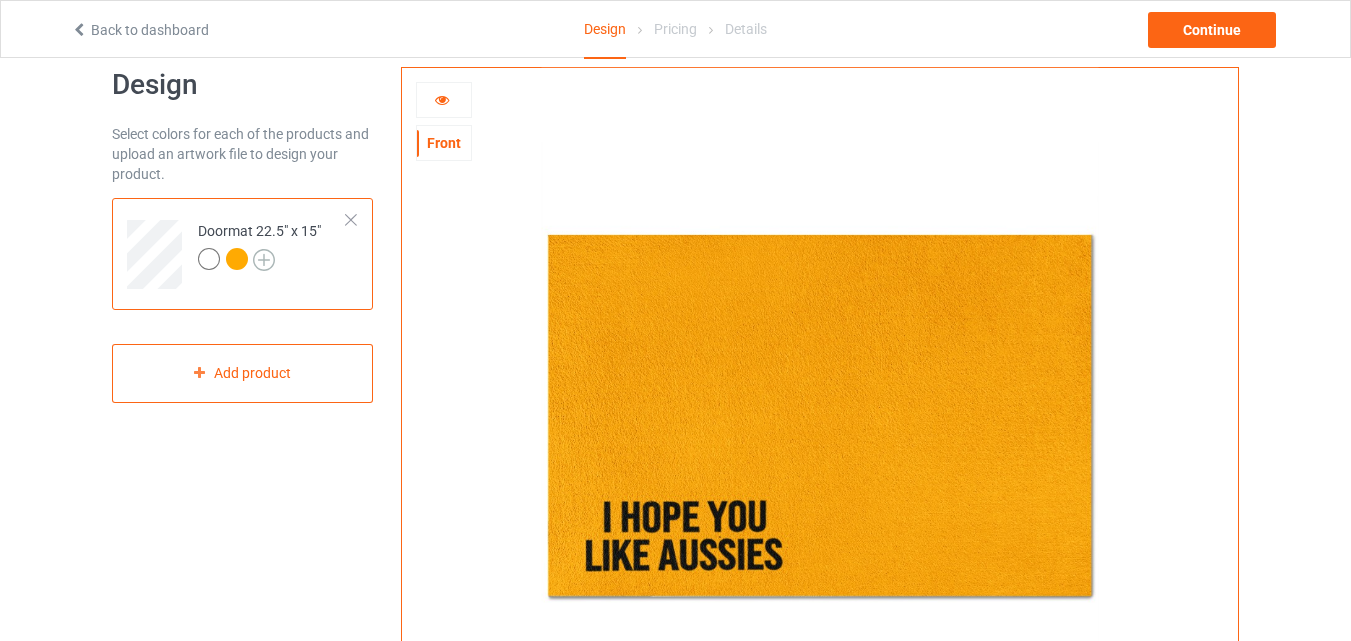 click at bounding box center (264, 260) 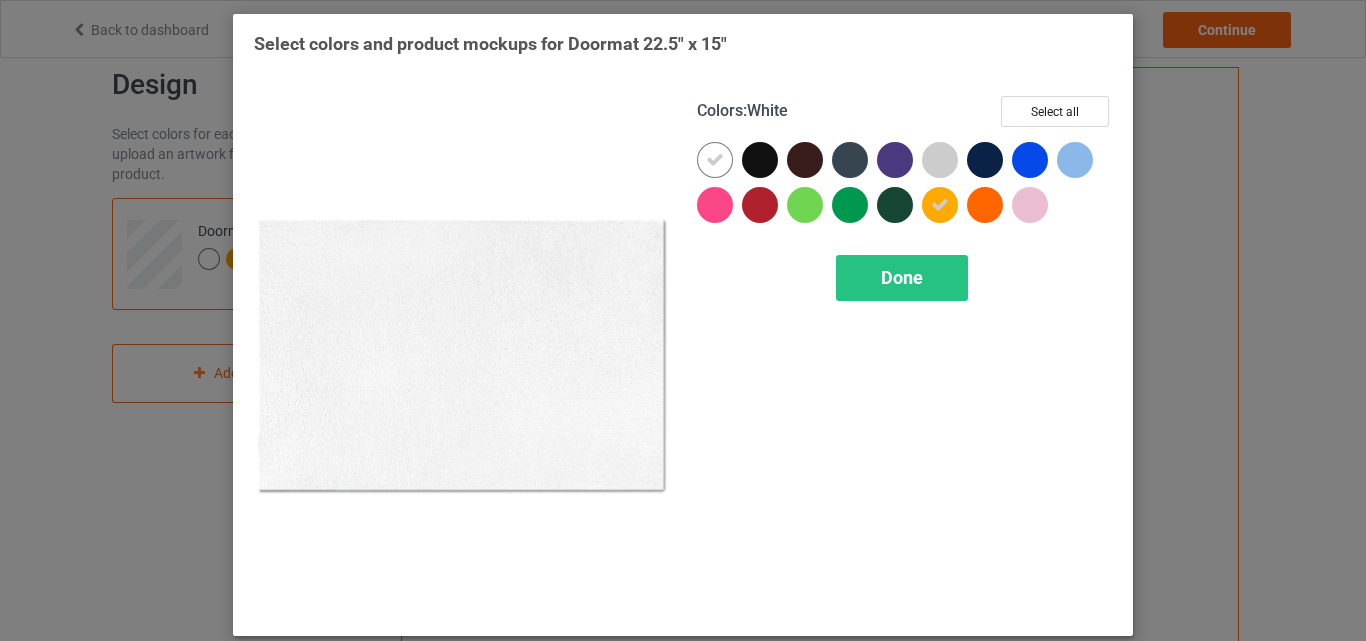 click at bounding box center (715, 160) 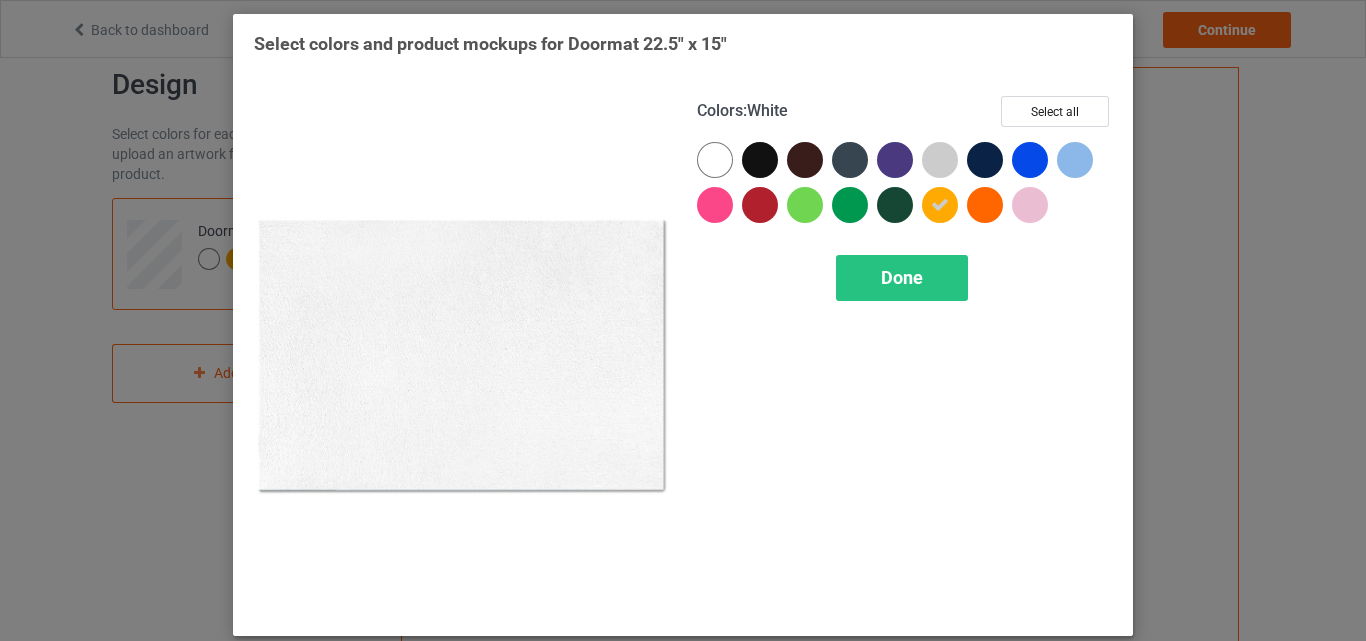 click at bounding box center (715, 160) 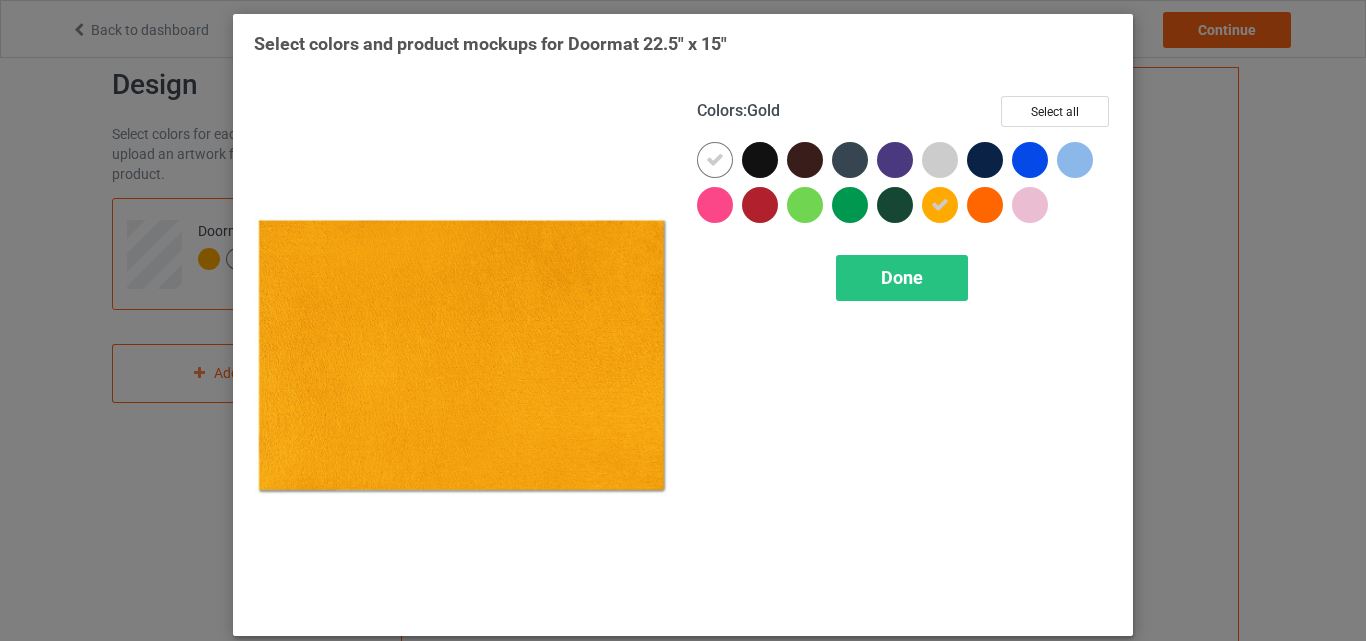 click at bounding box center (940, 205) 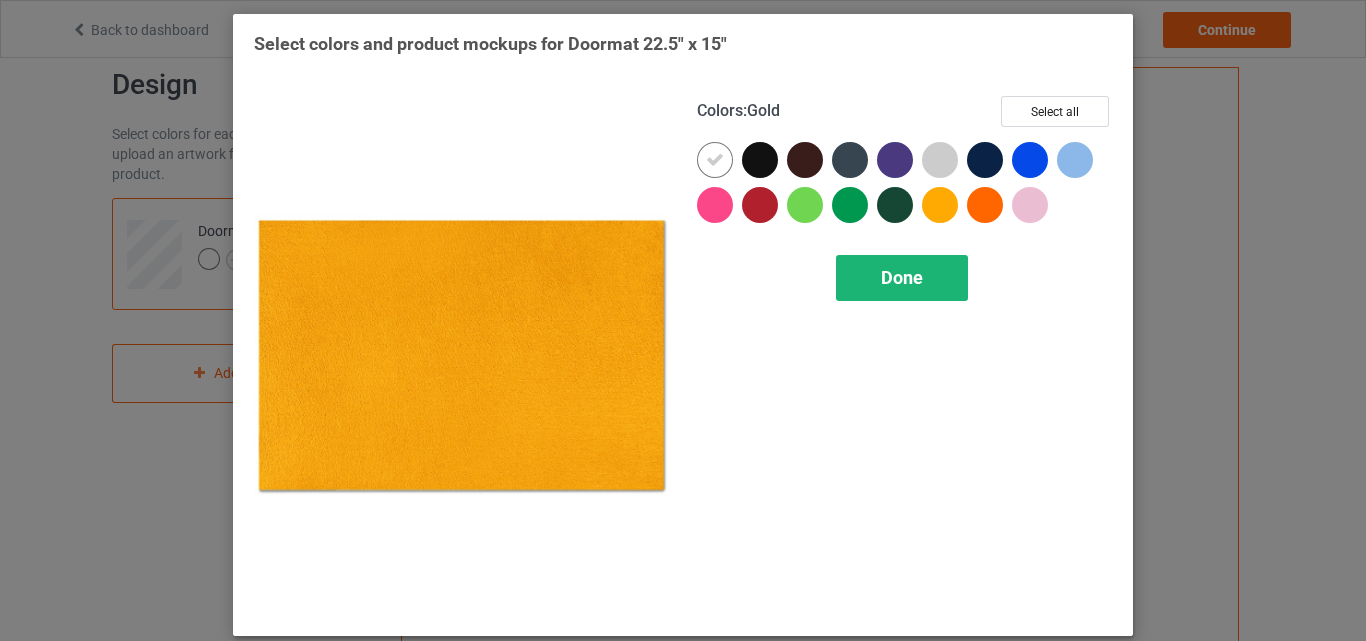 click on "Done" at bounding box center [902, 278] 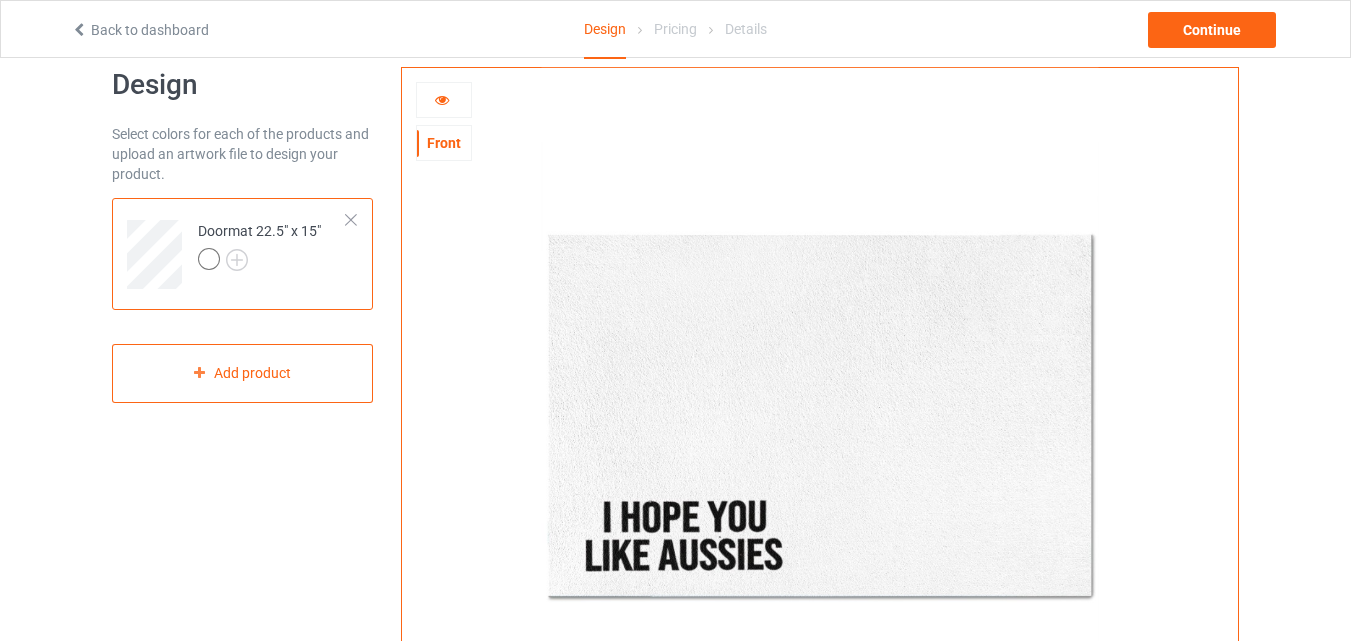 click at bounding box center (819, 416) 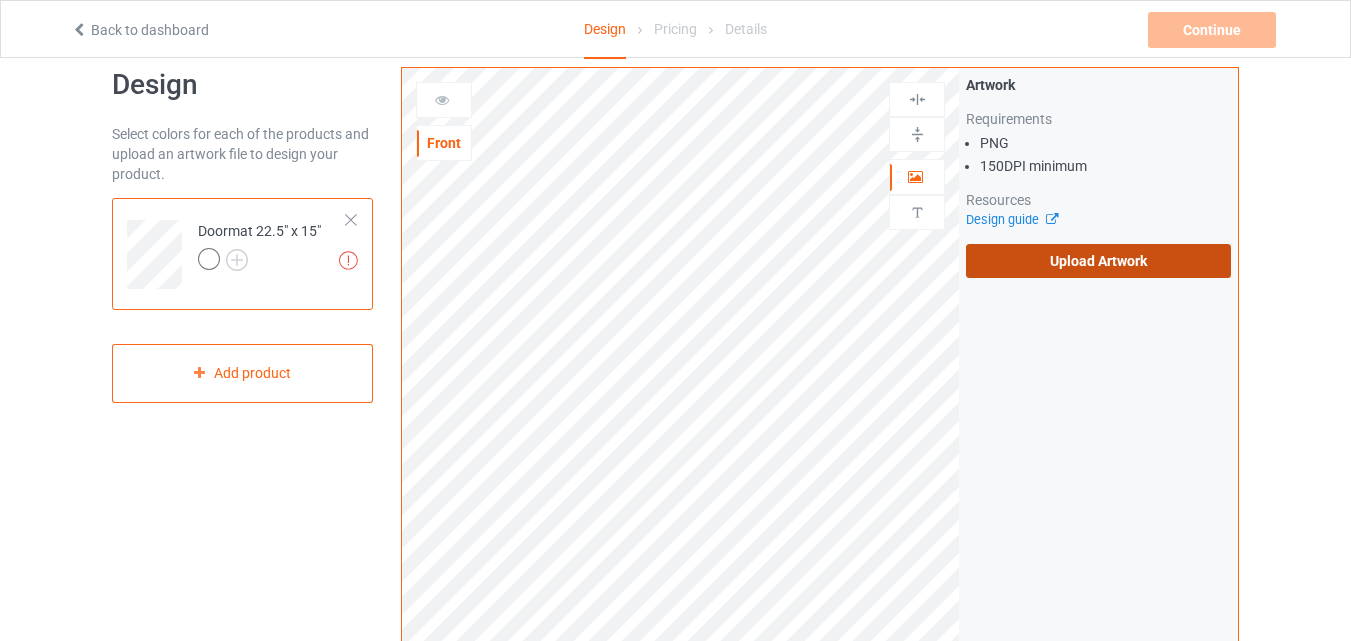 click on "Upload Artwork" at bounding box center (1098, 261) 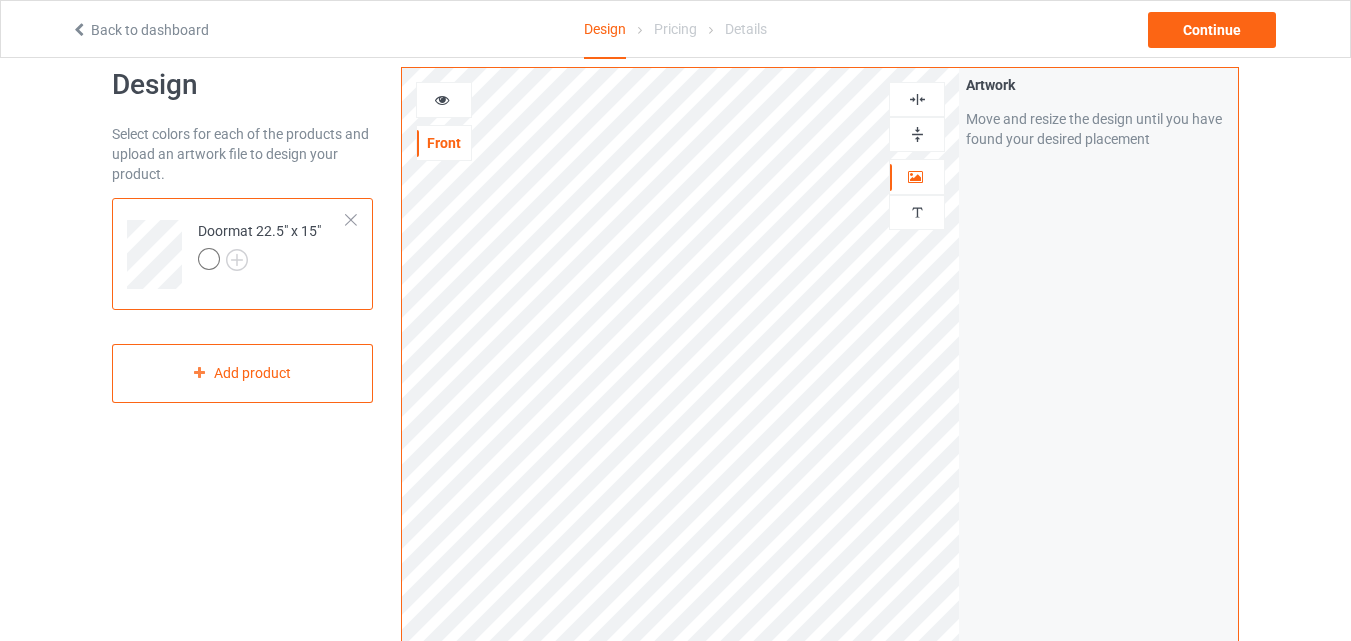 click at bounding box center (444, 100) 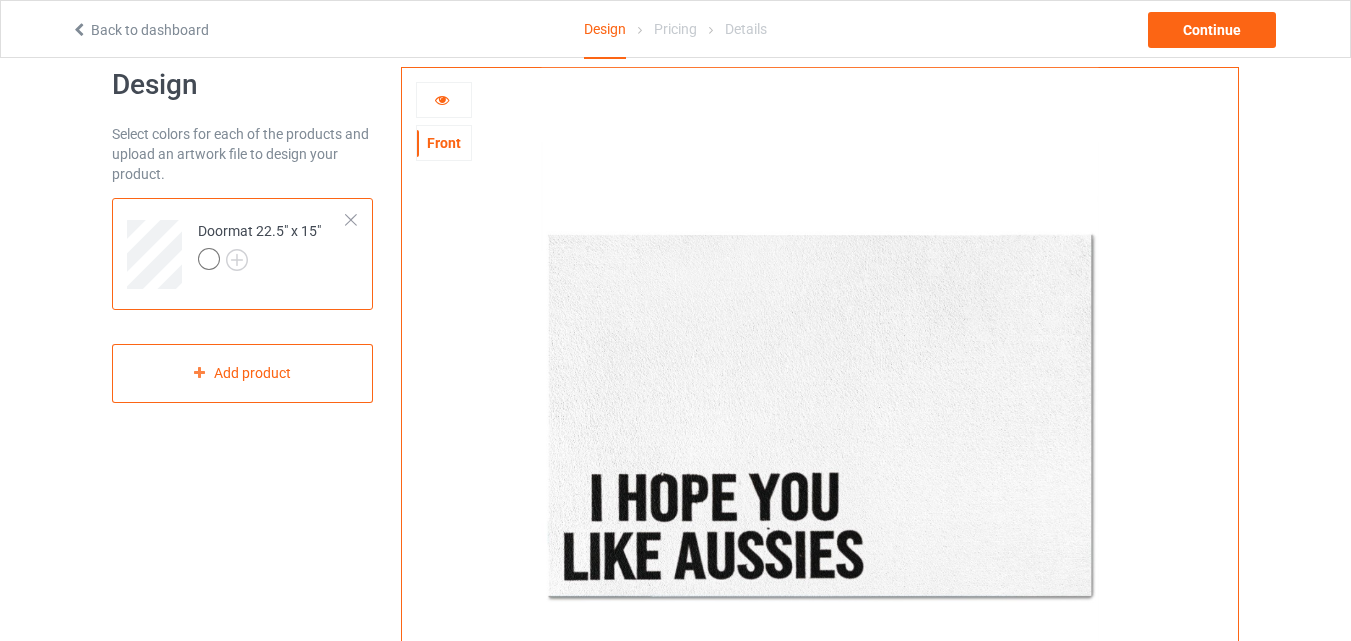 click at bounding box center [444, 100] 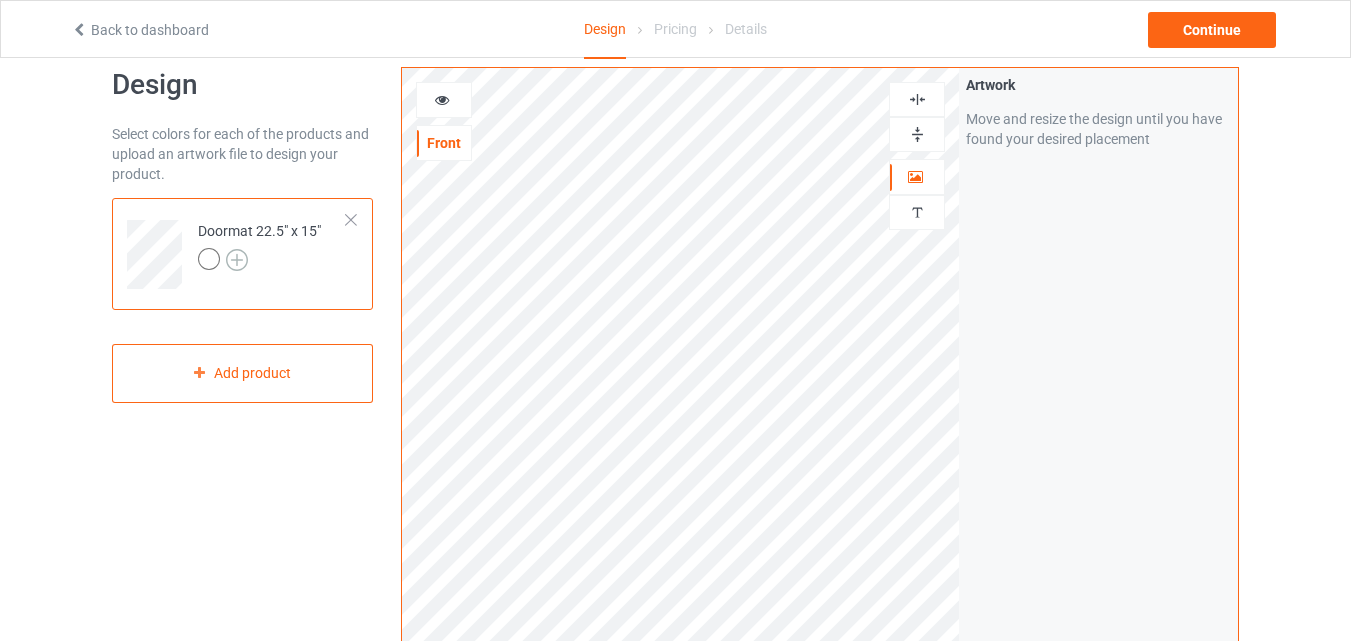 click at bounding box center [237, 260] 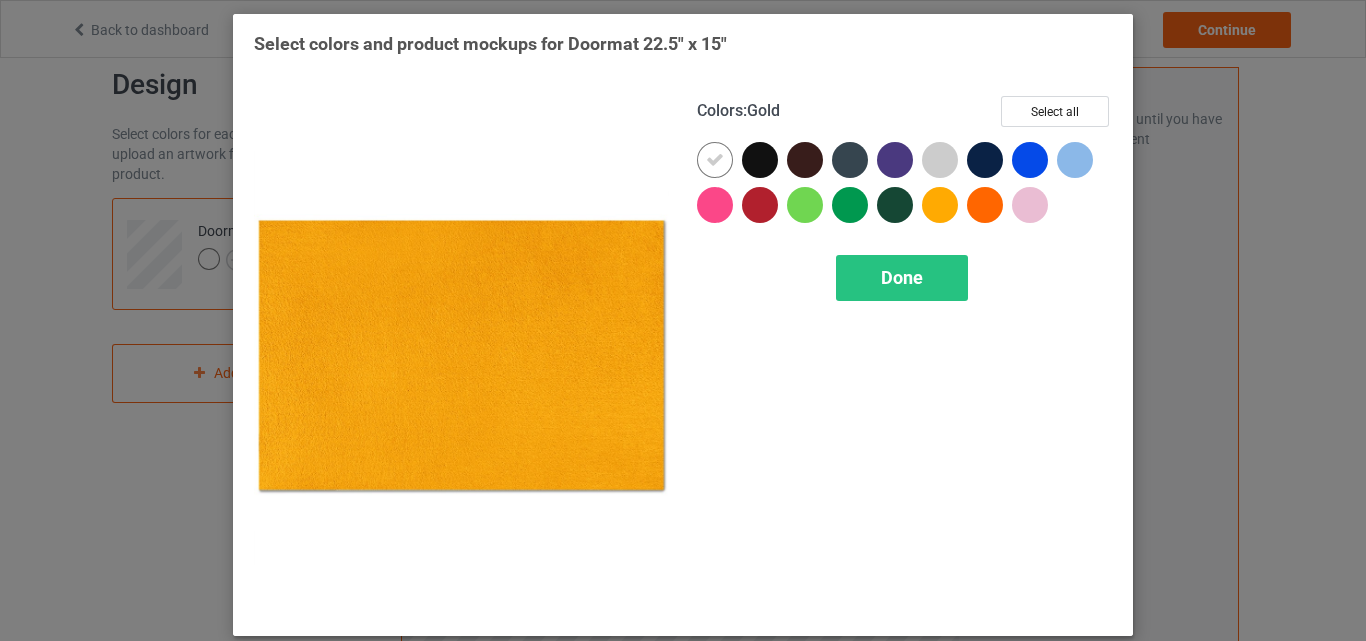 click at bounding box center (940, 205) 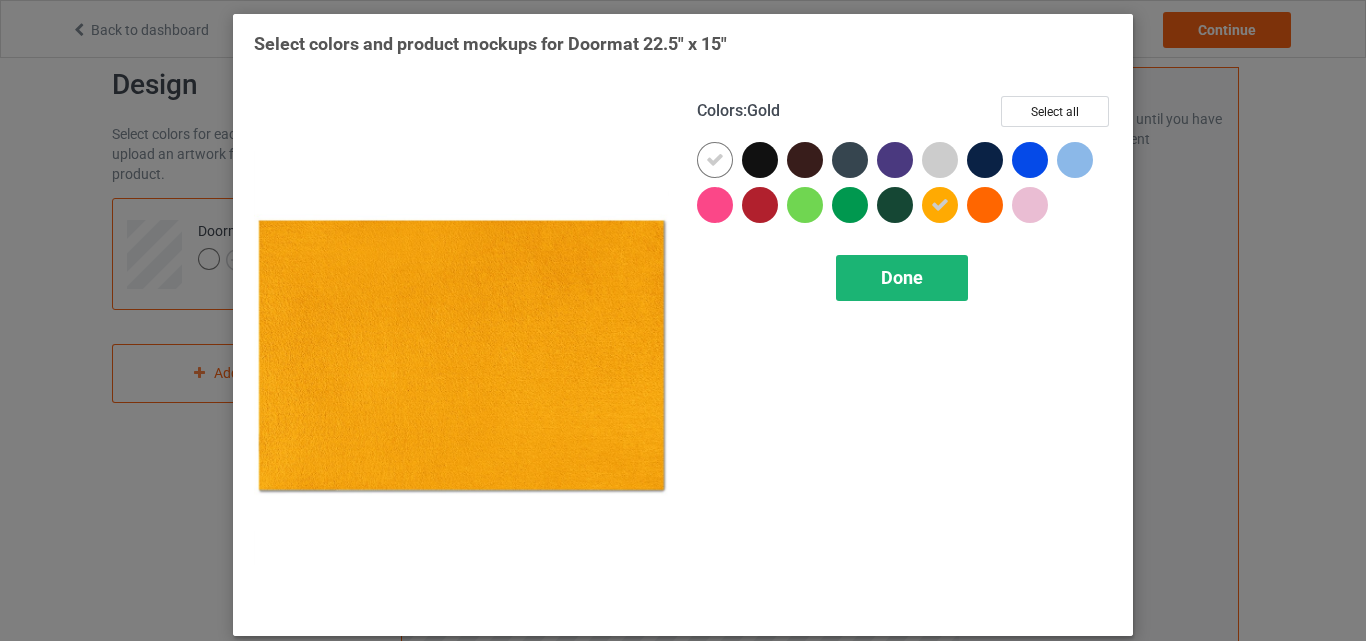 click on "Done" at bounding box center [902, 277] 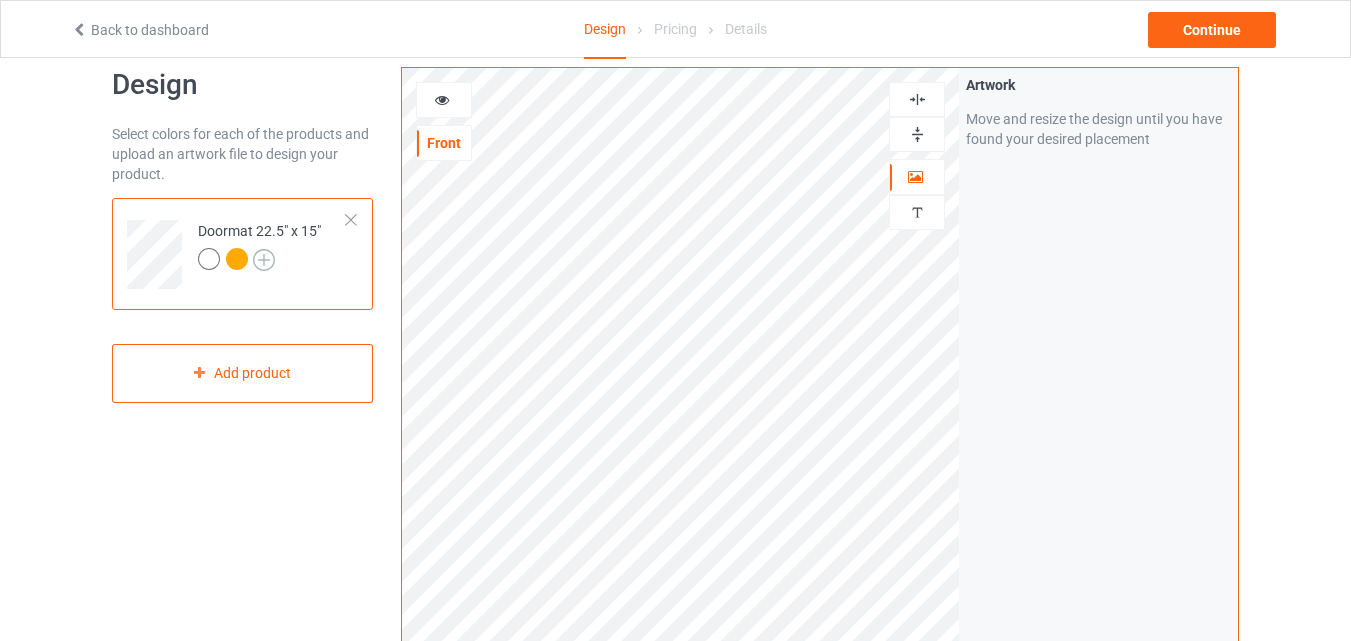 click at bounding box center (264, 260) 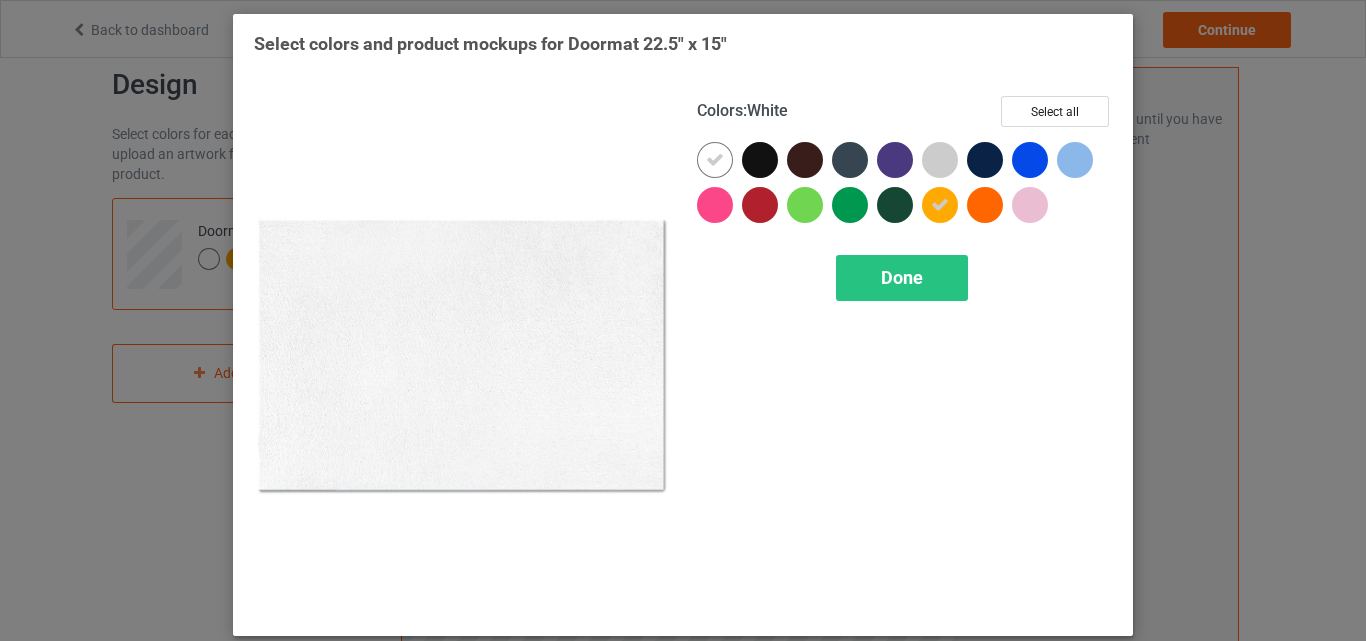 click at bounding box center (715, 160) 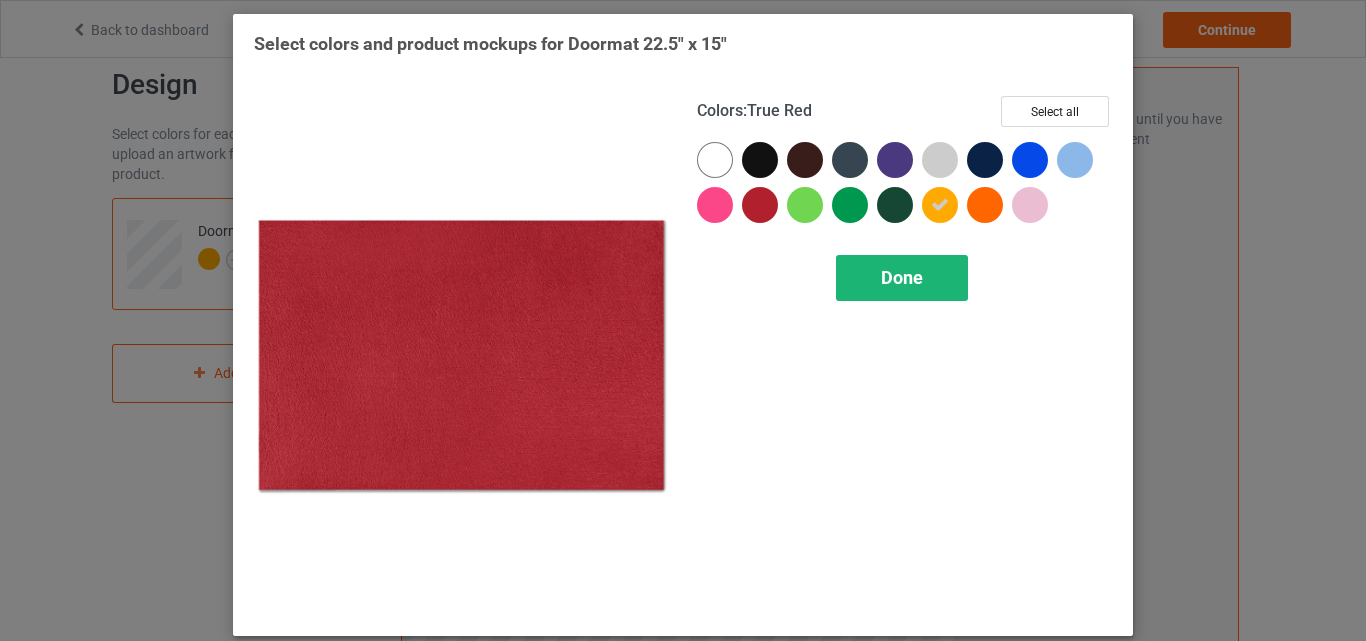 click on "Done" at bounding box center (902, 277) 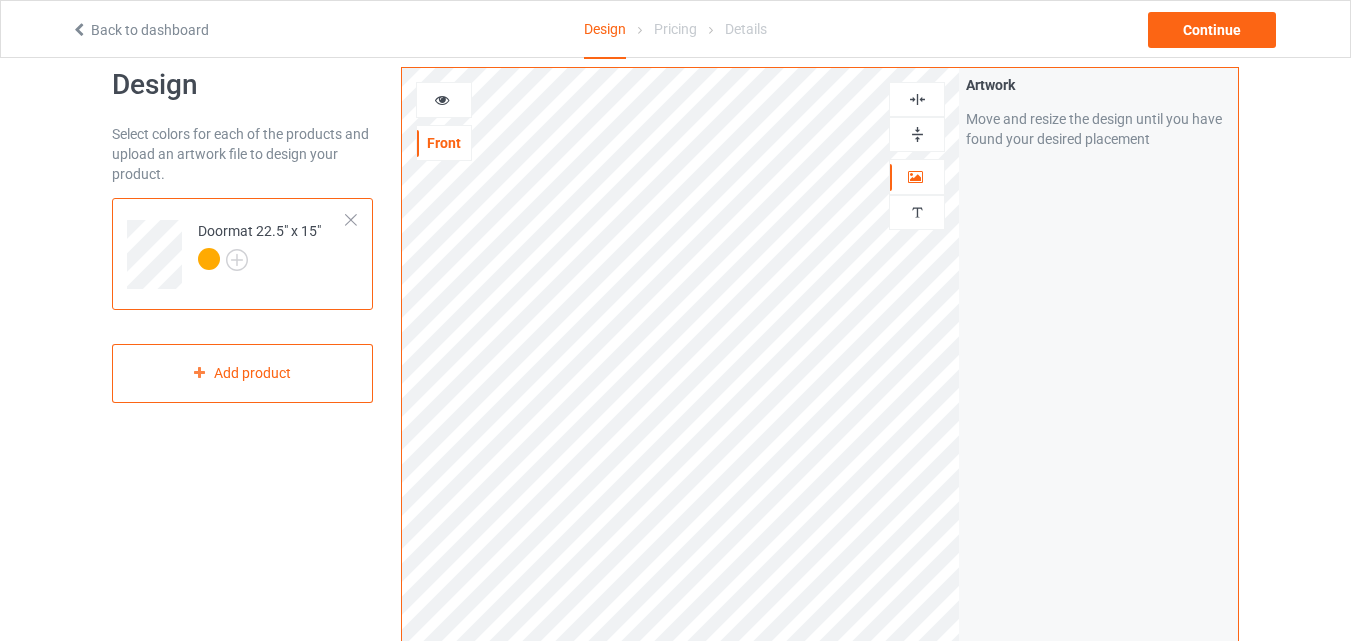 click at bounding box center [444, 100] 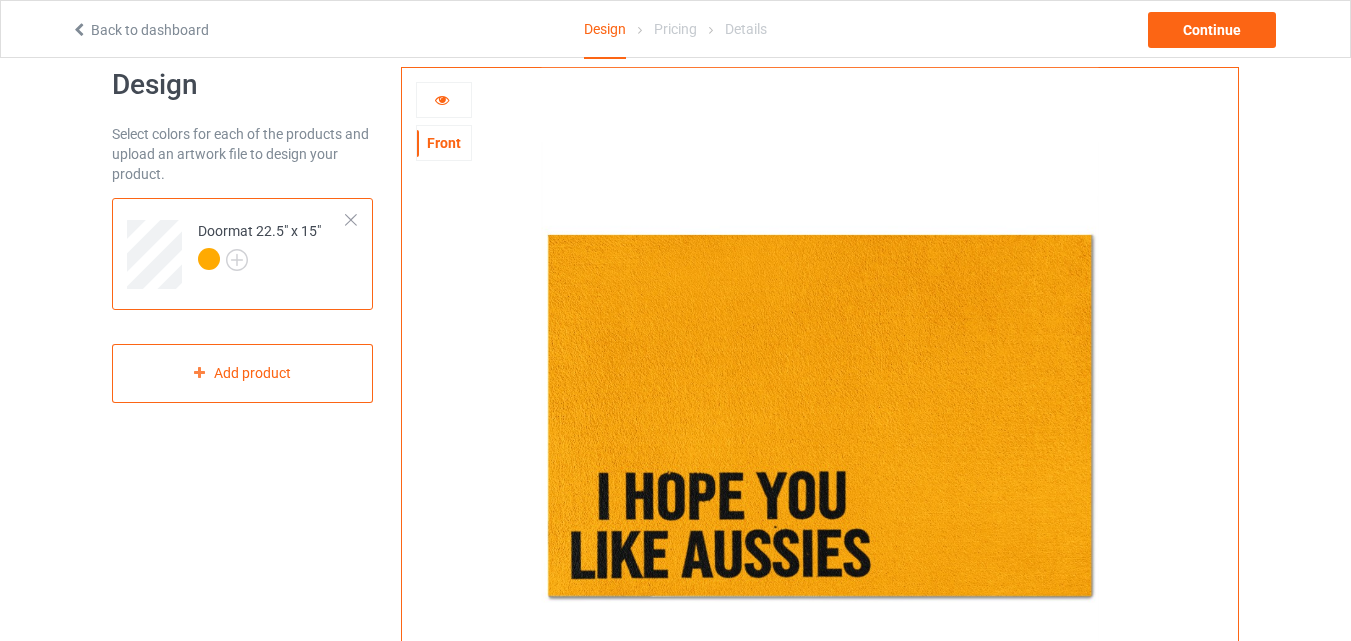 click at bounding box center [444, 100] 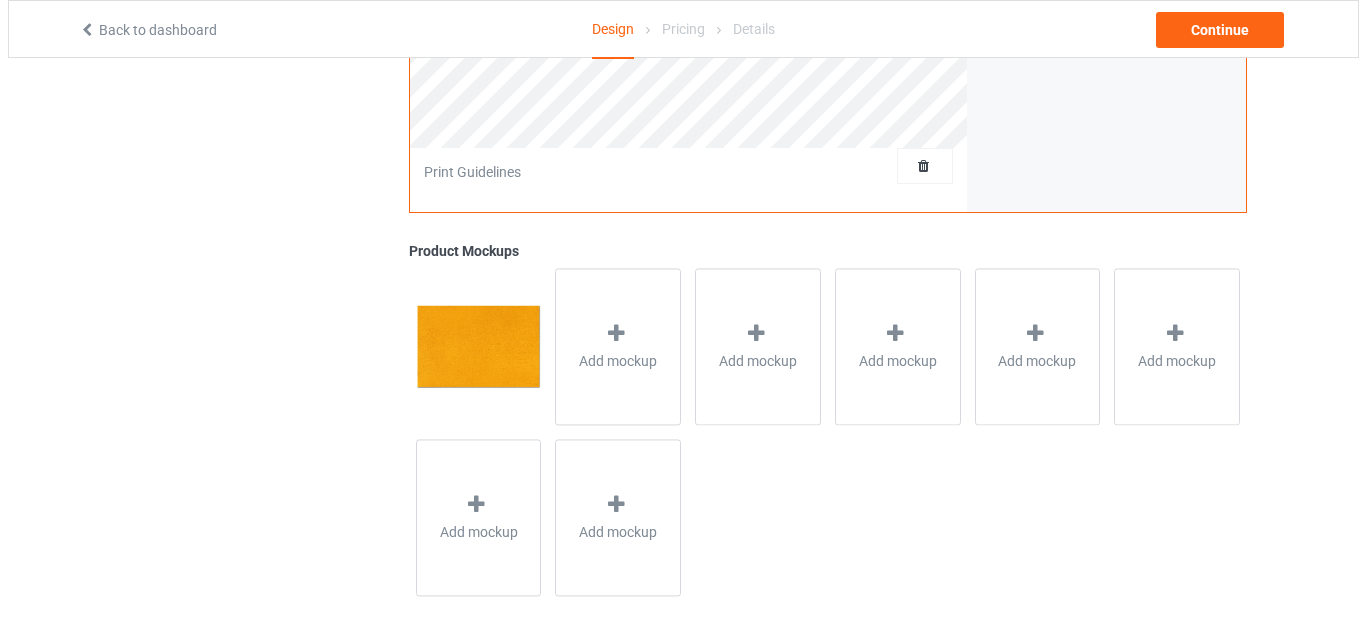 scroll, scrollTop: 655, scrollLeft: 0, axis: vertical 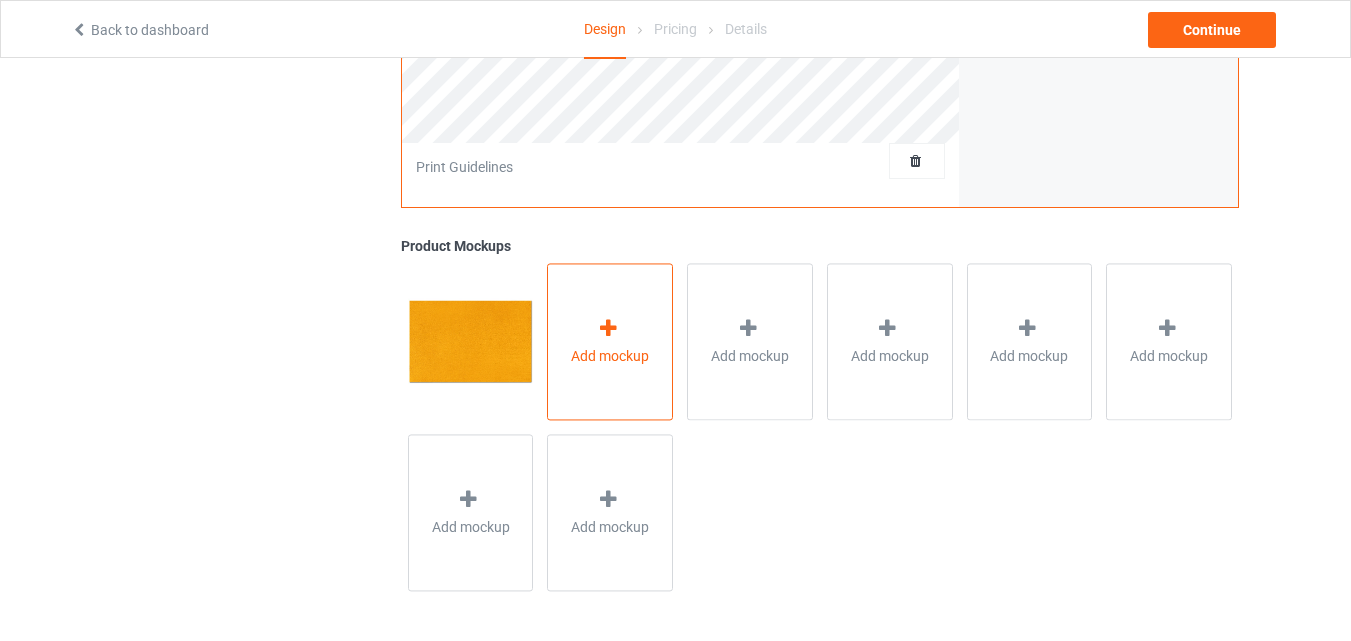 click on "Add mockup" at bounding box center (610, 341) 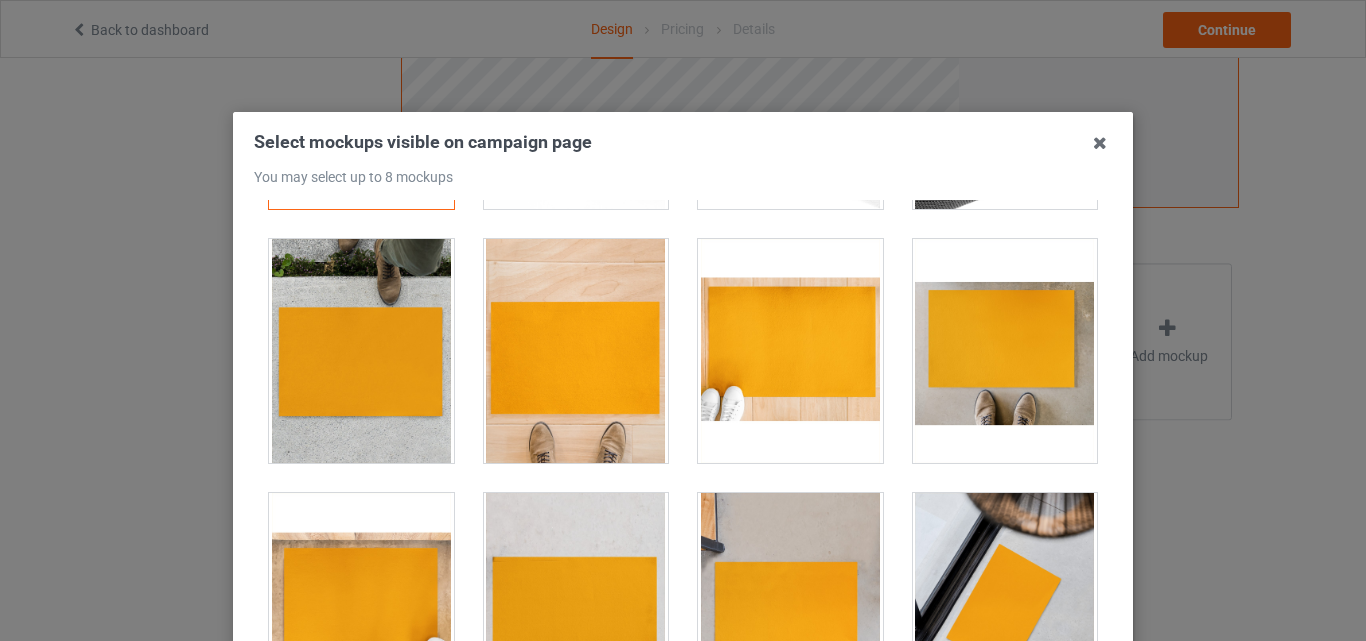 scroll, scrollTop: 192, scrollLeft: 0, axis: vertical 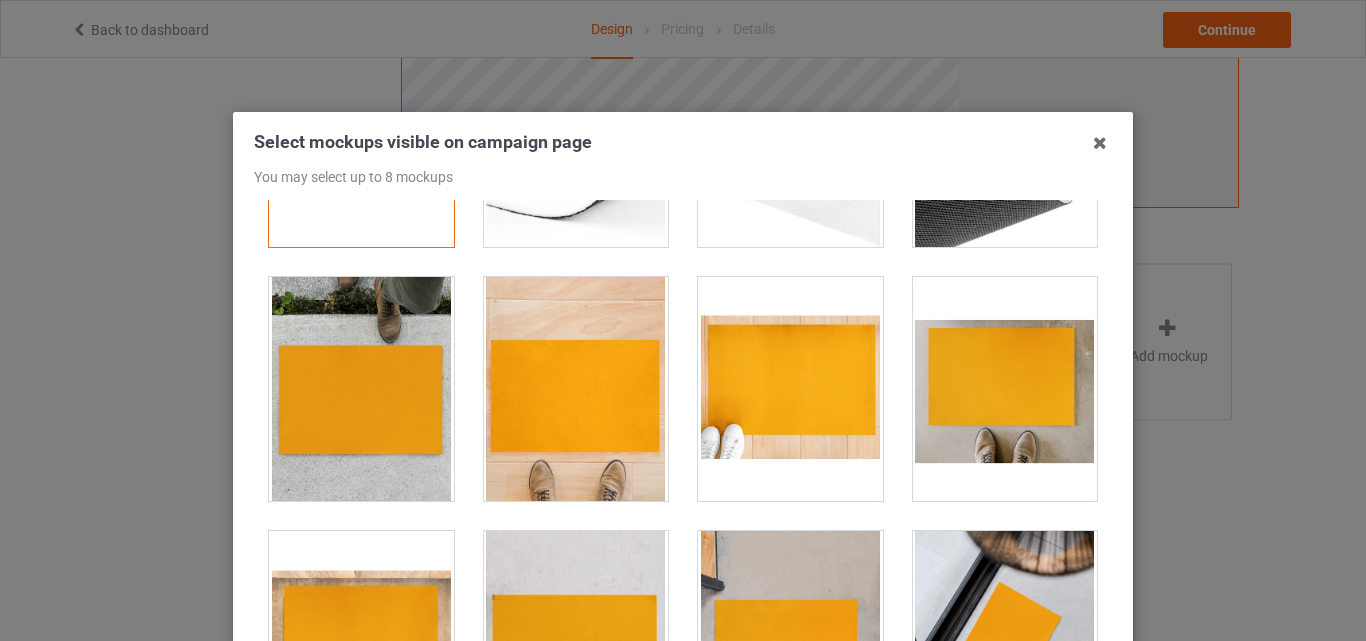 click at bounding box center (1005, 389) 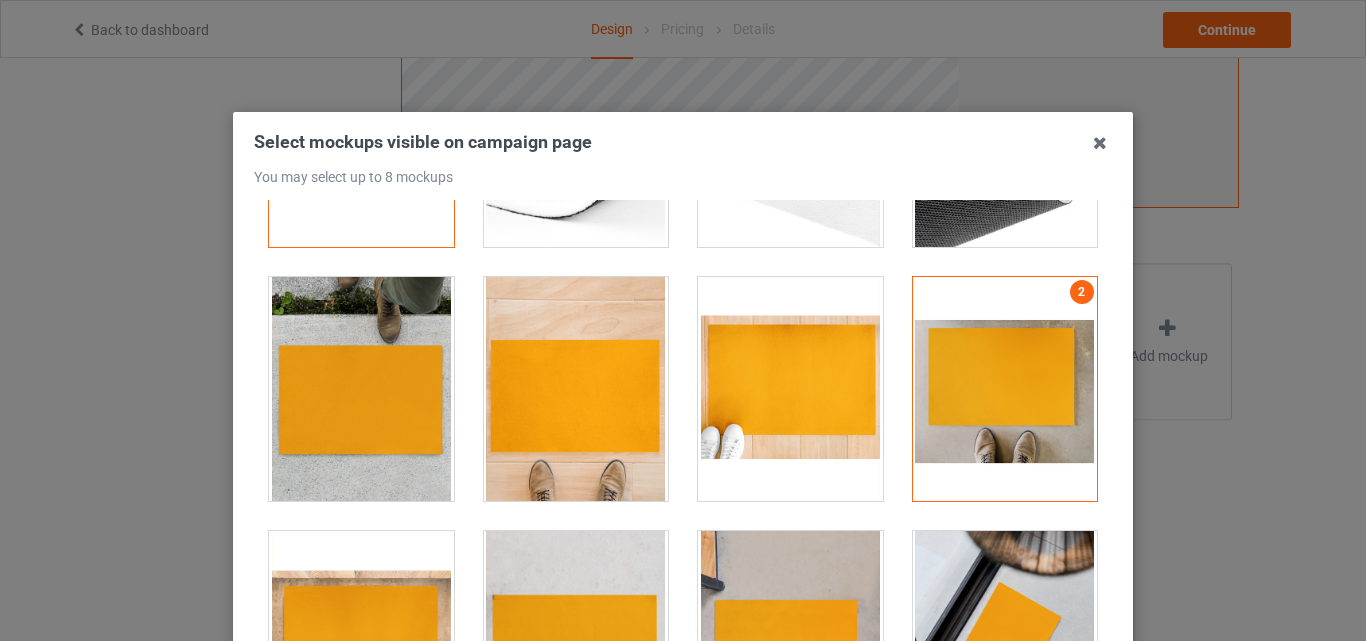 click at bounding box center [790, 389] 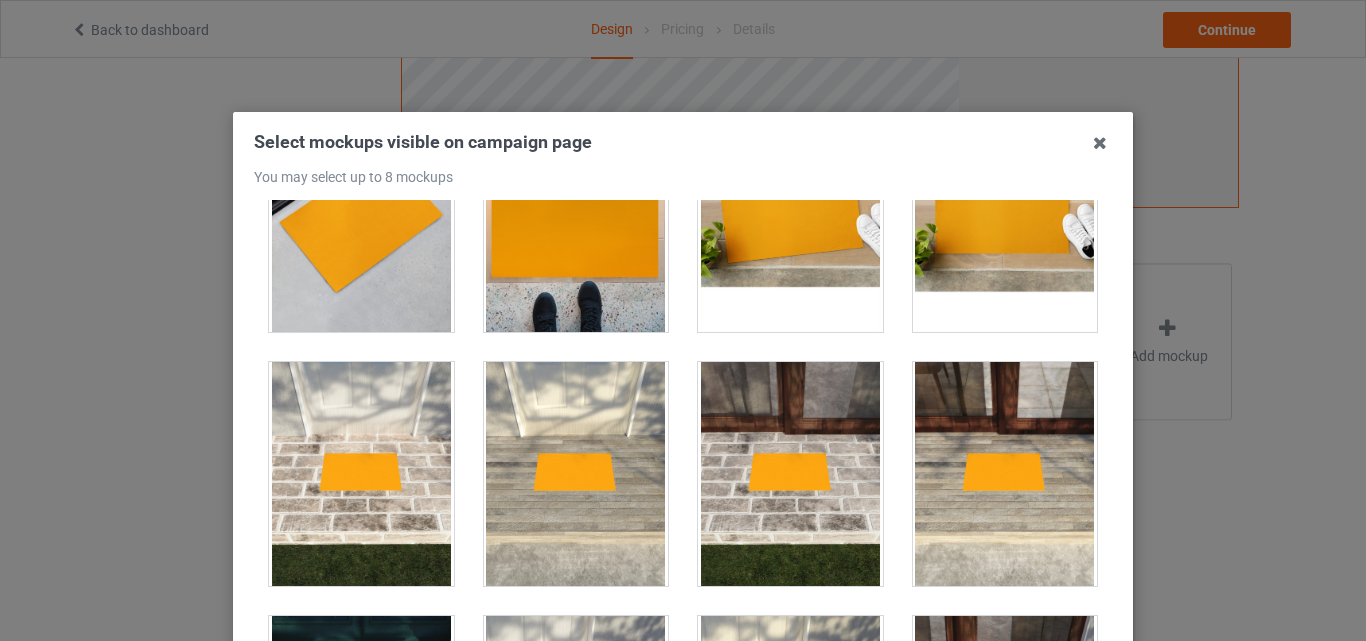 scroll, scrollTop: 897, scrollLeft: 0, axis: vertical 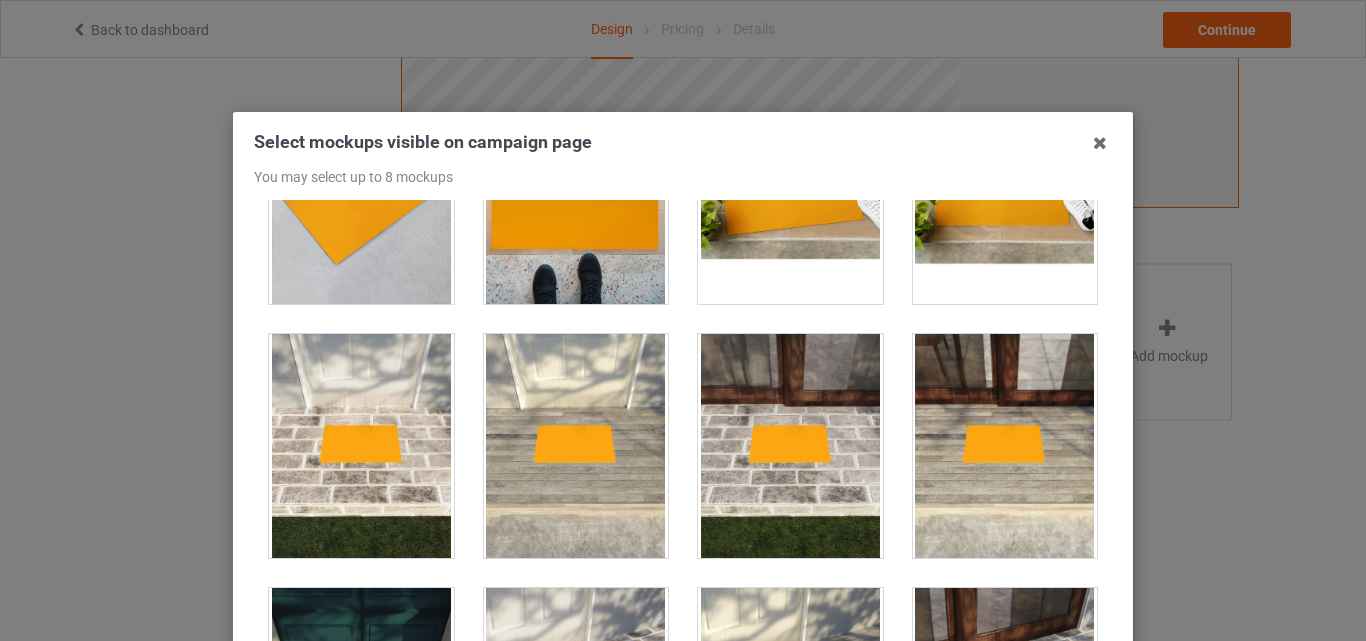 click at bounding box center (576, 446) 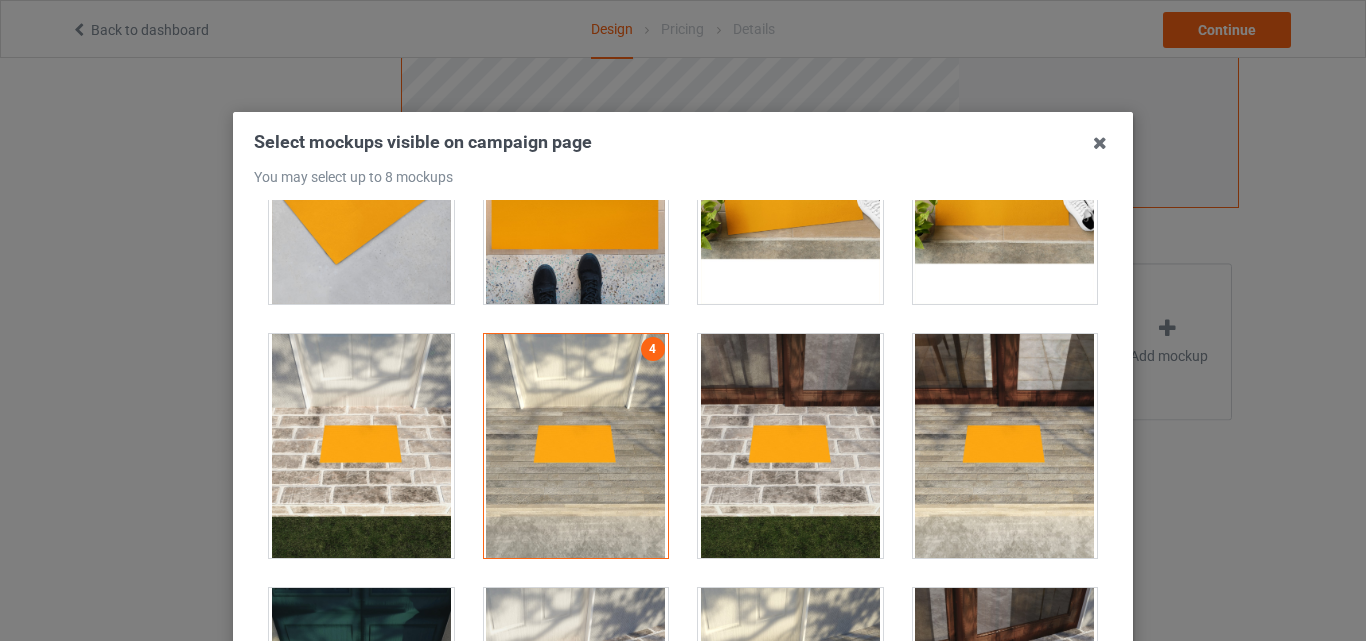 drag, startPoint x: 928, startPoint y: 436, endPoint x: 1020, endPoint y: 435, distance: 92.00543 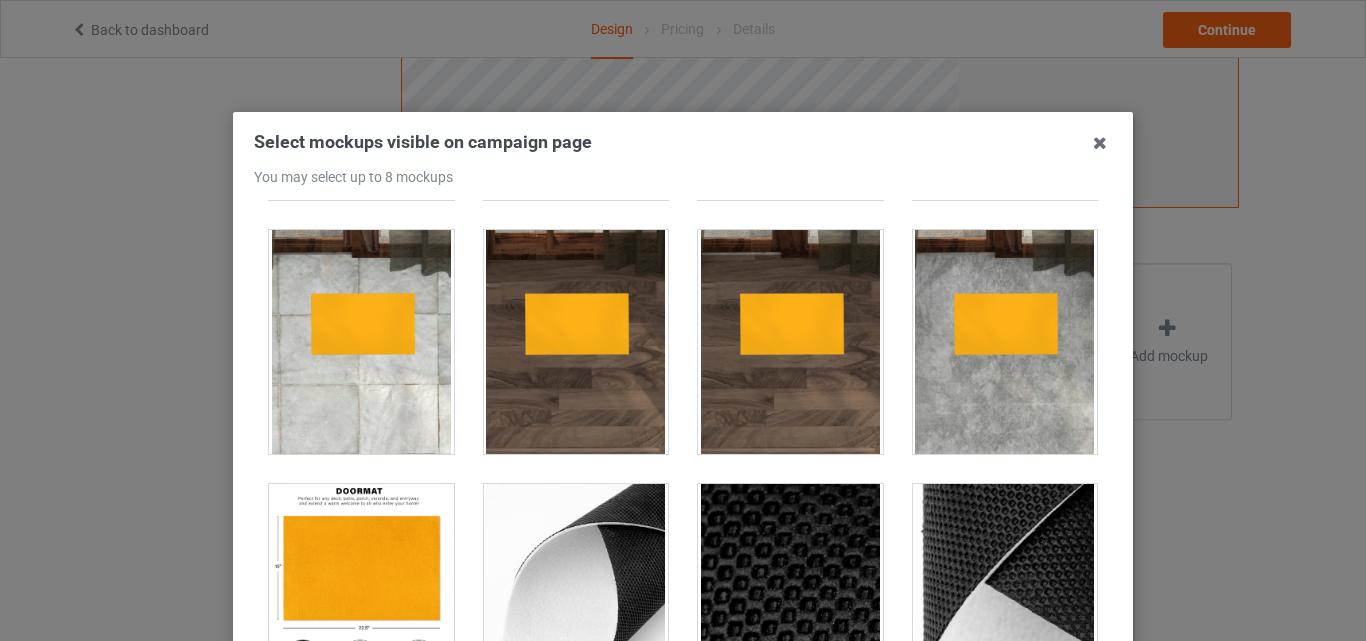 scroll, scrollTop: 2027, scrollLeft: 0, axis: vertical 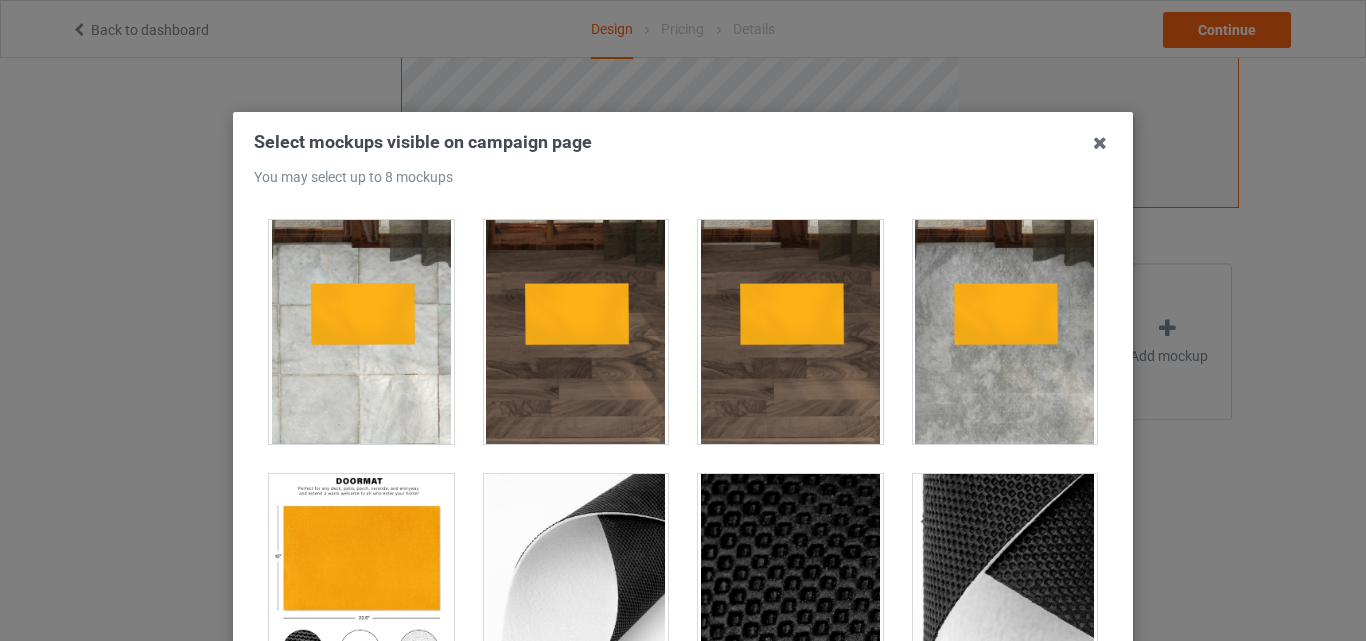 click at bounding box center (361, 586) 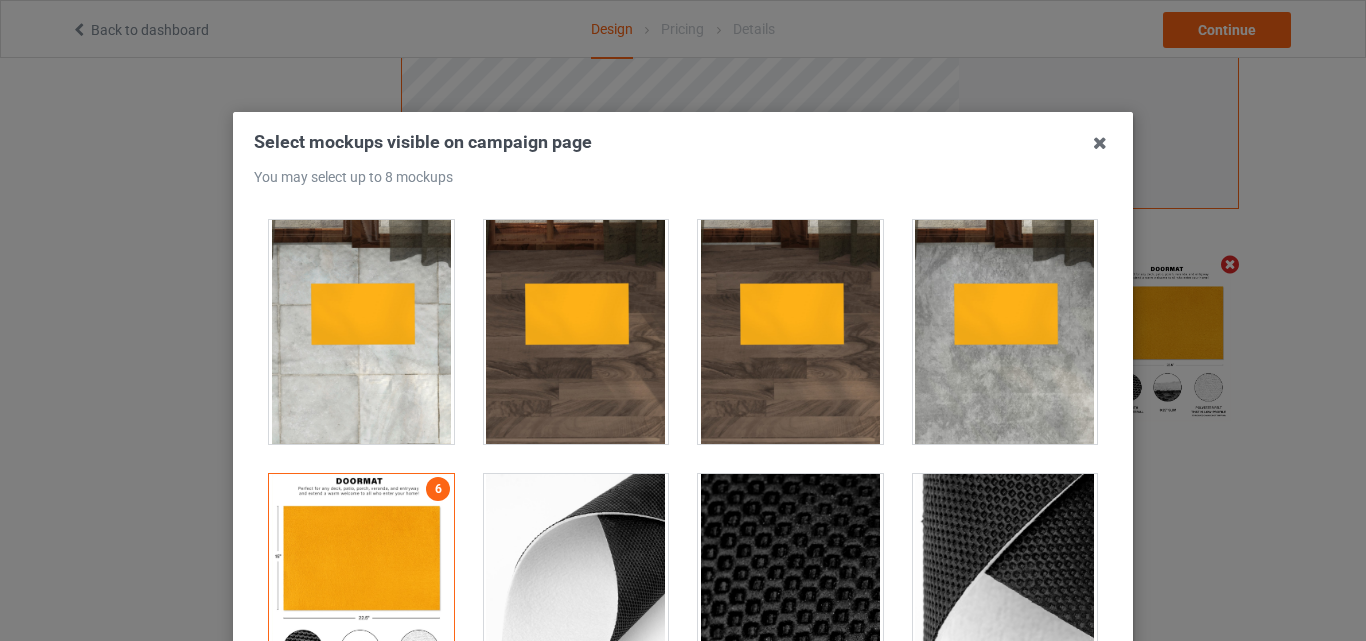 click at bounding box center (361, 586) 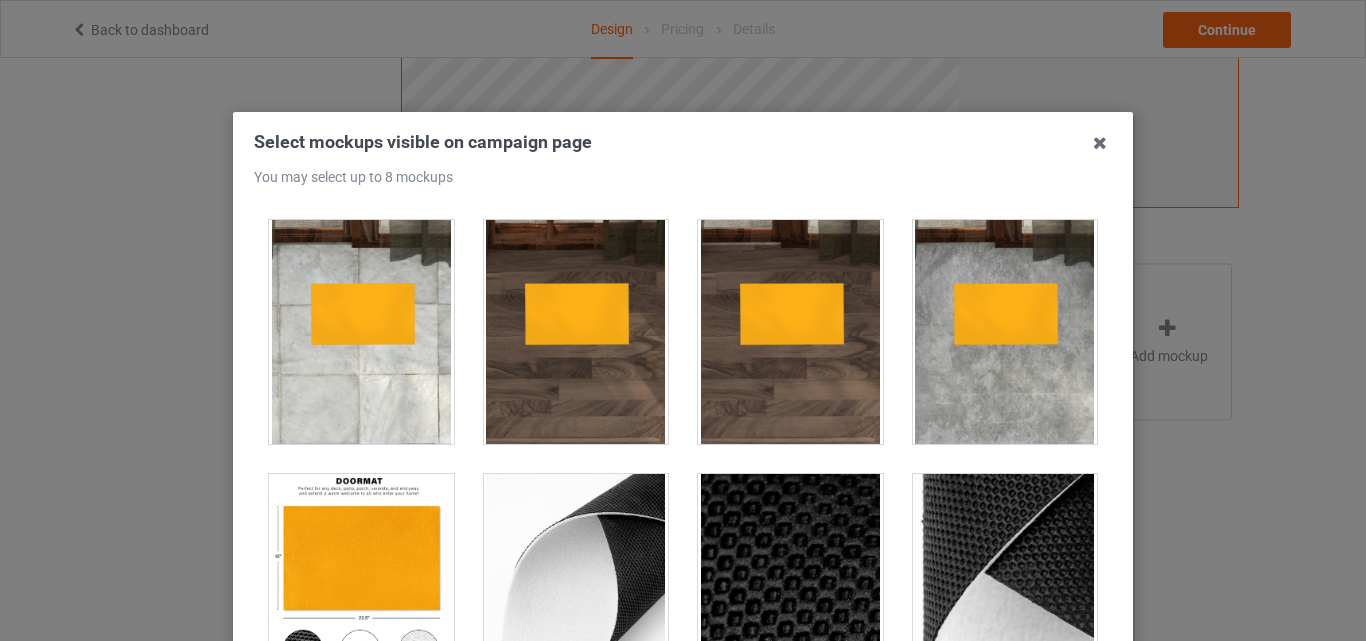 scroll, scrollTop: 655, scrollLeft: 0, axis: vertical 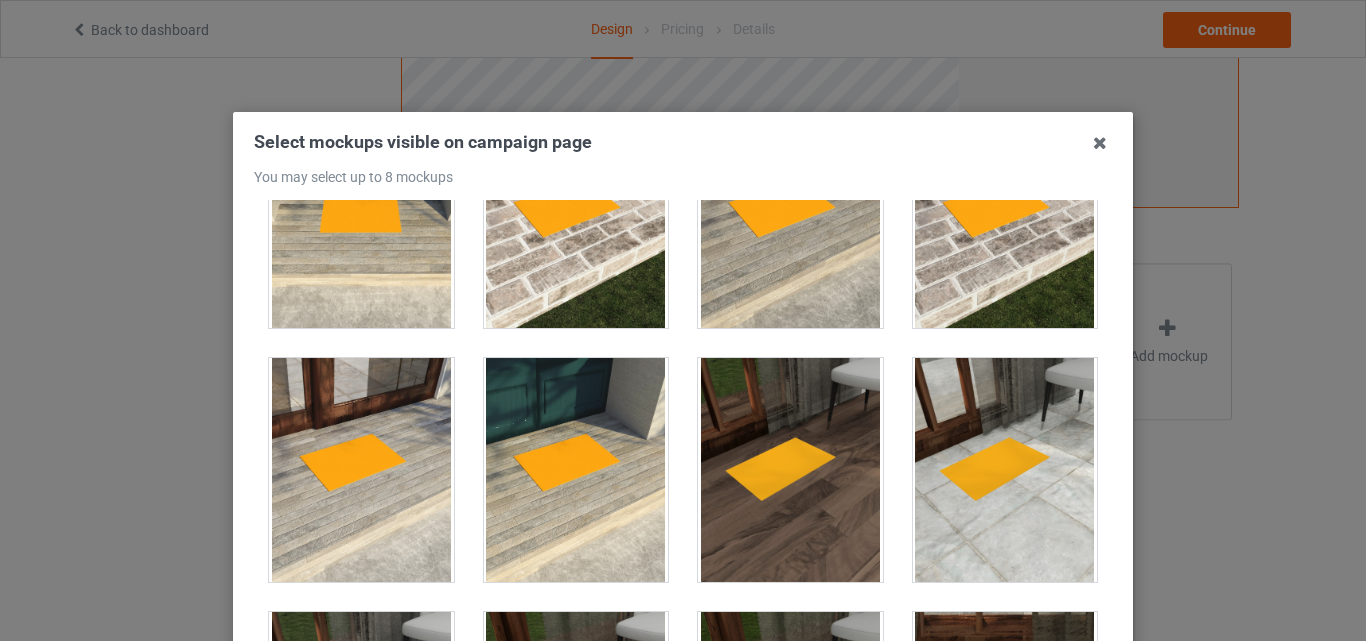 click at bounding box center [790, 470] 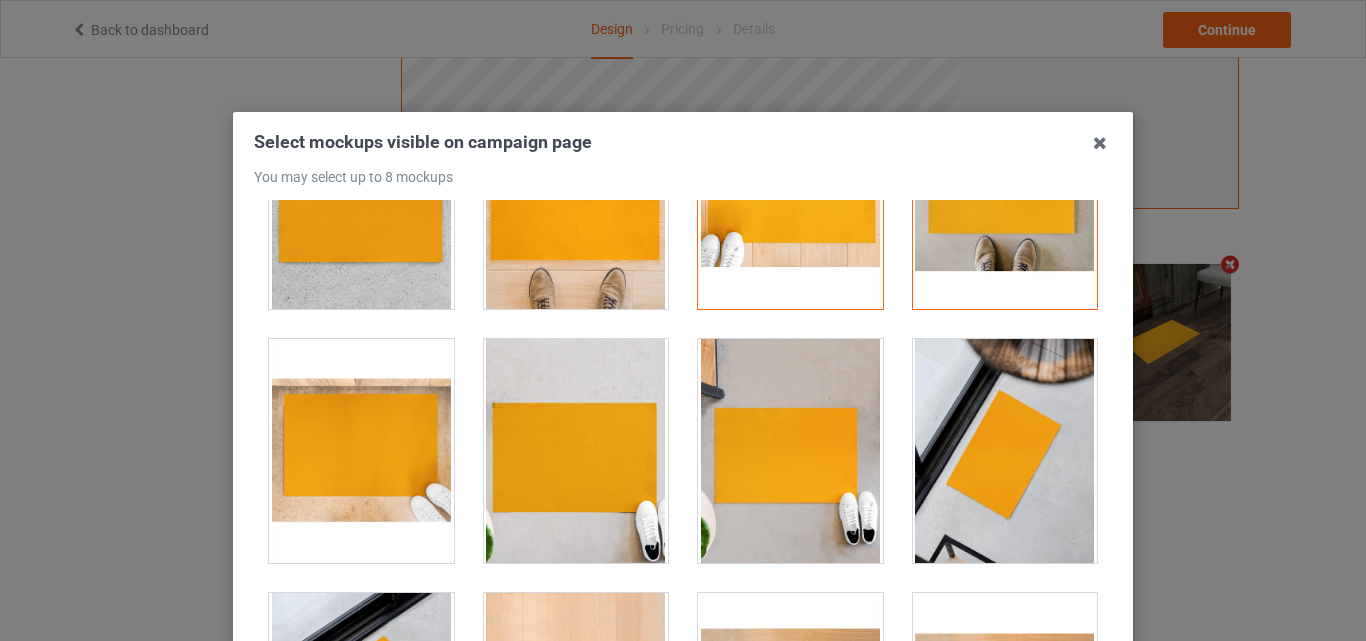 scroll, scrollTop: 389, scrollLeft: 0, axis: vertical 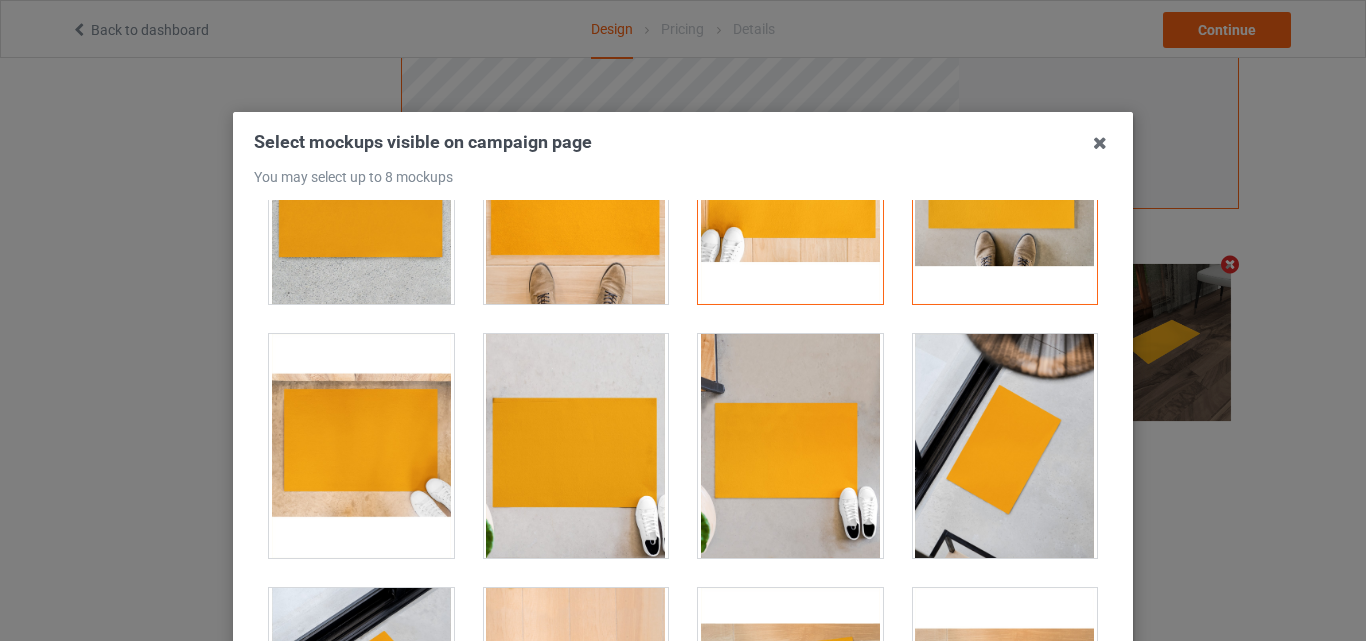 click at bounding box center [790, 446] 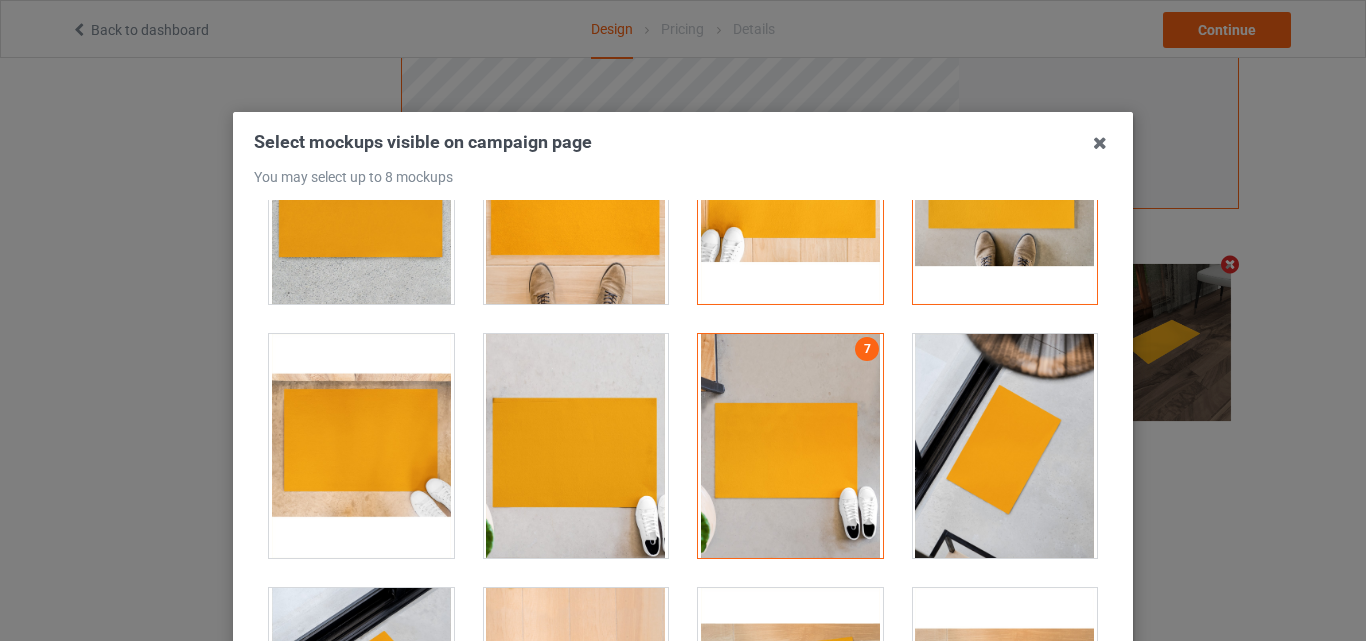 scroll, scrollTop: 2027, scrollLeft: 0, axis: vertical 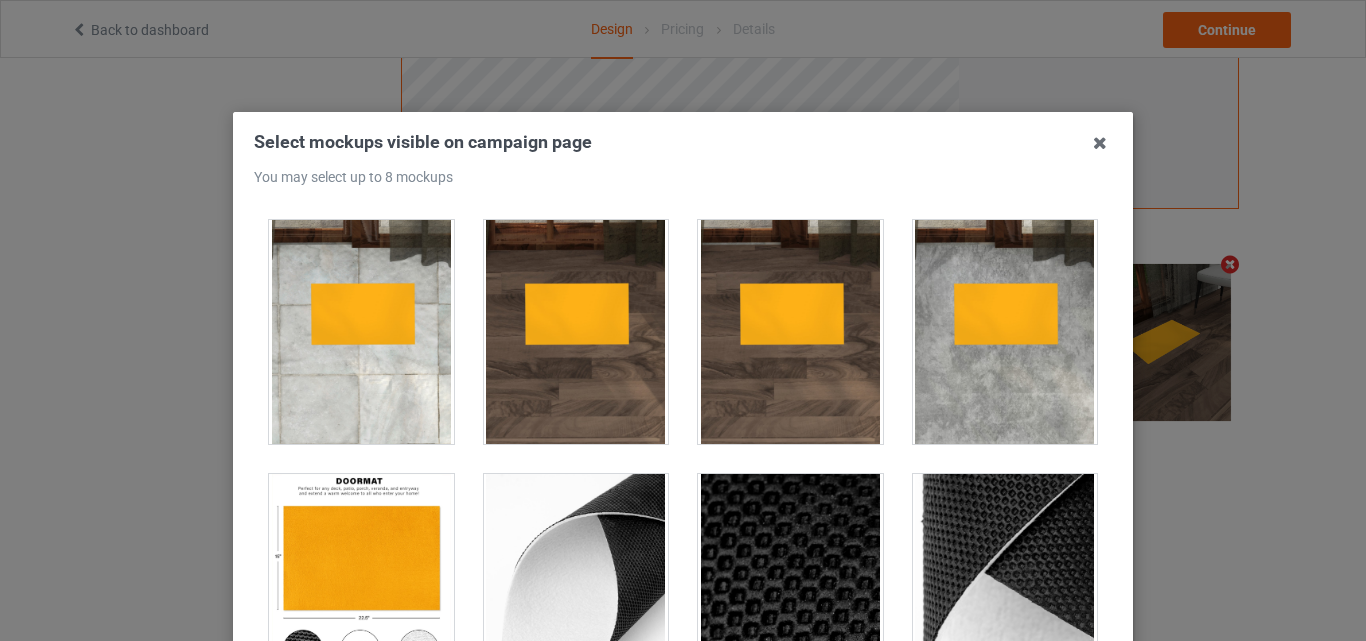 click at bounding box center (361, 586) 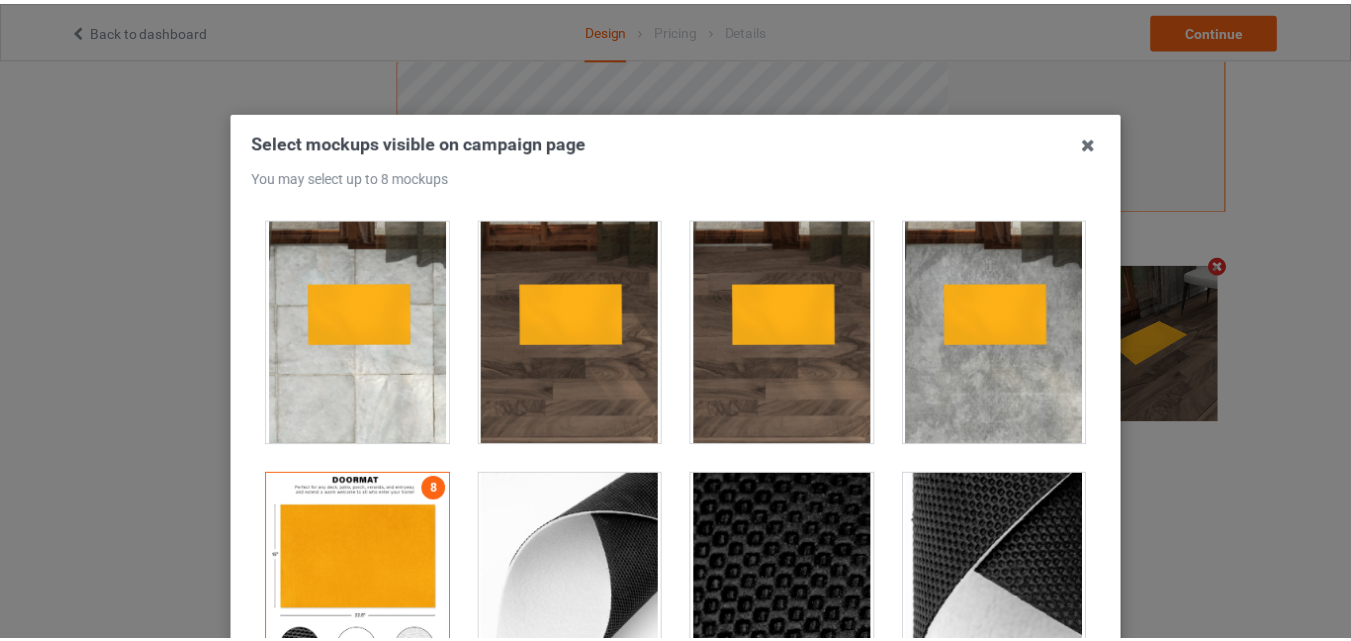 scroll, scrollTop: 275, scrollLeft: 0, axis: vertical 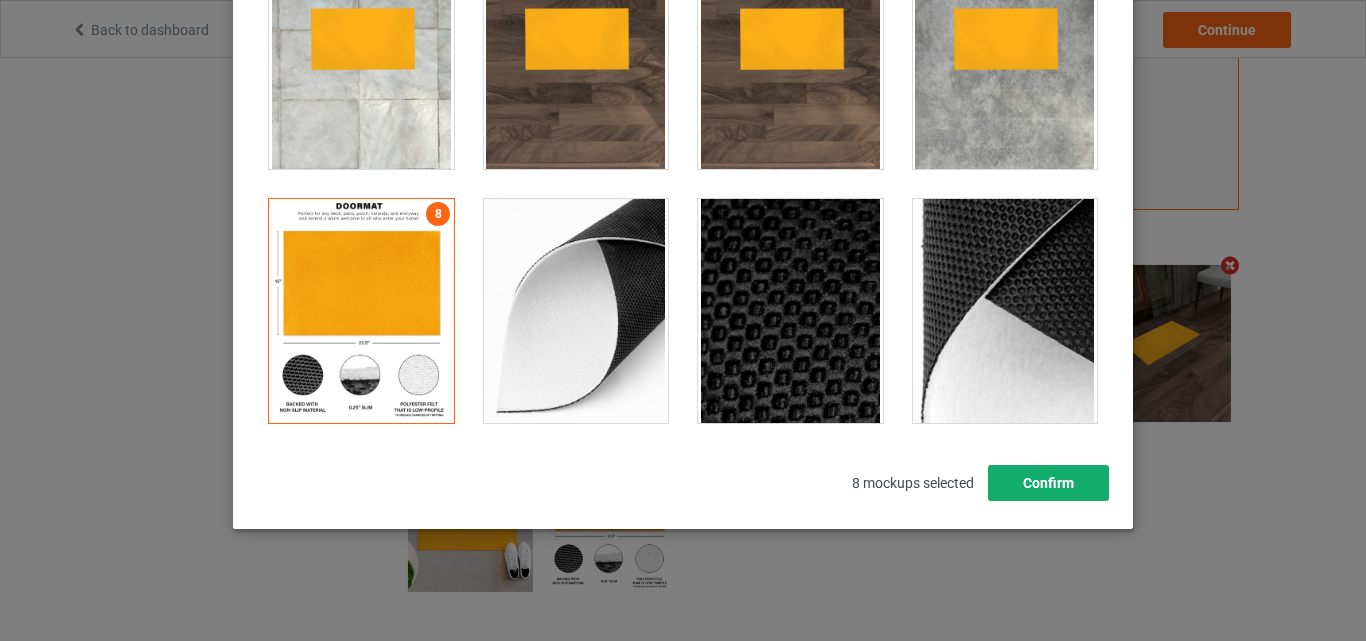 click on "Confirm" at bounding box center [1048, 483] 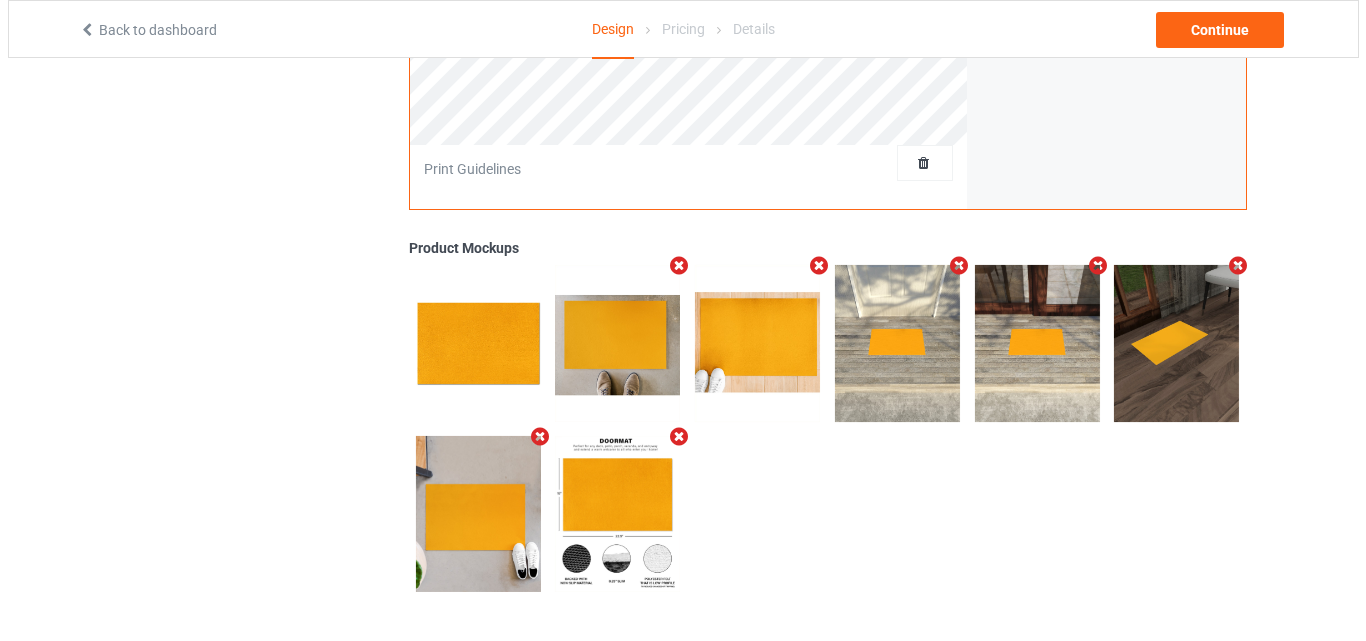 scroll, scrollTop: 0, scrollLeft: 0, axis: both 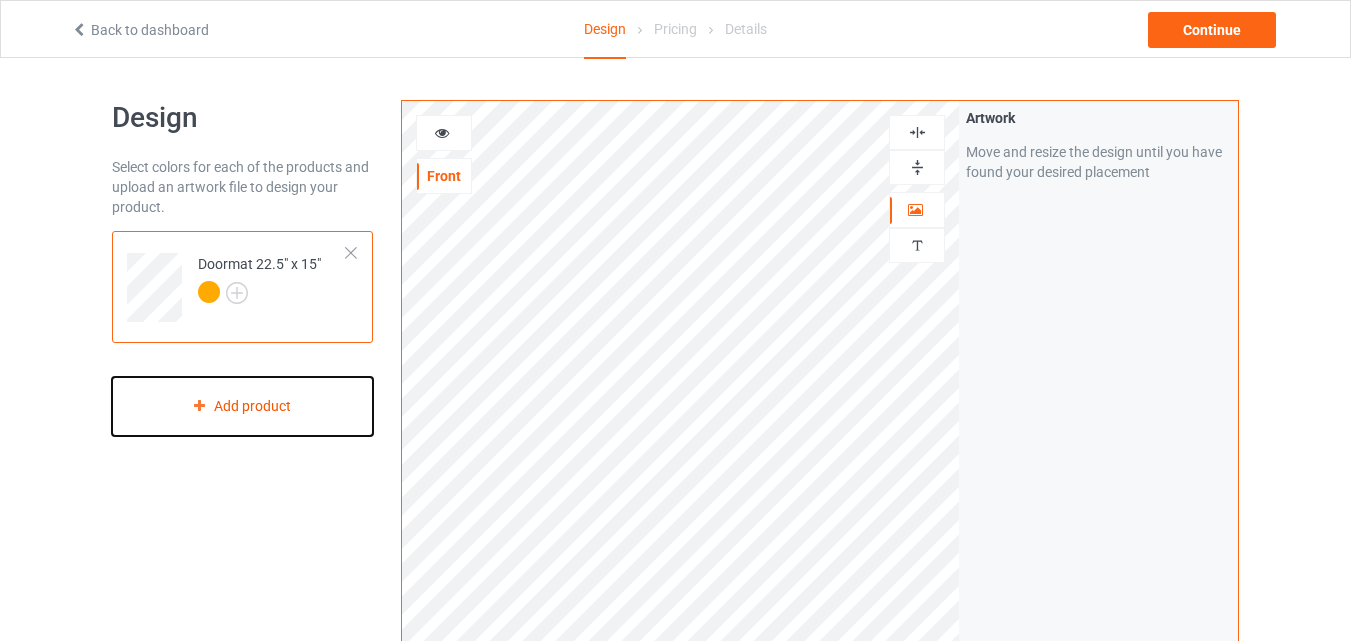 click on "Add product" at bounding box center [242, 406] 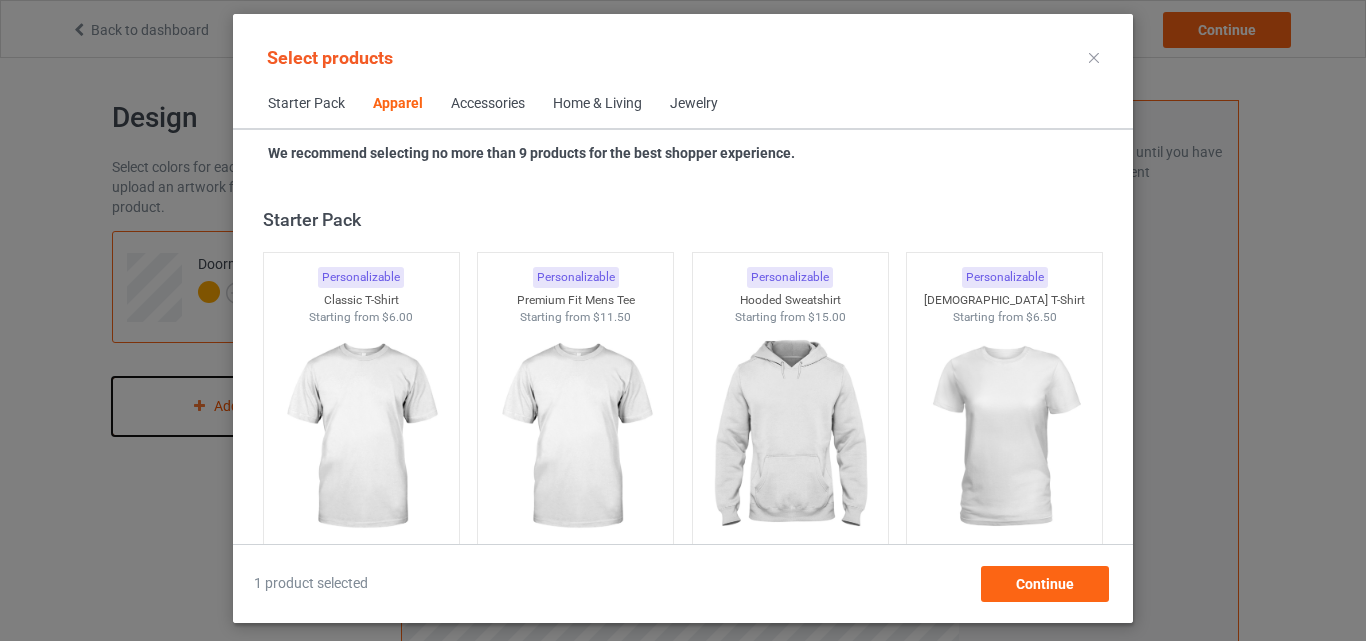 scroll, scrollTop: 745, scrollLeft: 0, axis: vertical 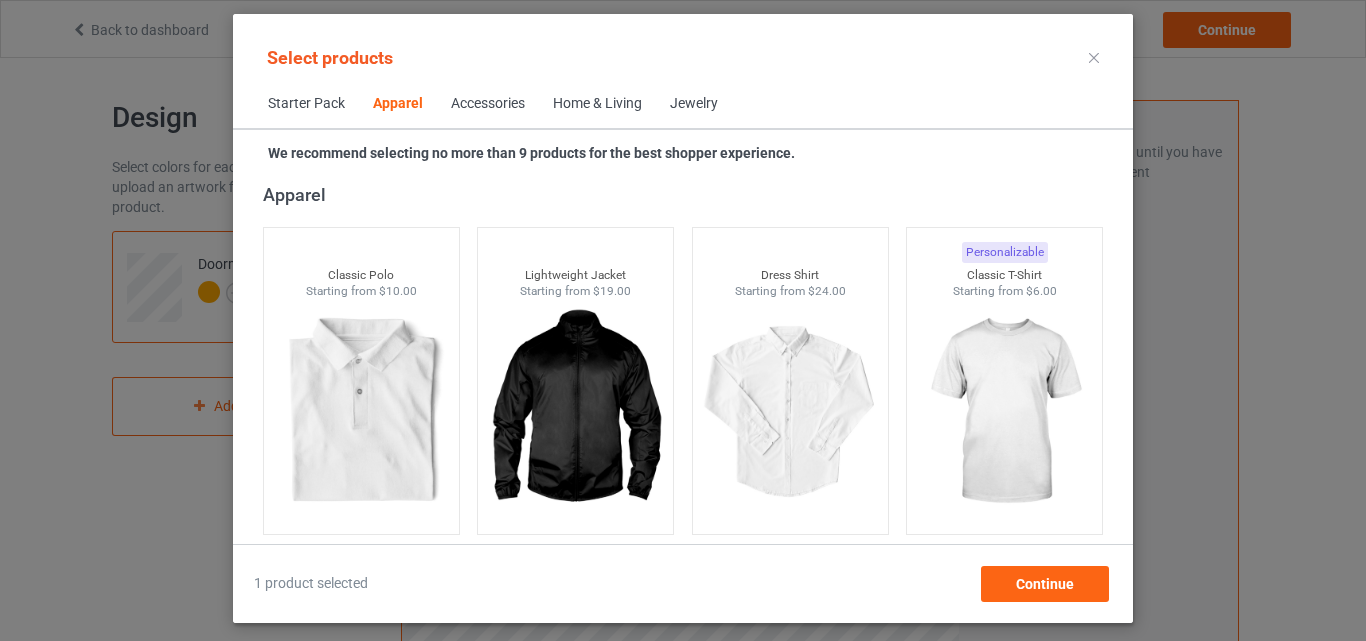 click on "Home & Living" at bounding box center [597, 104] 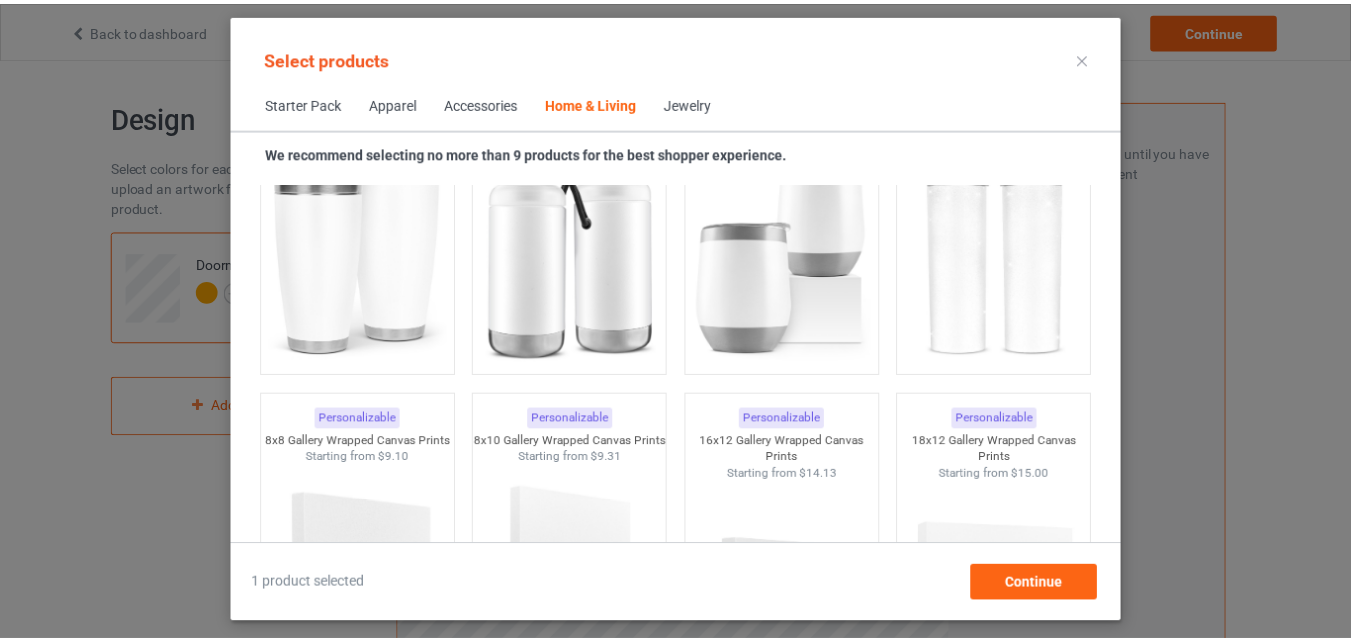 scroll, scrollTop: 16426, scrollLeft: 0, axis: vertical 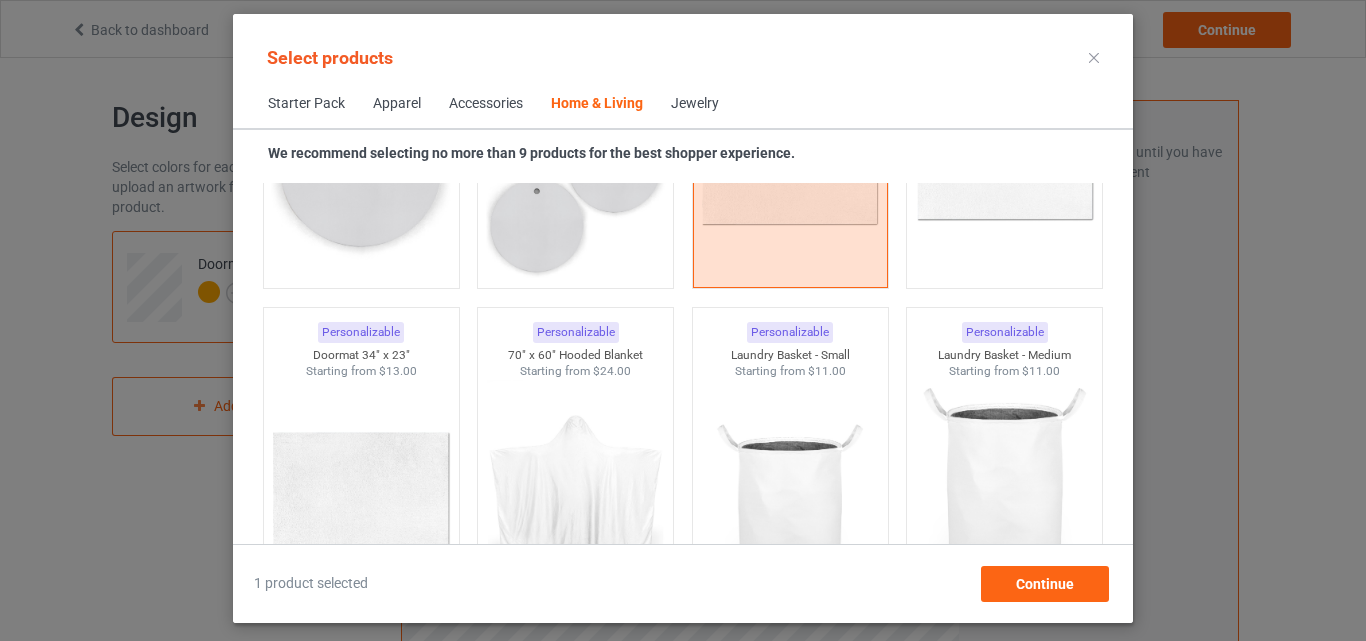 click on "Home & Living Personalizable Mug Starting from   $4.00 Personalizable Color Changing Mug Starting from   $5.00 Personalizable 11x17 Poster Starting from   $4.20 Personalizable 16x24 Poster Starting from   $5.95 Personalizable 24x36 Poster Starting from   $9.20 Personalizable 17x11 Poster Starting from   $4.20 Personalizable 24x16 Poster Starting from   $5.95 Personalizable 36x24 Poster Starting from   $9.20 Personalizable Large Fleece Blanket - 60" x 80" Starting from   $28.00 Personalizable Fleece Blanket - 50" x 60" Starting from   $18.00 Personalizable Small Fleece Blanket - 30" x 40" Starting from   $11.00 Personalizable Sherpa Fleece Blanket - 50" x 60" Starting from   $23.00 Personalizable Large Sherpa Fleece Blanket - 60" x 80" Starting from   $33.00 Personalizable 50x60 - Woven Blanket Starting from   $33.00 Personalizable 60x80 - Woven Blanket Starting from   $43.00 Personalizable Indoor Pillow - 16” x 16” Starting from   $10.00 Personalizable Indoor Pillow - 18” x 18” Starting from   $12.00" at bounding box center [683, -697] 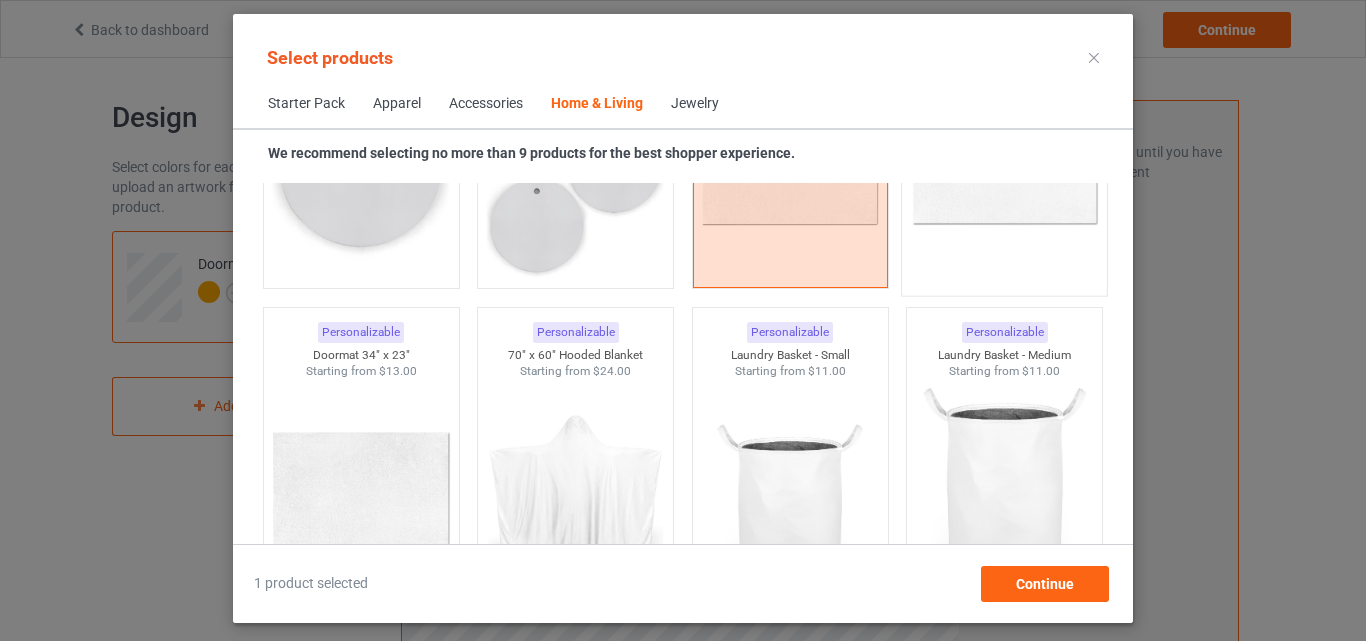 click at bounding box center [1005, 167] 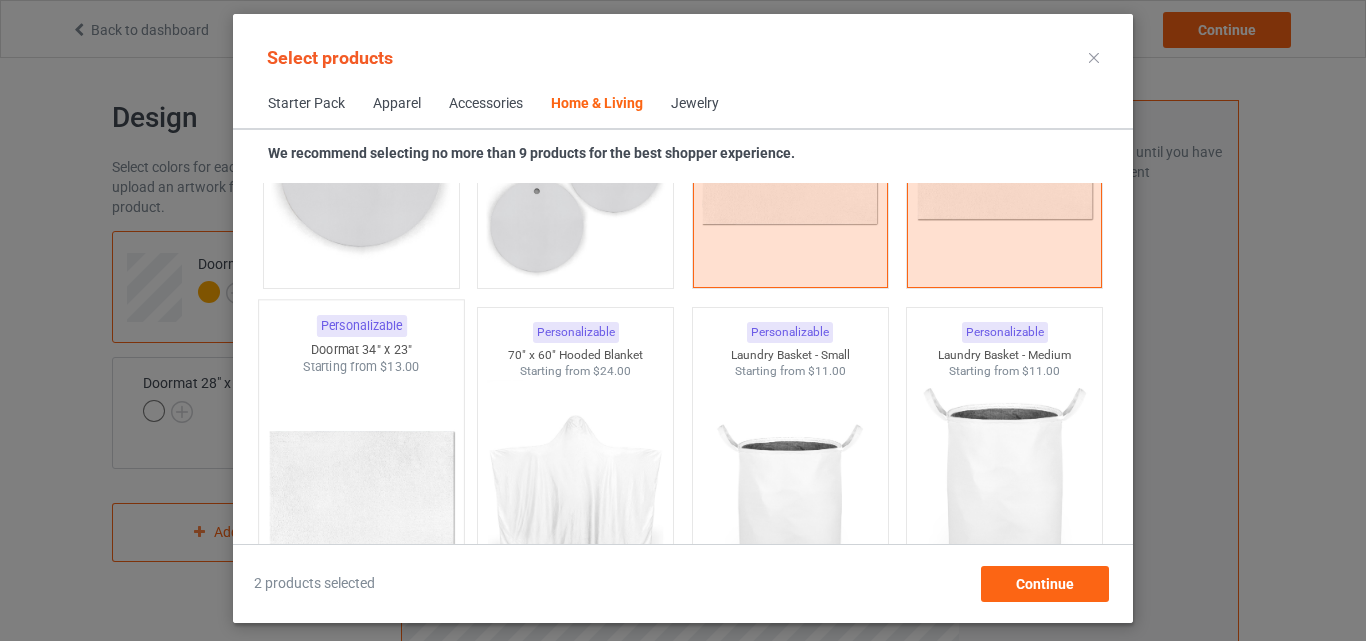 click at bounding box center (361, 493) 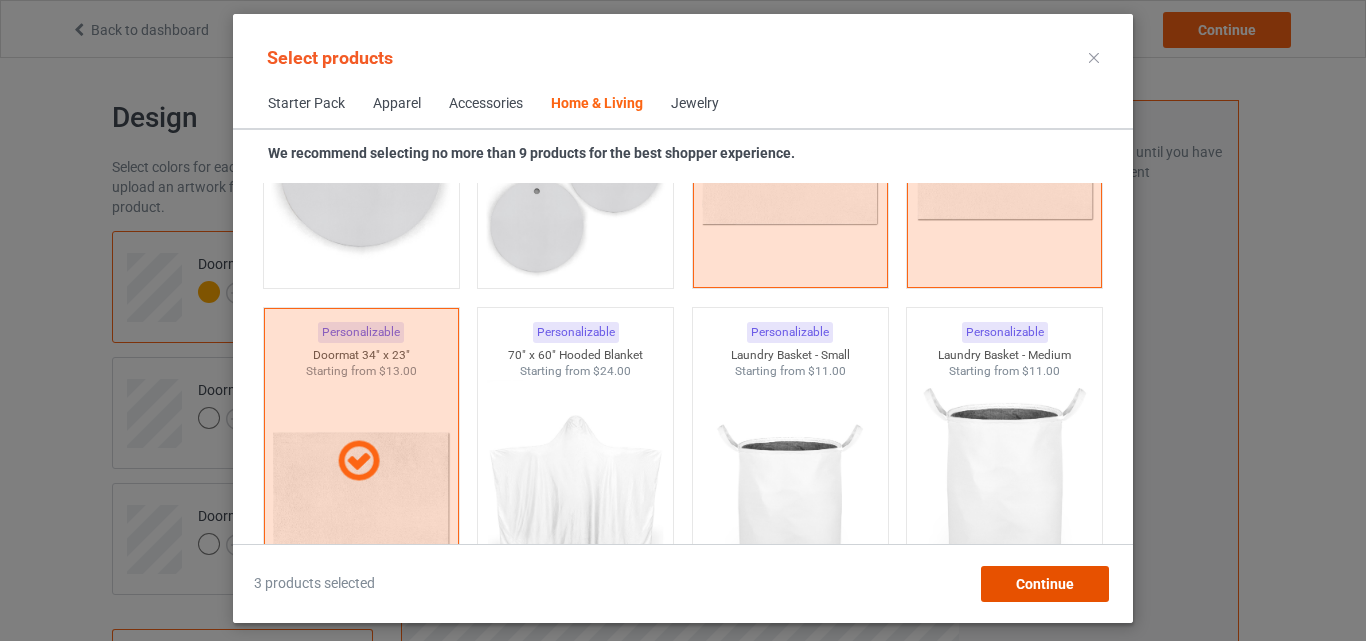 click on "Continue" at bounding box center (1045, 584) 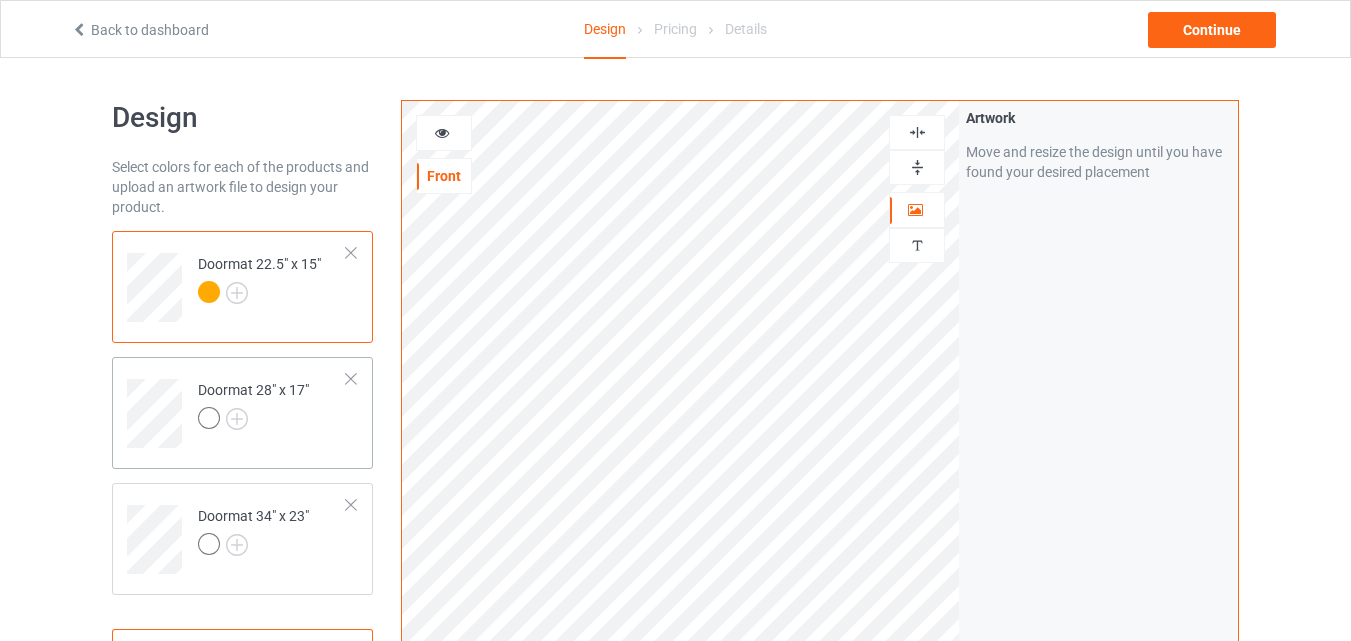 click on "Doormat 28" x 17"" at bounding box center (272, 406) 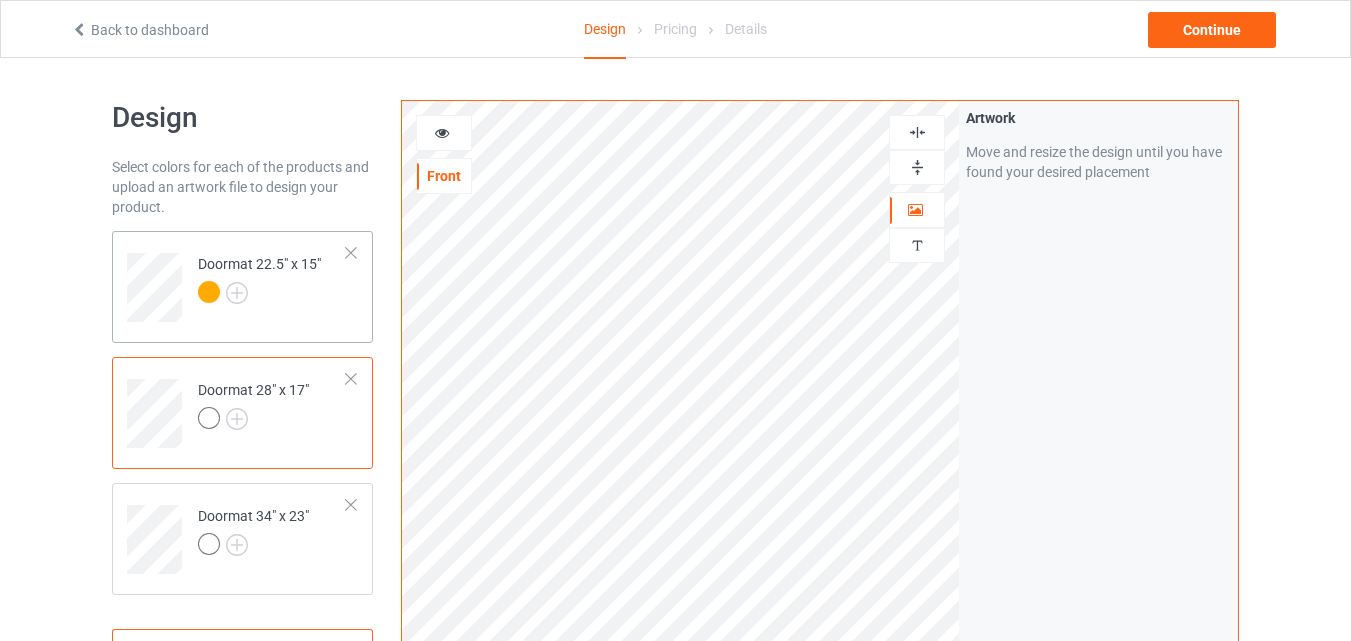 click on "Doormat 22.5" x 15"" at bounding box center (272, 280) 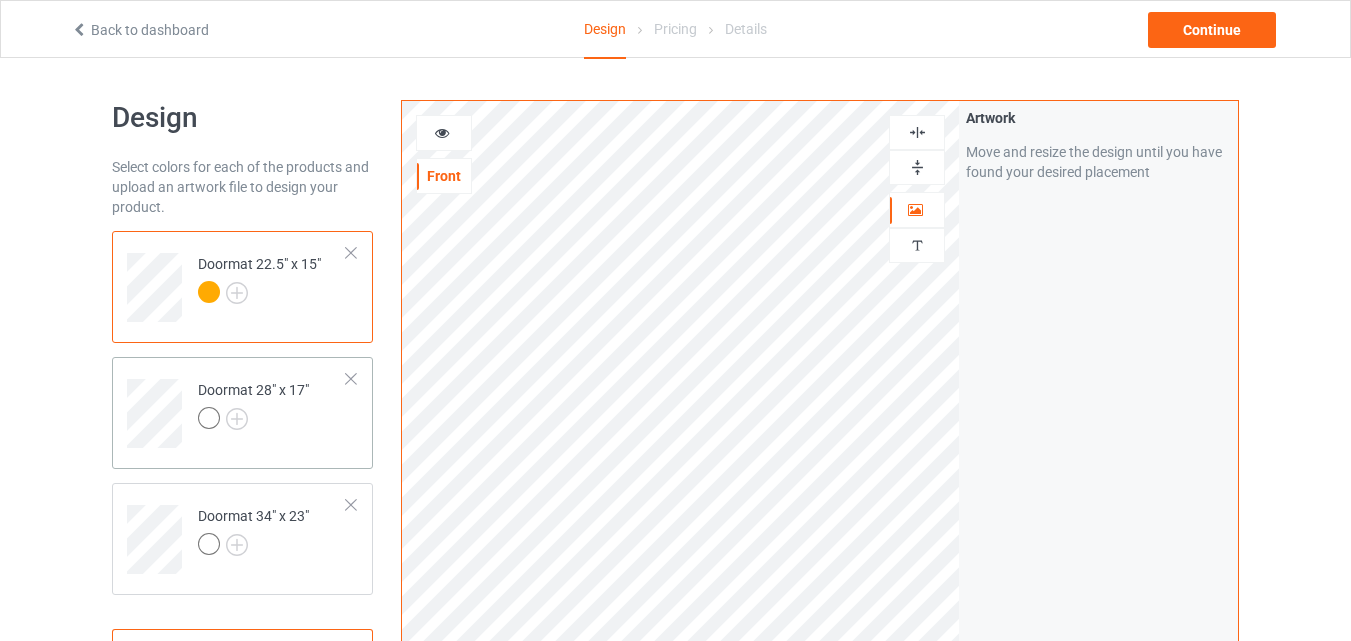 click on "Doormat 28" x 17"" at bounding box center [272, 406] 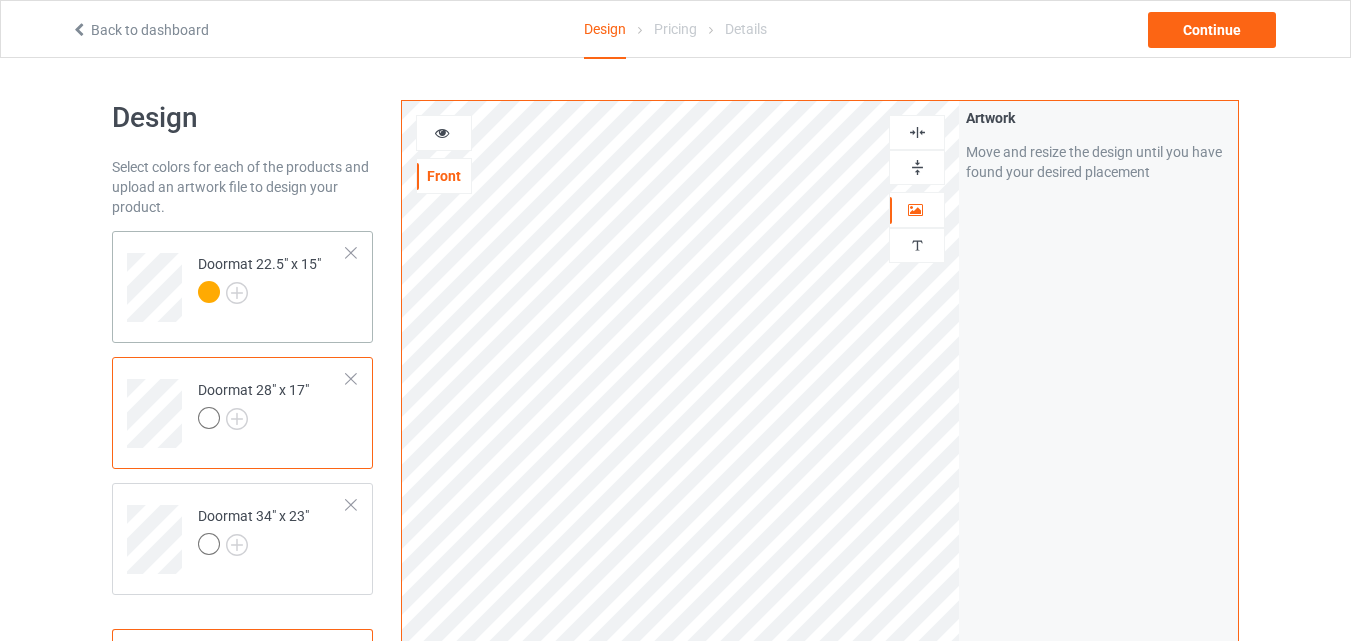click at bounding box center [259, 295] 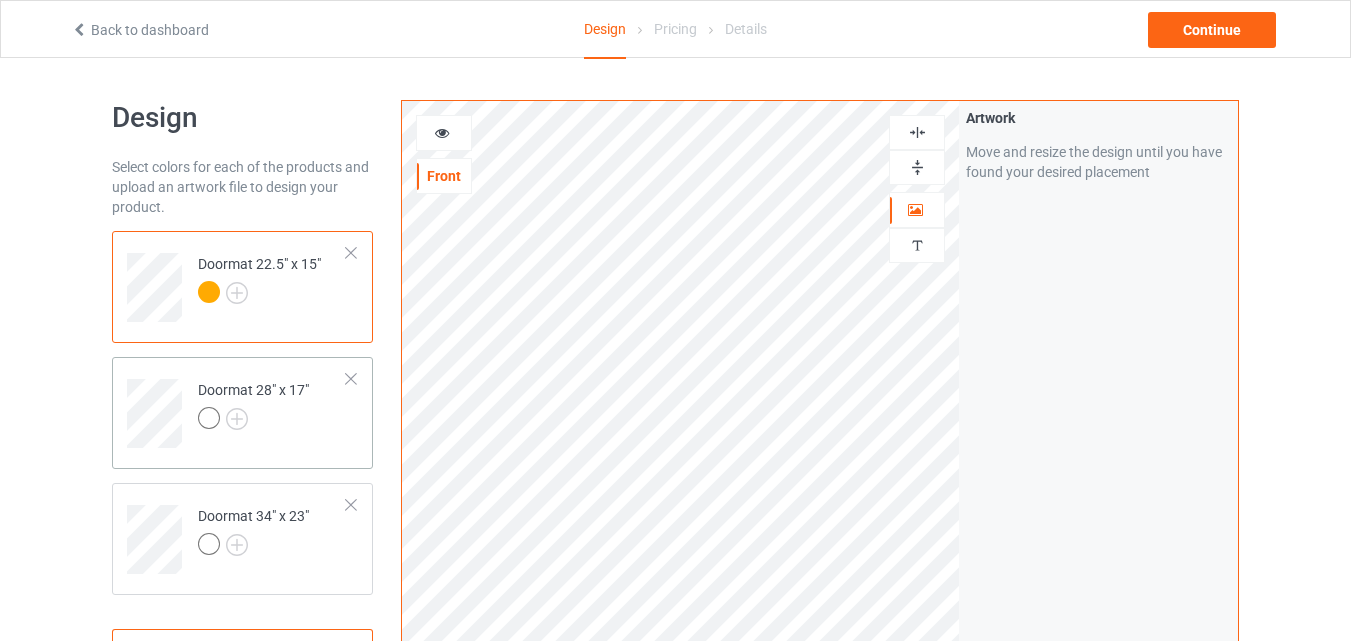click on "Doormat 28" x 17"" at bounding box center (272, 406) 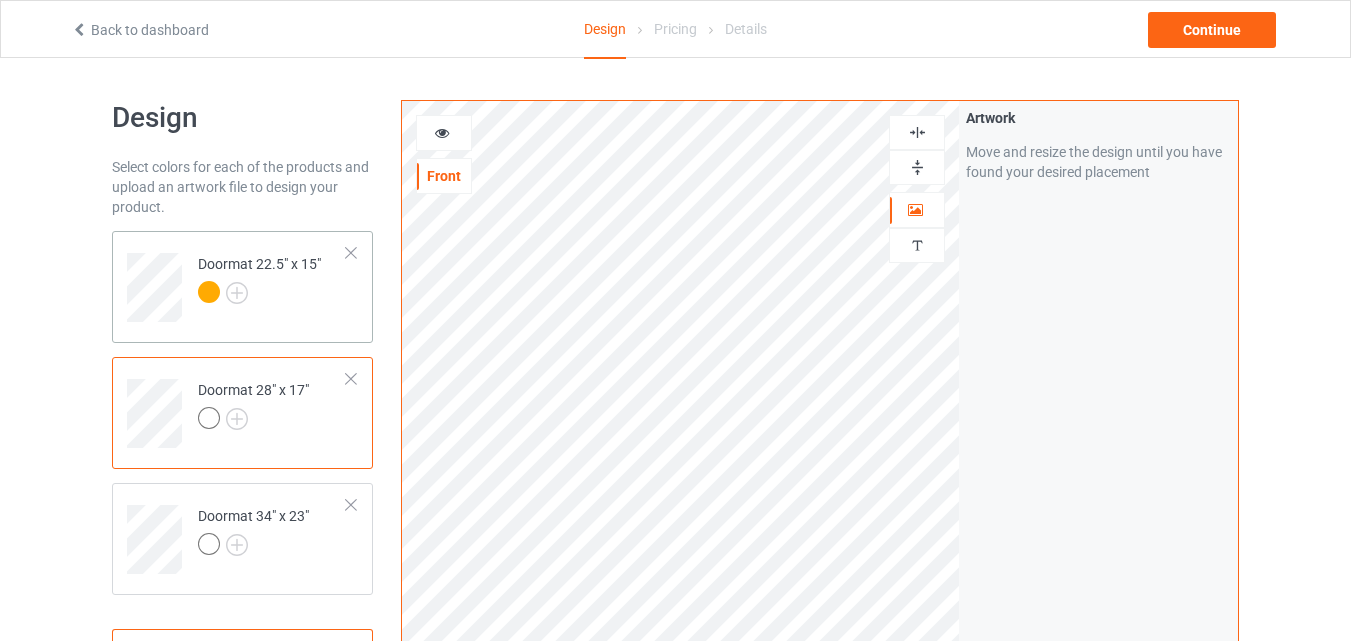 click on "Doormat 22.5" x 15"" at bounding box center (242, 287) 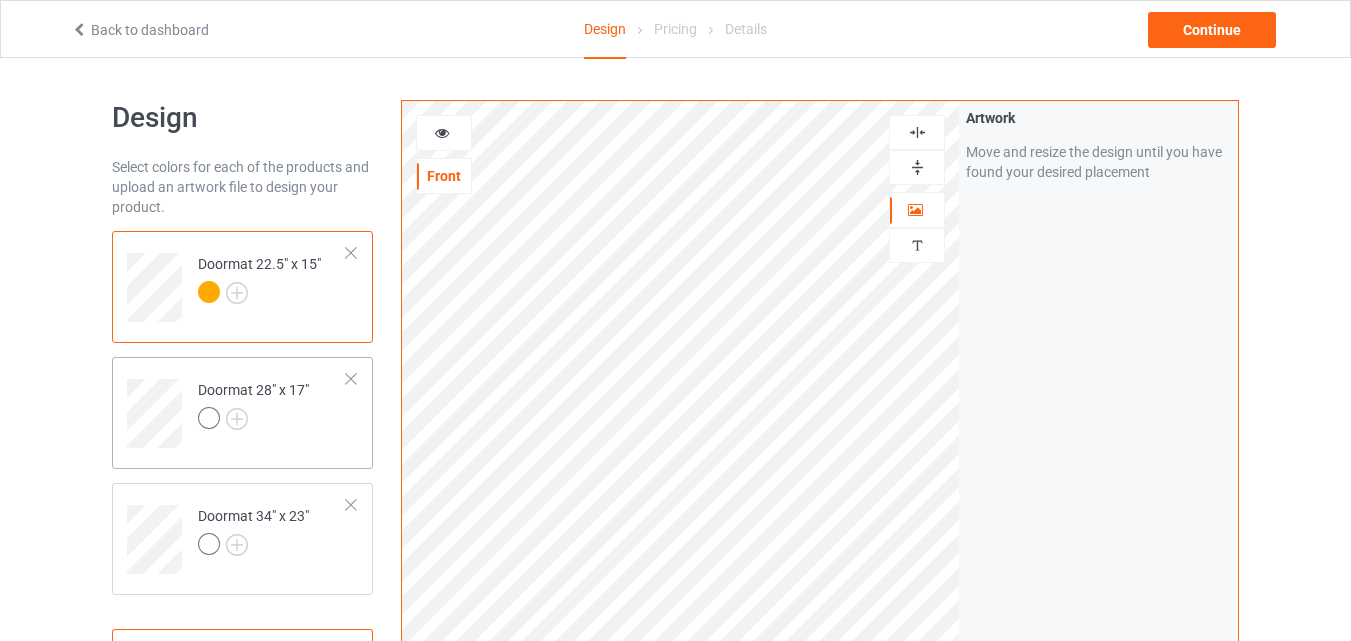 click on "Doormat 28" x 17"" at bounding box center (272, 406) 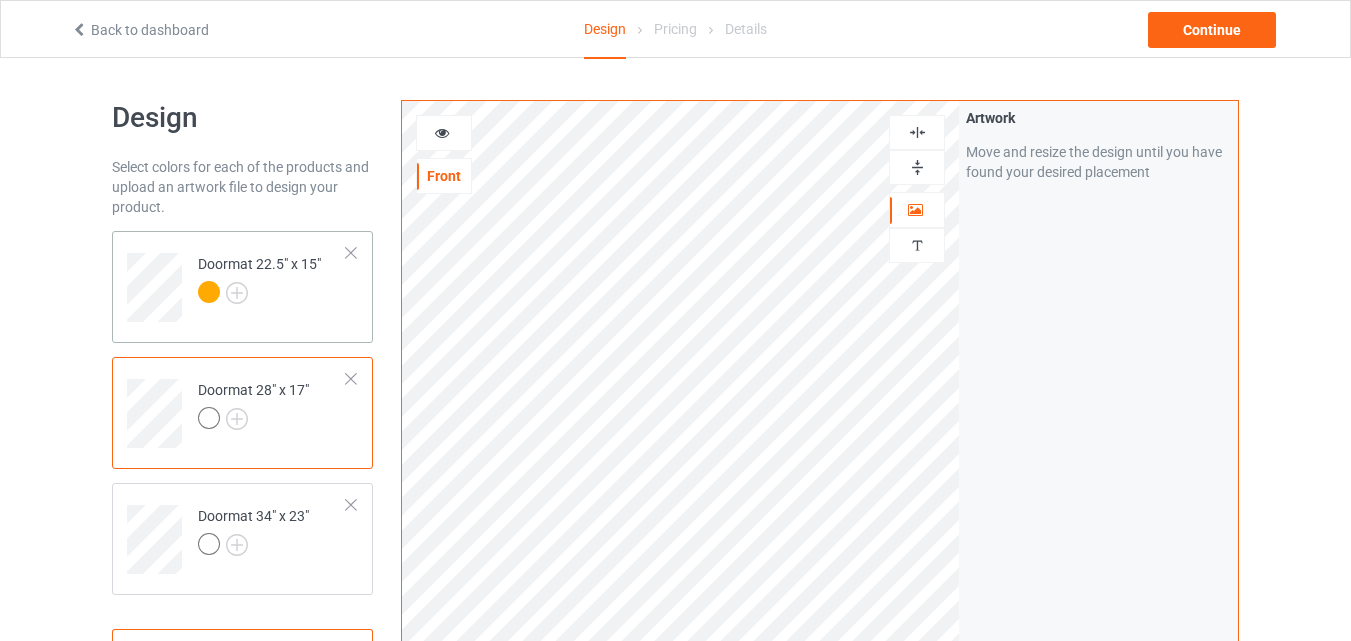 click on "Doormat 22.5" x 15"" at bounding box center [272, 280] 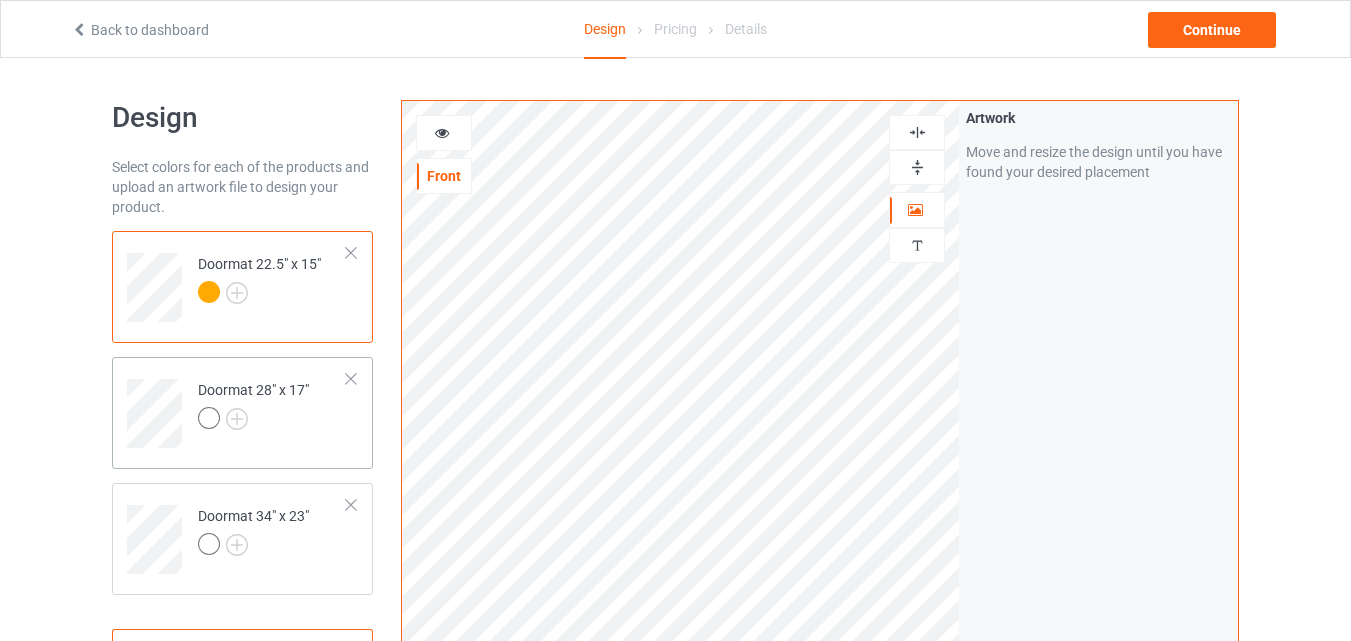 click on "Doormat 28" x 17"" at bounding box center (242, 413) 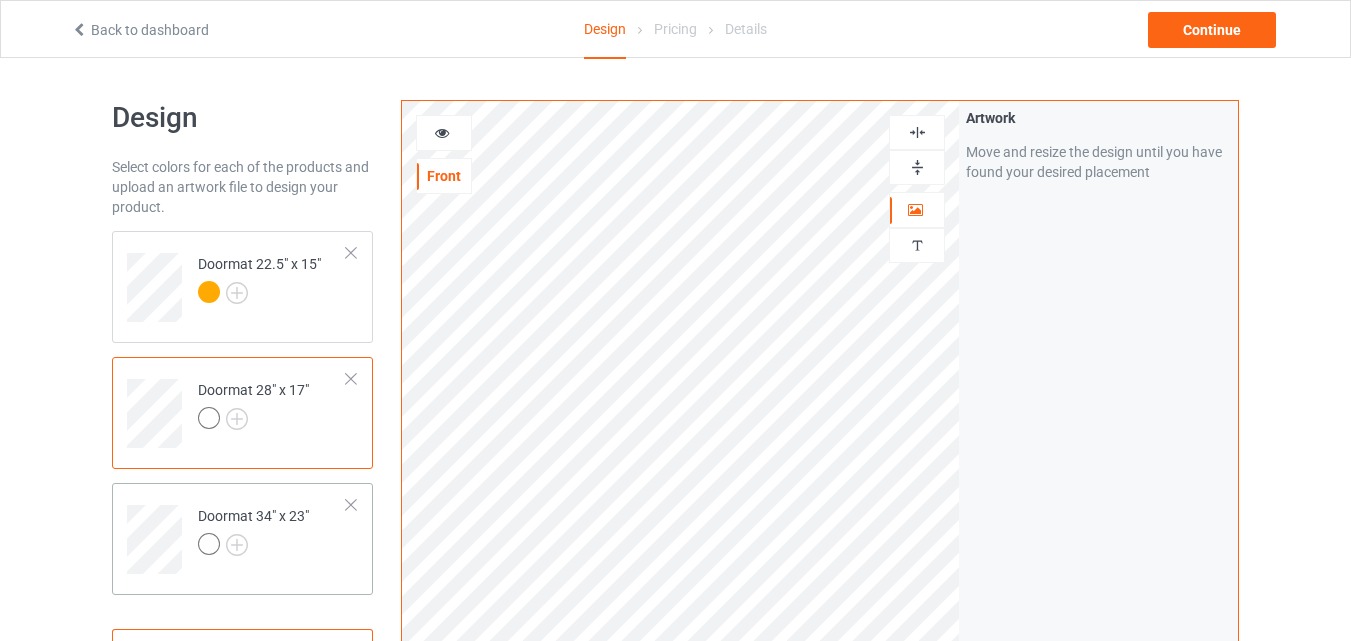 click at bounding box center [253, 547] 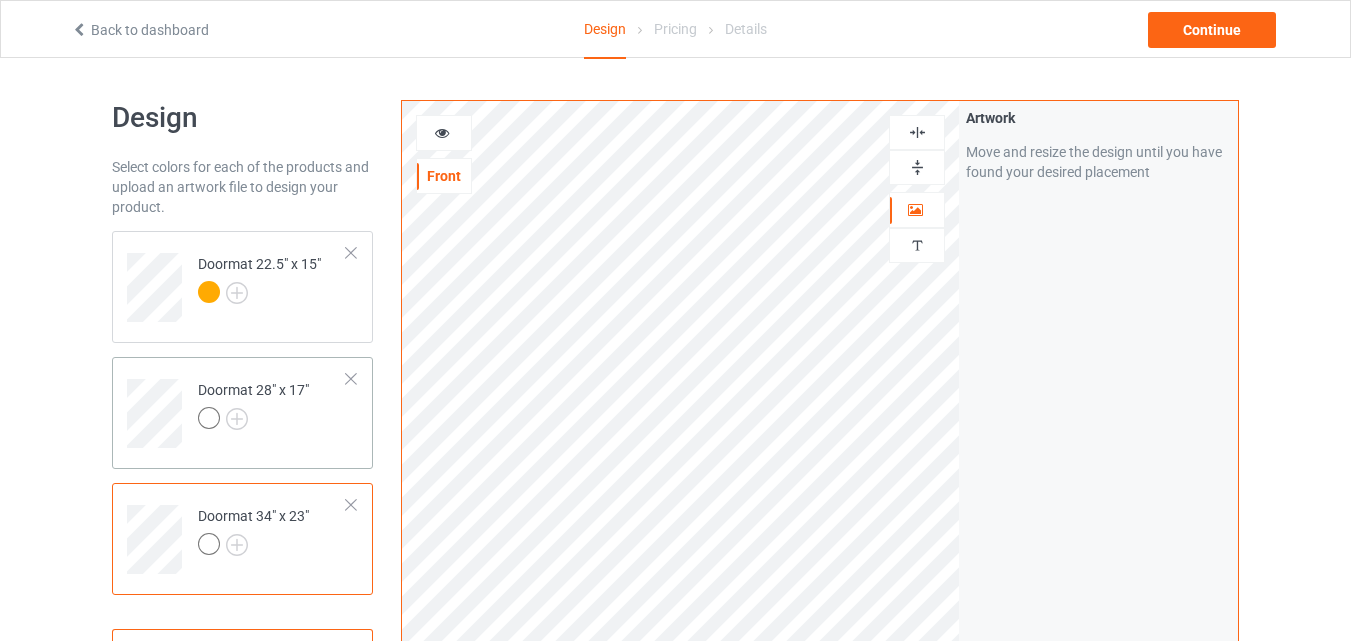 click on "Doormat 28" x 17"" at bounding box center [272, 406] 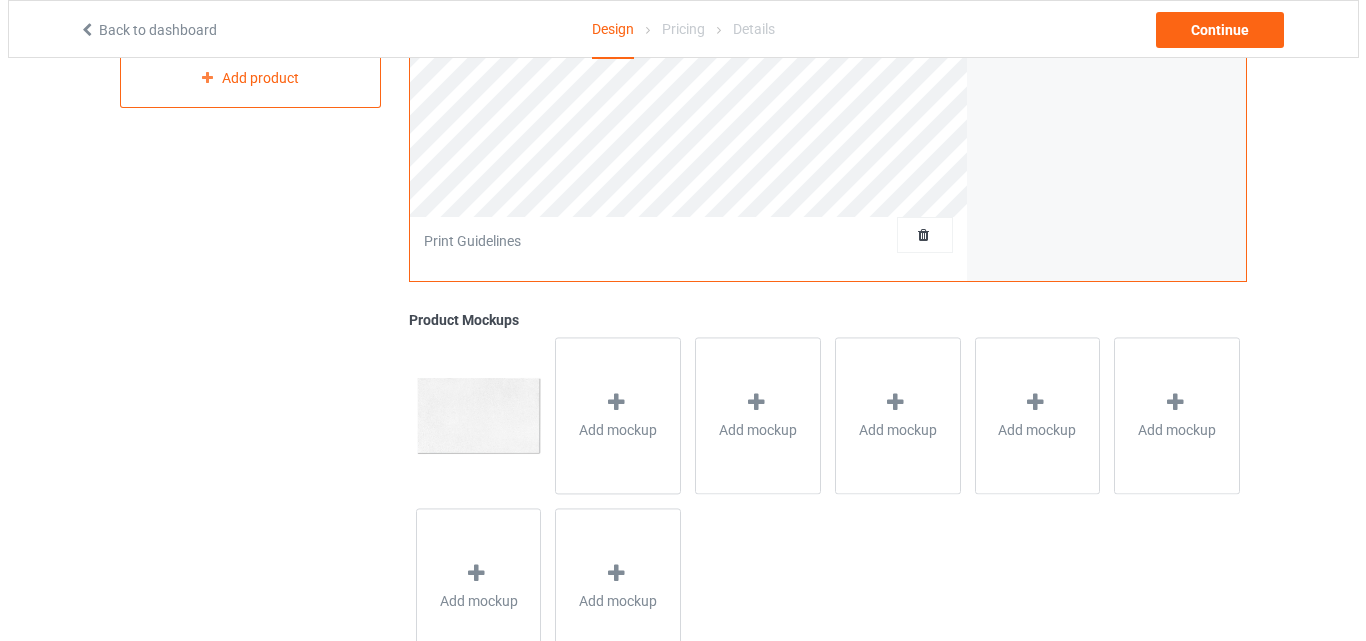 scroll, scrollTop: 655, scrollLeft: 0, axis: vertical 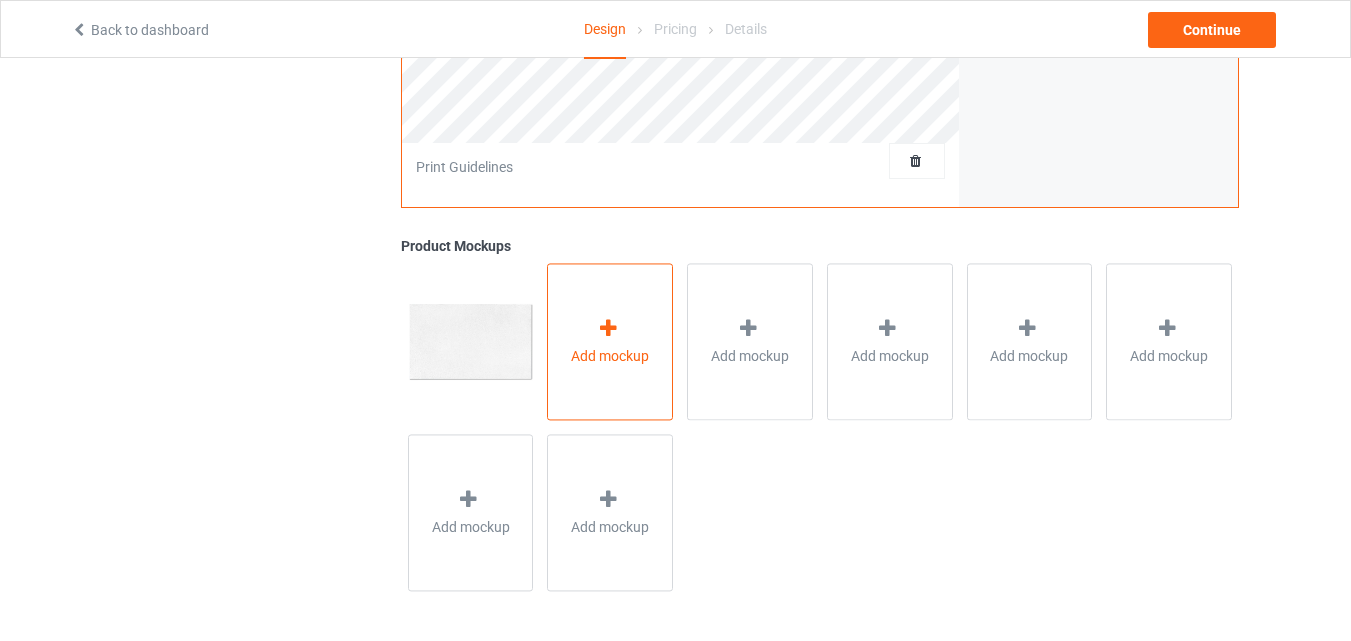 click on "Add mockup" at bounding box center (610, 341) 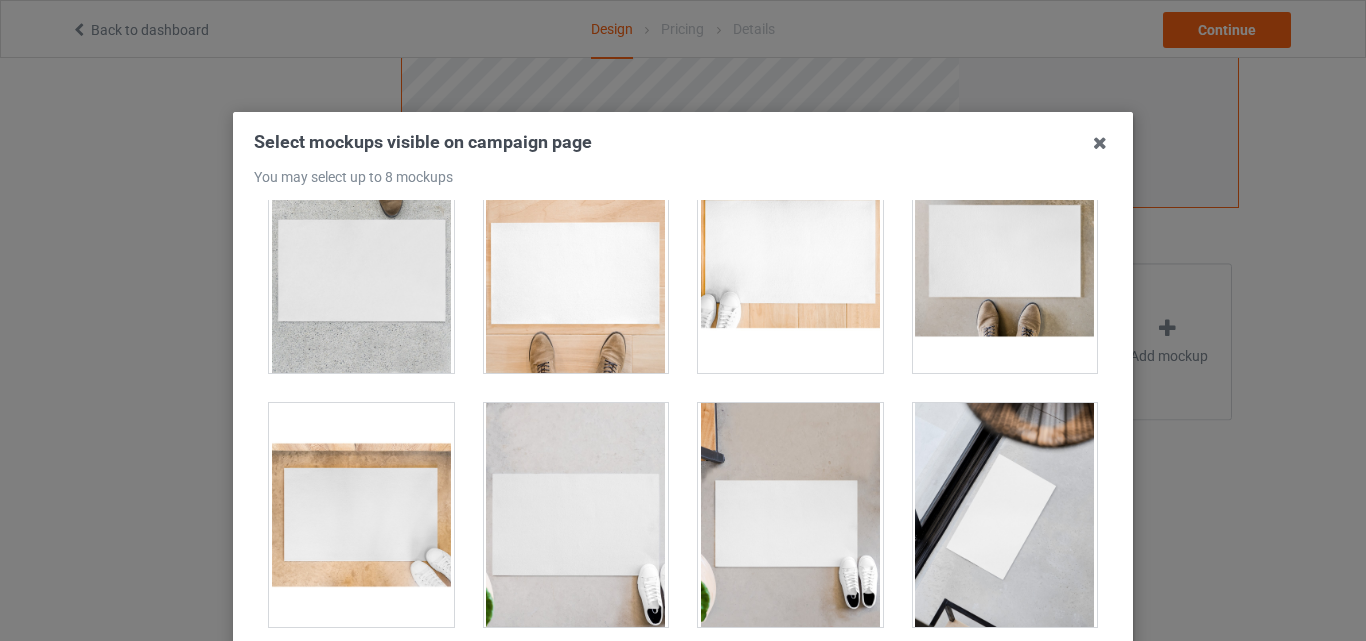 scroll, scrollTop: 256, scrollLeft: 0, axis: vertical 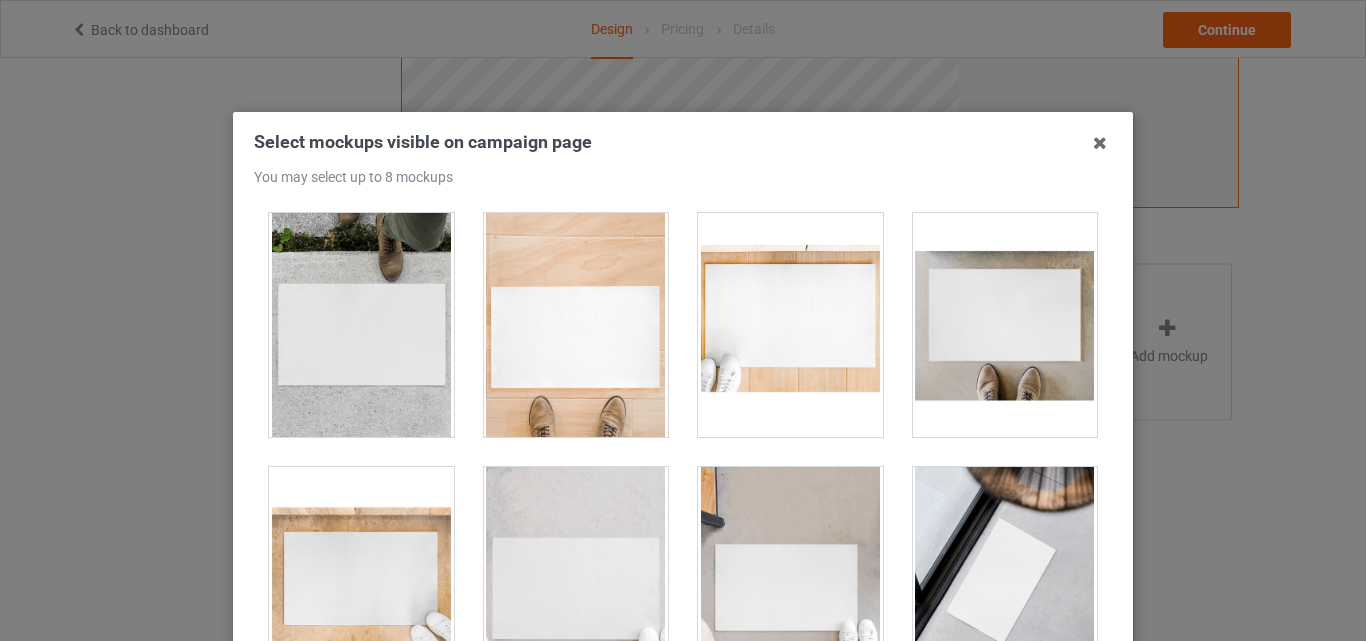 click at bounding box center [1005, 325] 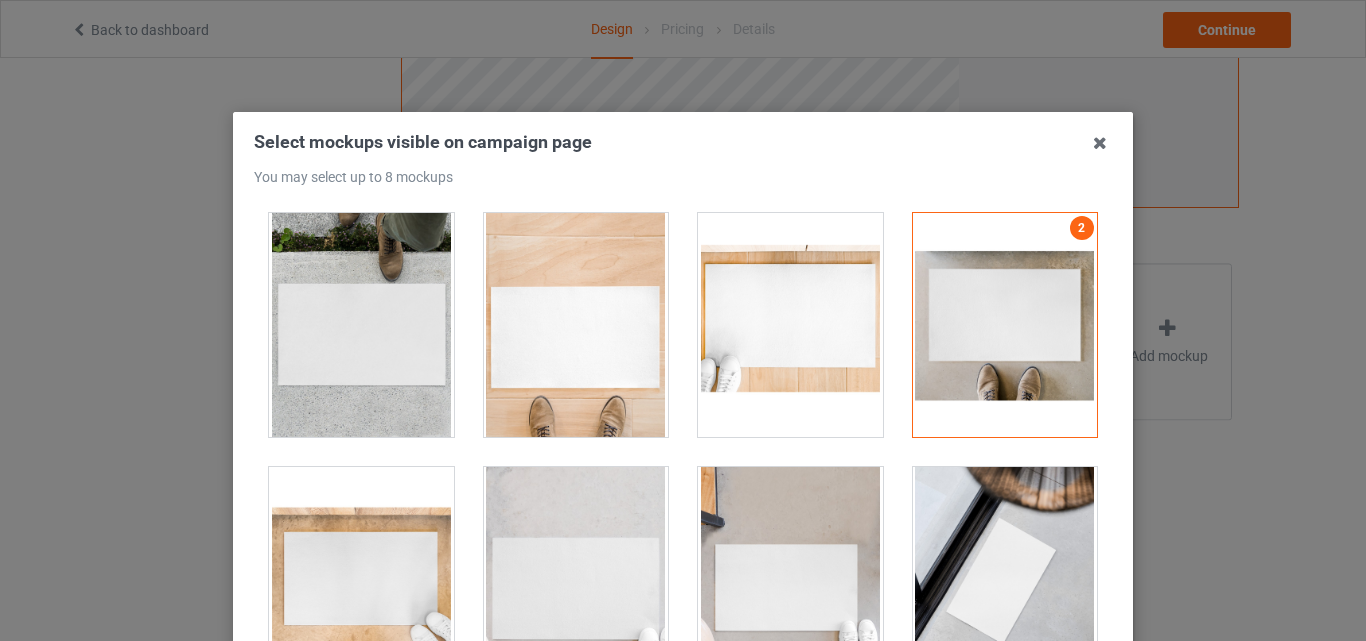 click at bounding box center [361, 325] 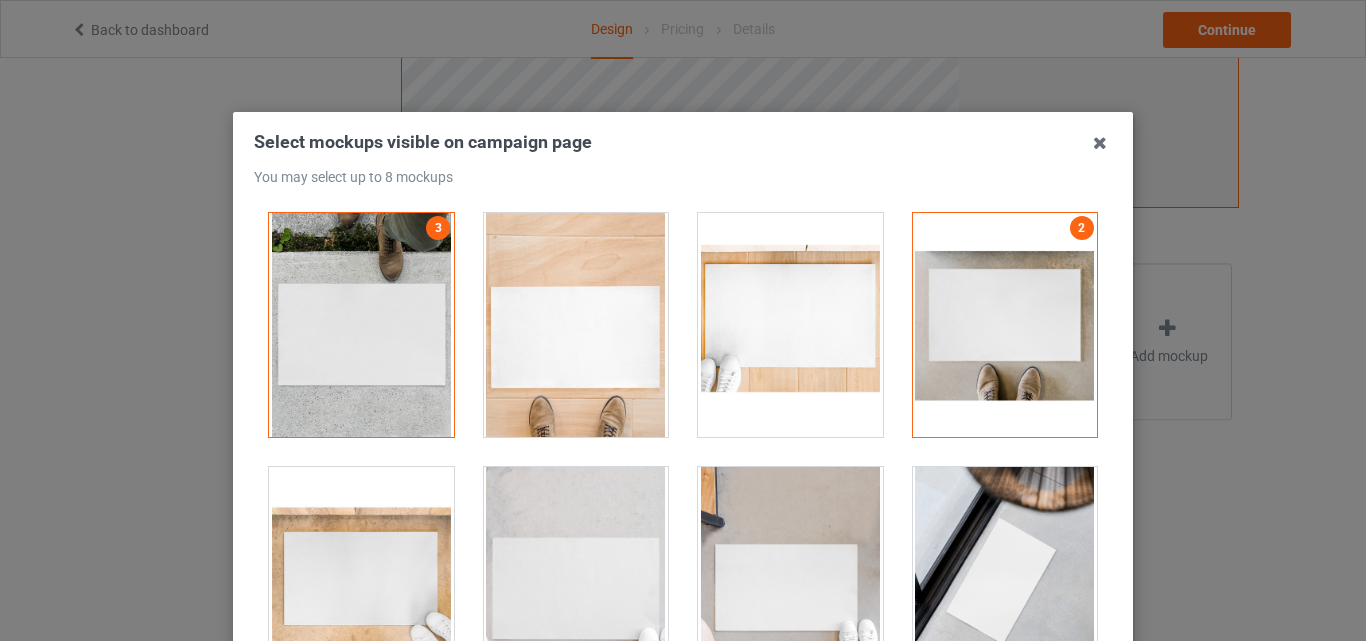 click at bounding box center [361, 325] 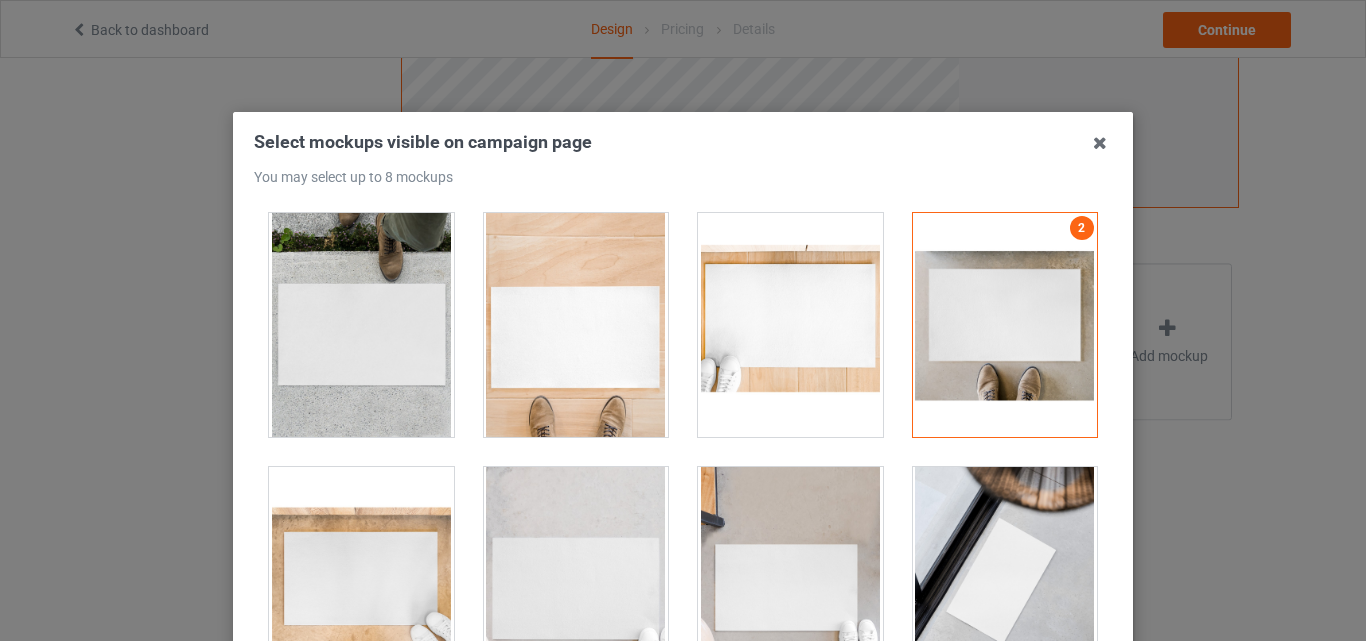 click at bounding box center (576, 325) 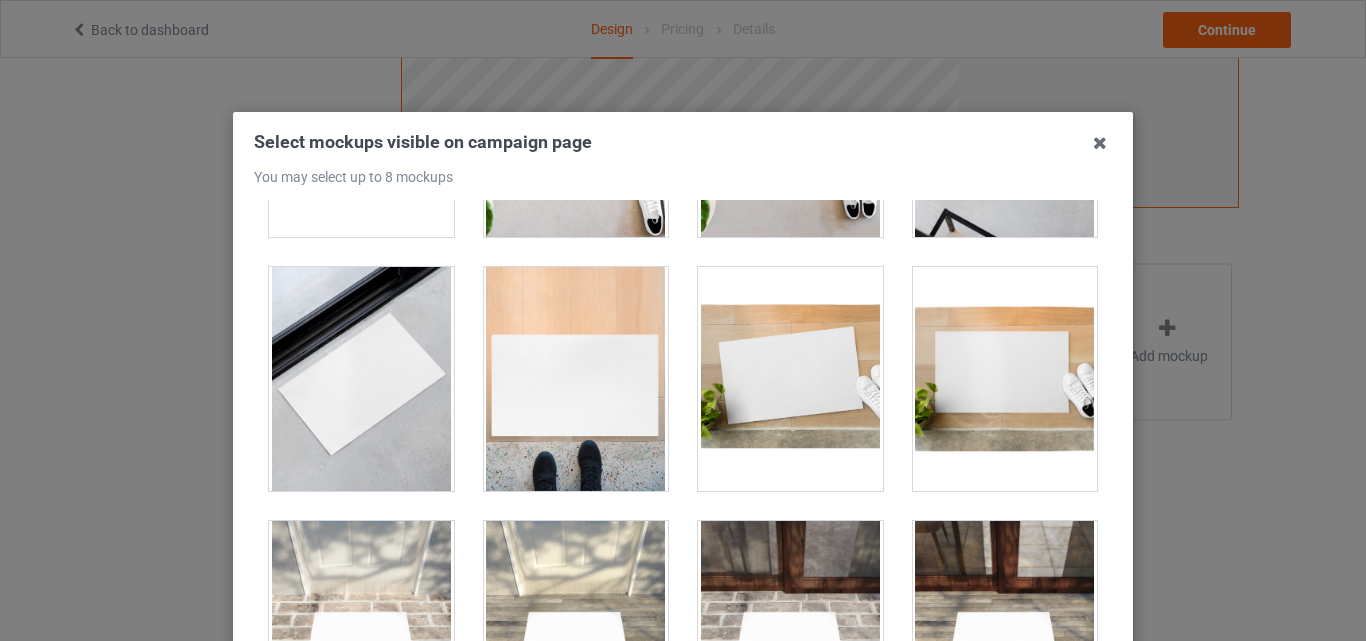 scroll, scrollTop: 634, scrollLeft: 0, axis: vertical 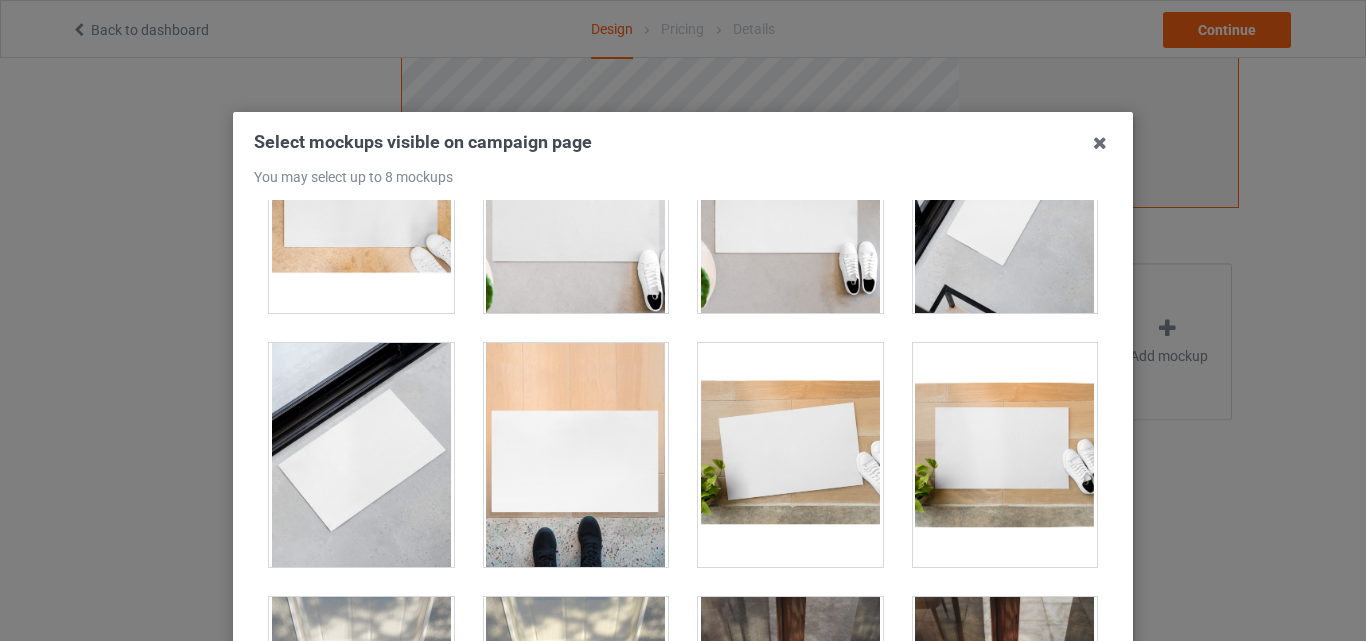 click at bounding box center [790, 455] 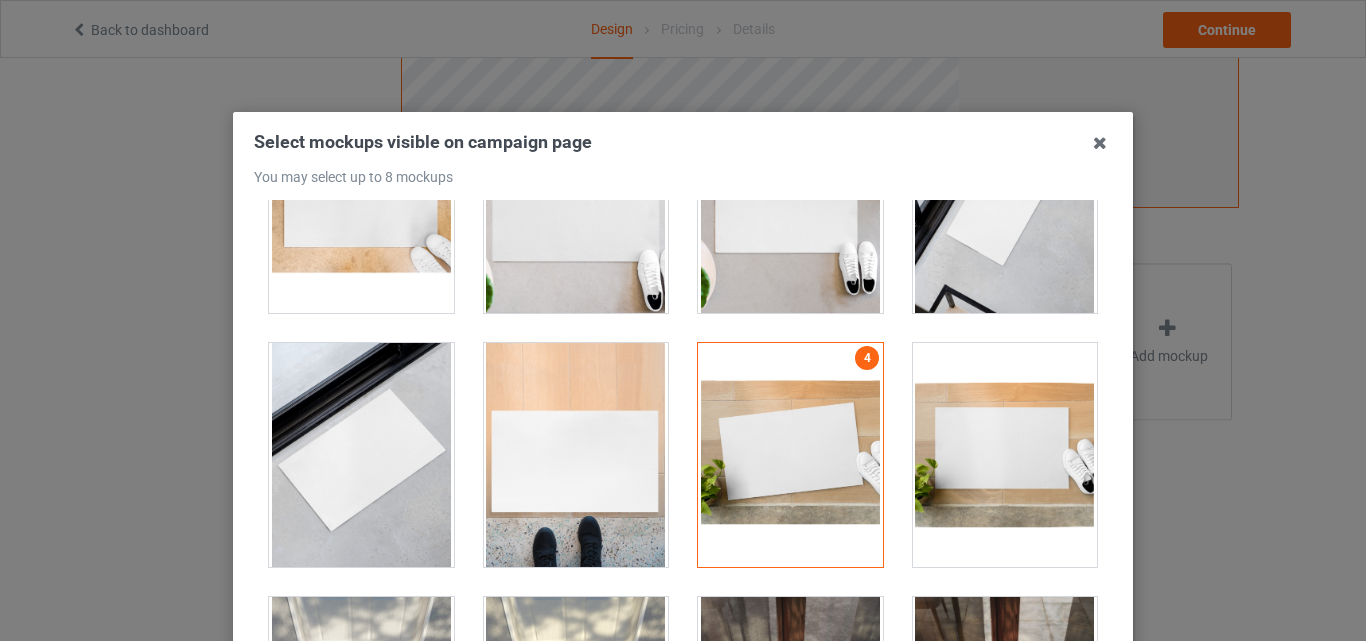 click at bounding box center (361, 455) 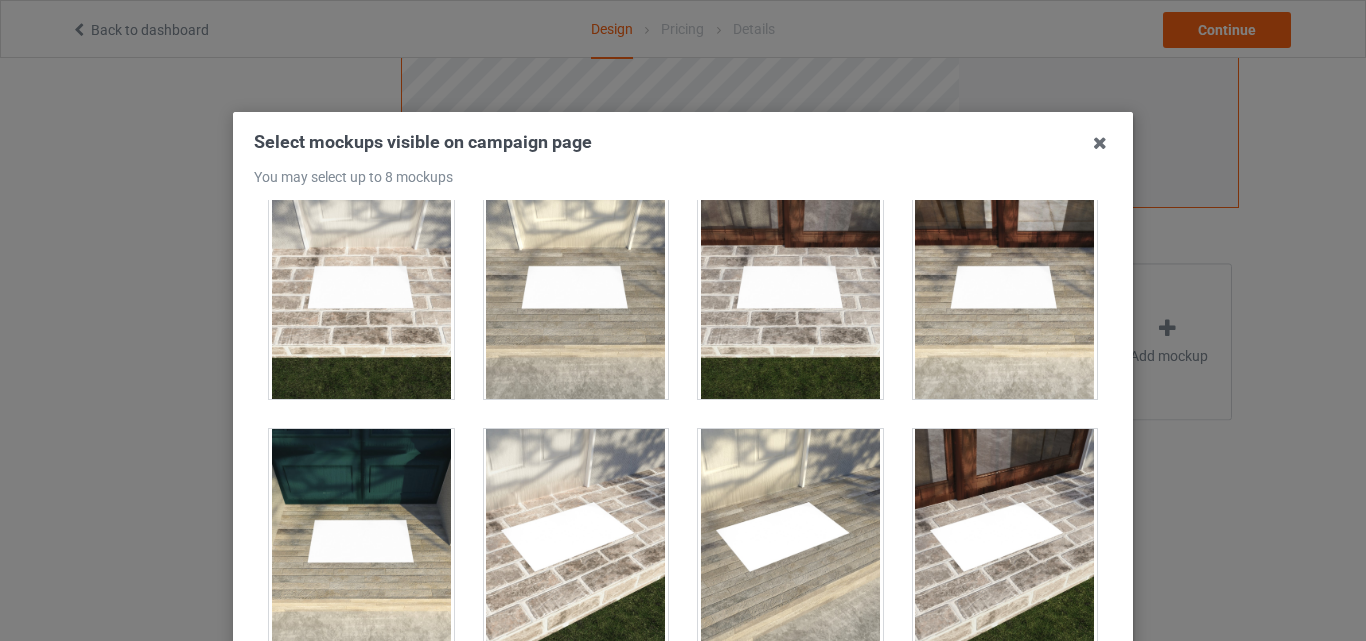 scroll, scrollTop: 1061, scrollLeft: 0, axis: vertical 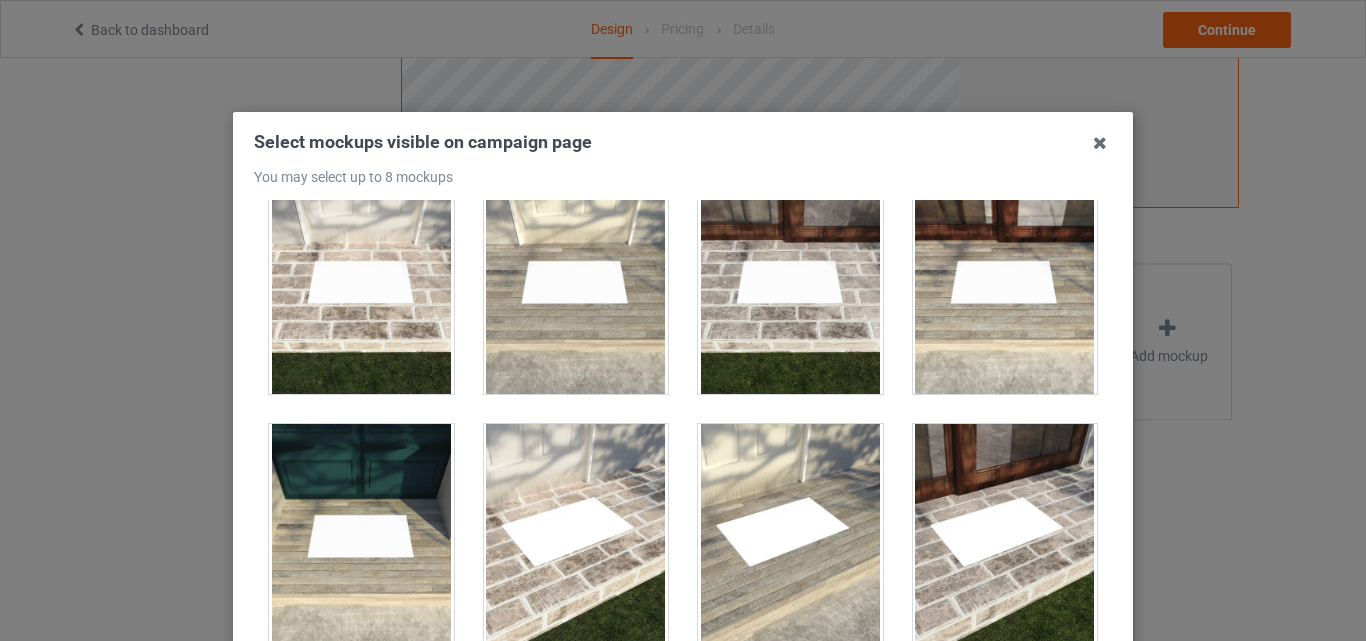 click at bounding box center [1005, 282] 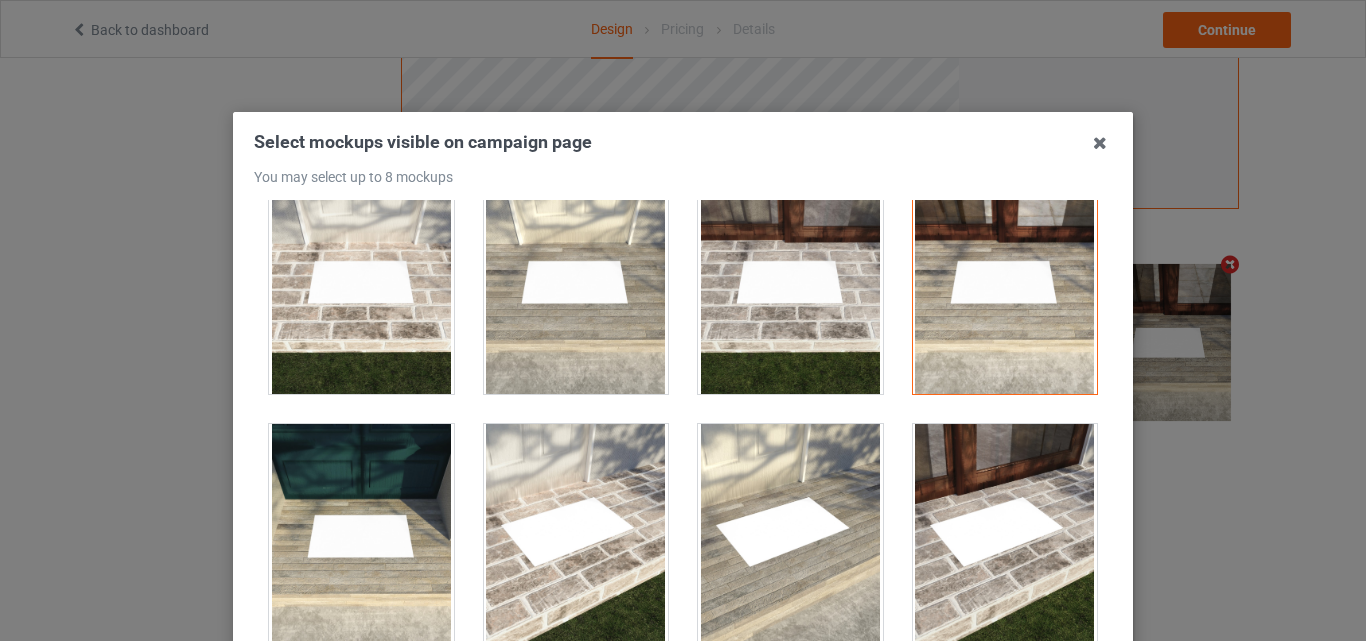 scroll, scrollTop: 654, scrollLeft: 0, axis: vertical 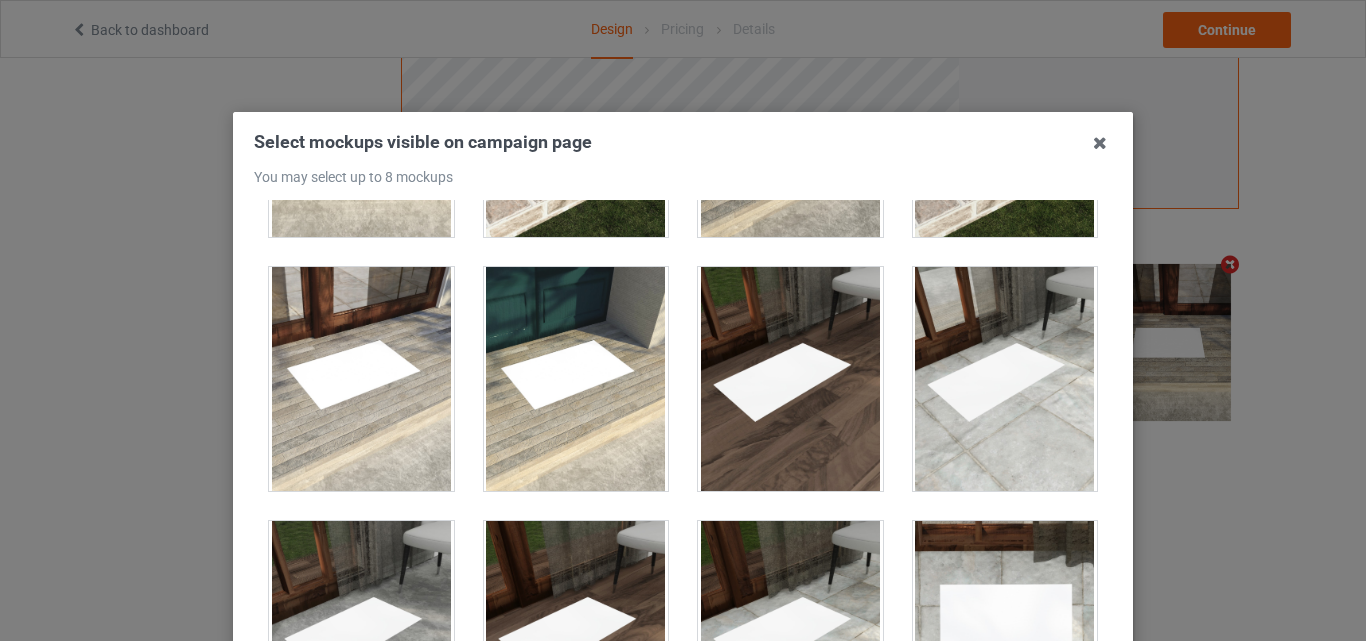 click at bounding box center (790, 379) 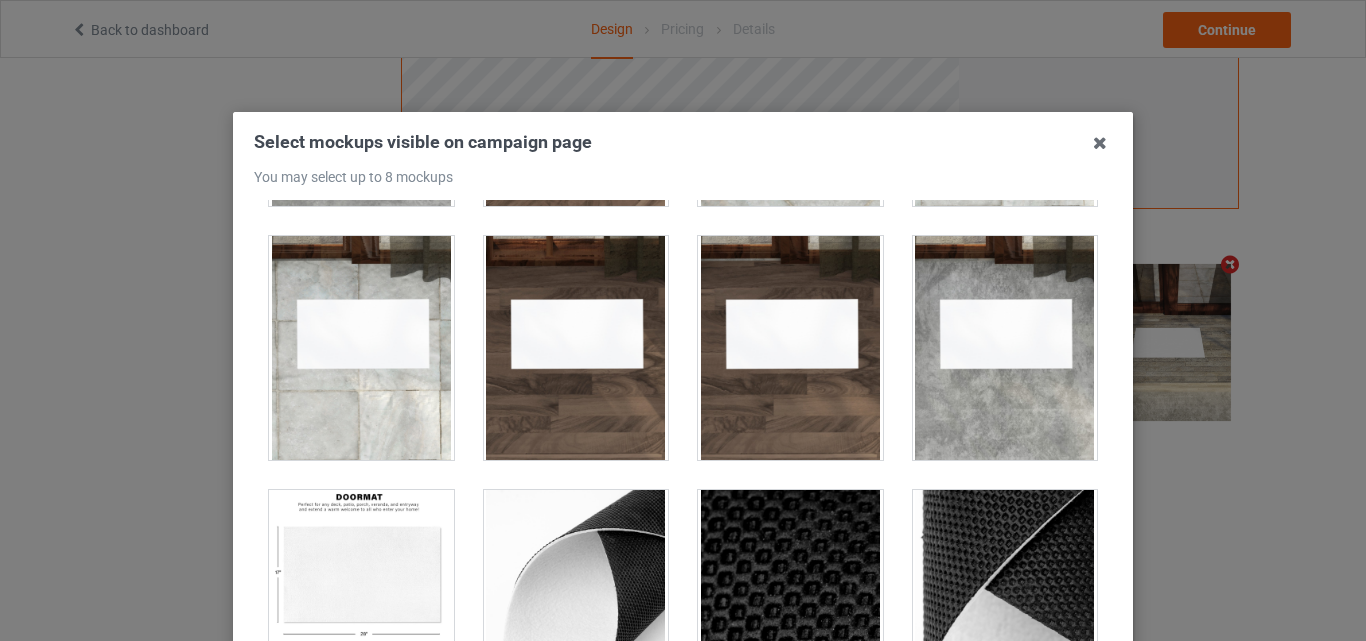 scroll, scrollTop: 2027, scrollLeft: 0, axis: vertical 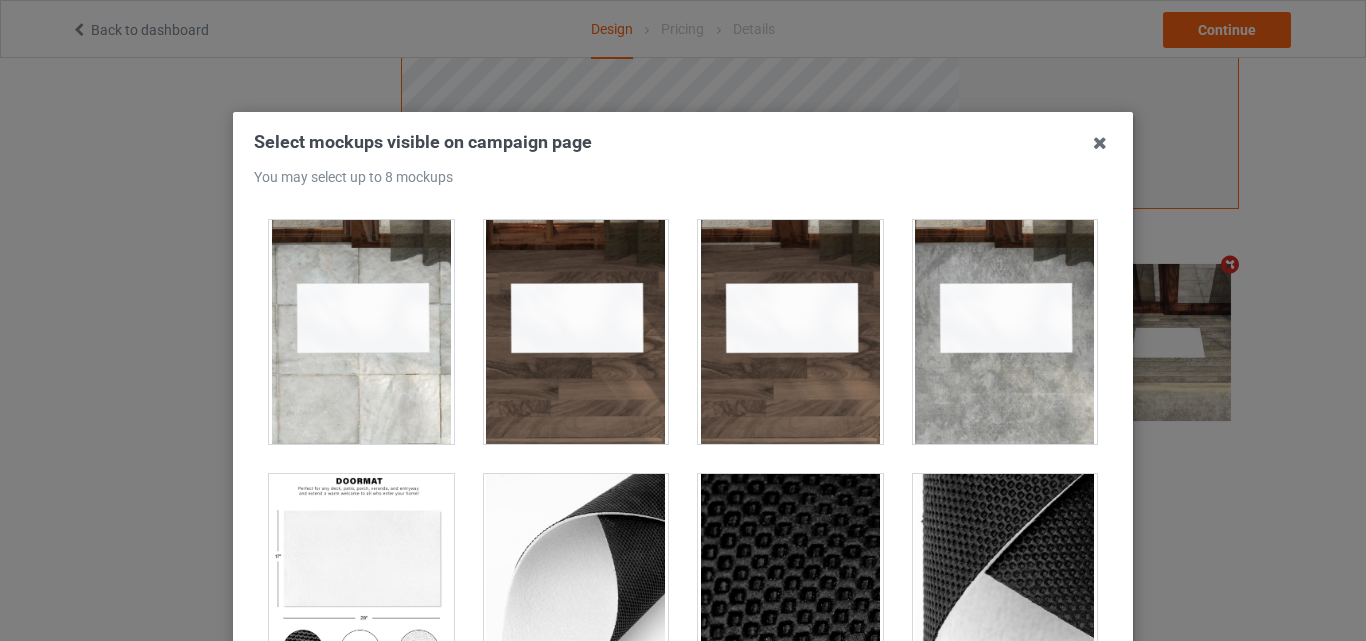 drag, startPoint x: 354, startPoint y: 556, endPoint x: 459, endPoint y: 513, distance: 113.46365 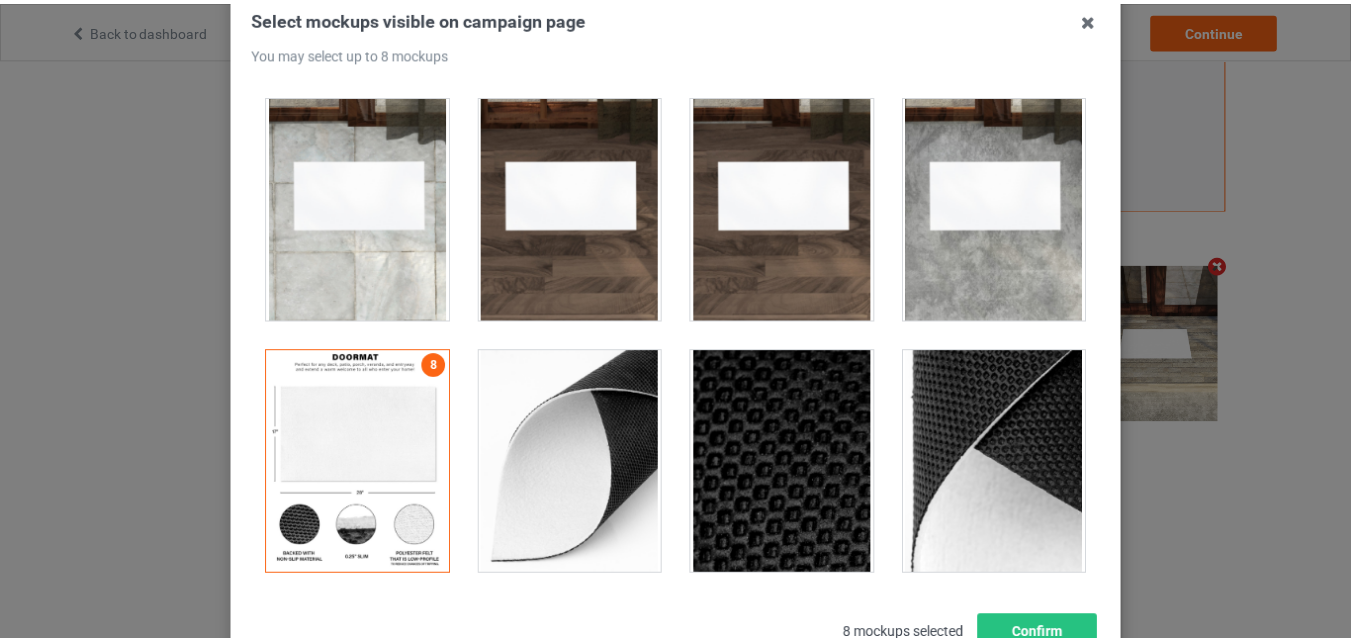scroll, scrollTop: 275, scrollLeft: 0, axis: vertical 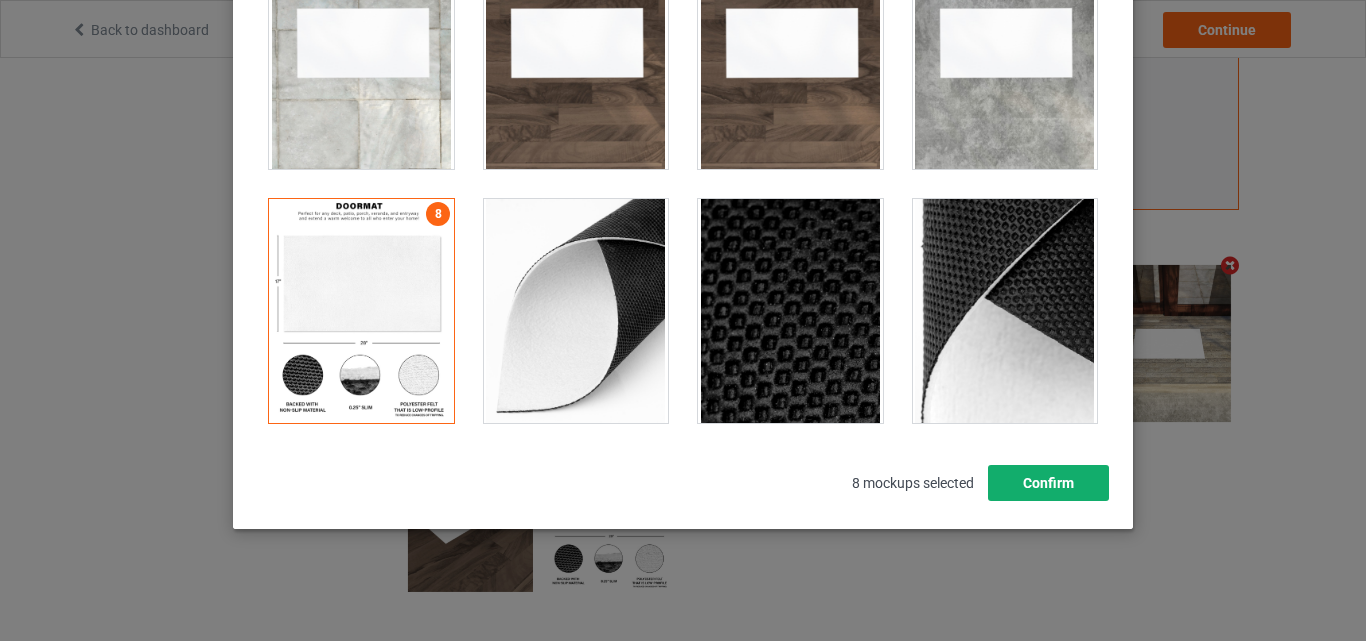 click on "Confirm" at bounding box center (1048, 483) 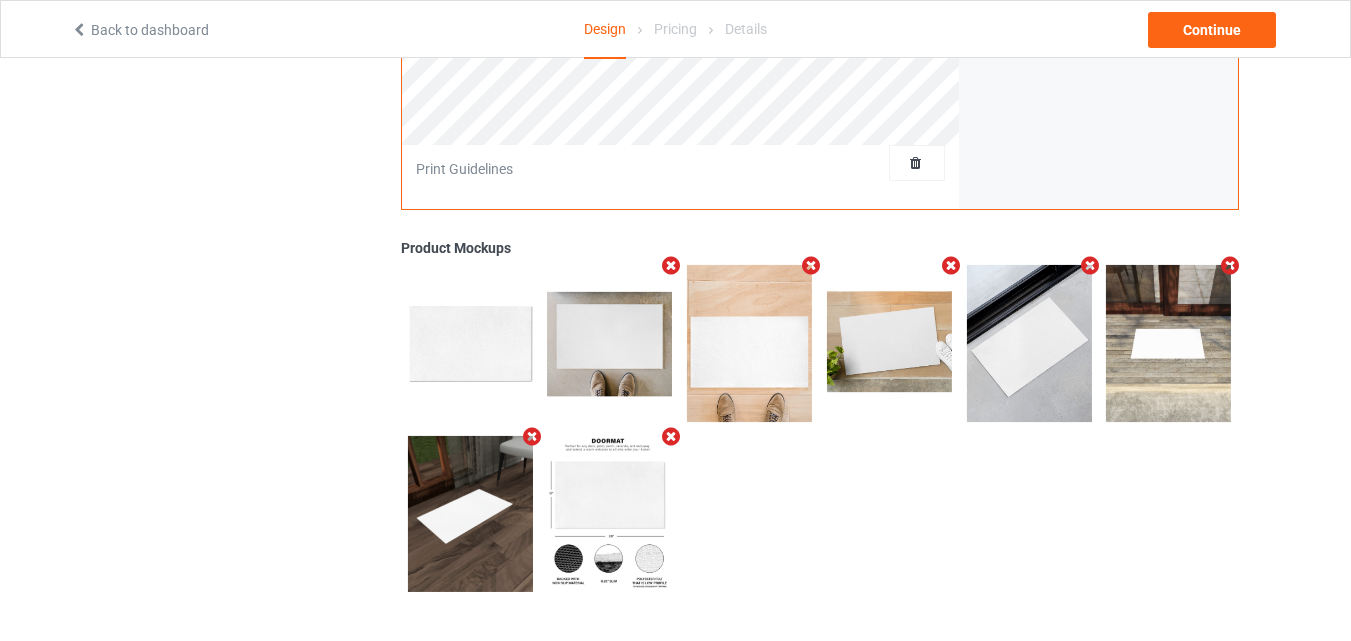 scroll, scrollTop: 0, scrollLeft: 0, axis: both 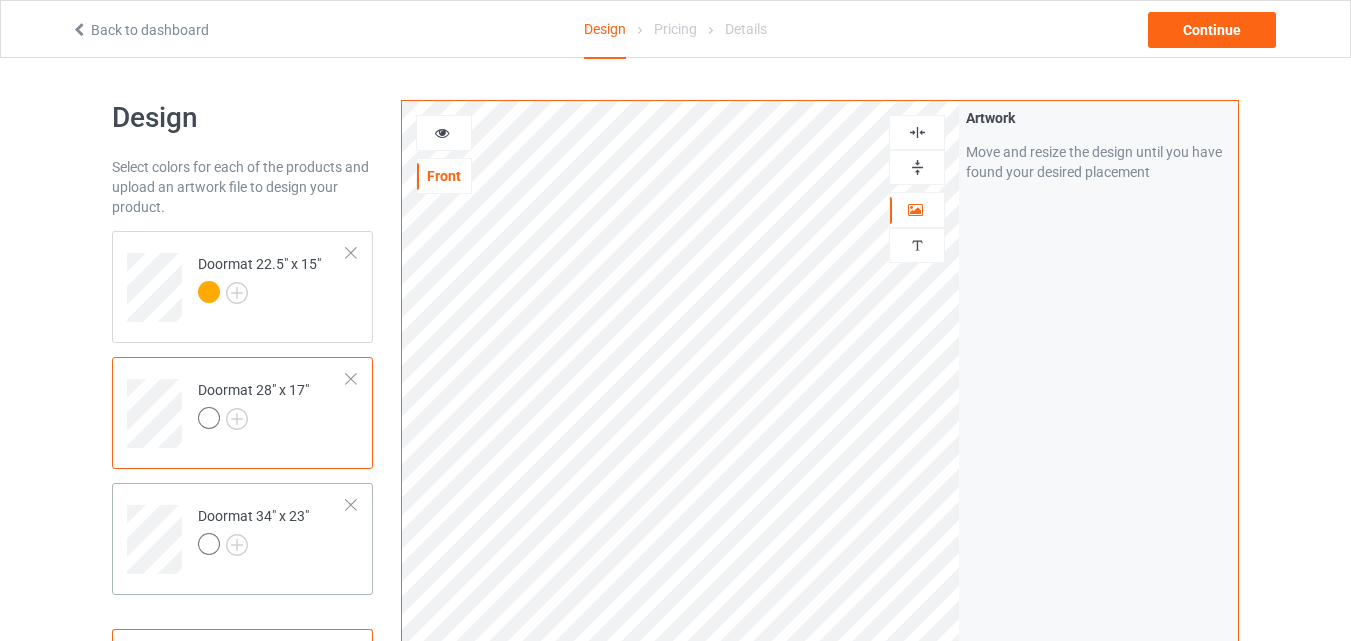 click on "Doormat 34" x 23"" at bounding box center (242, 539) 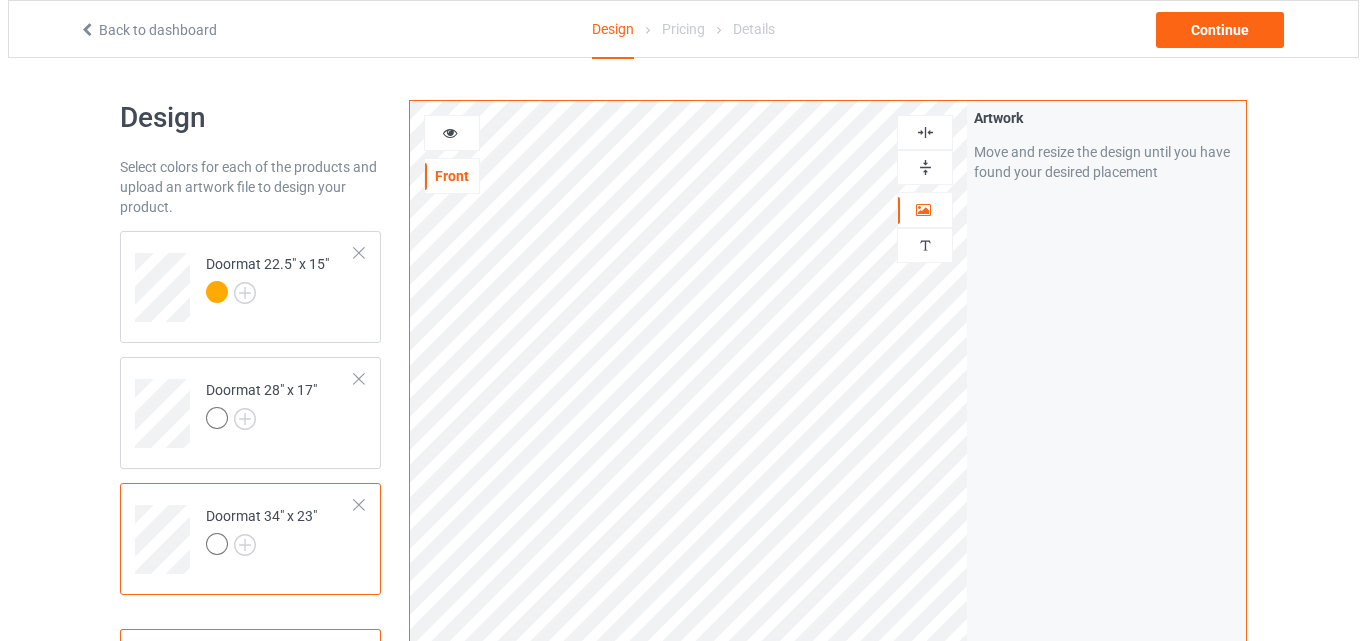 scroll, scrollTop: 655, scrollLeft: 0, axis: vertical 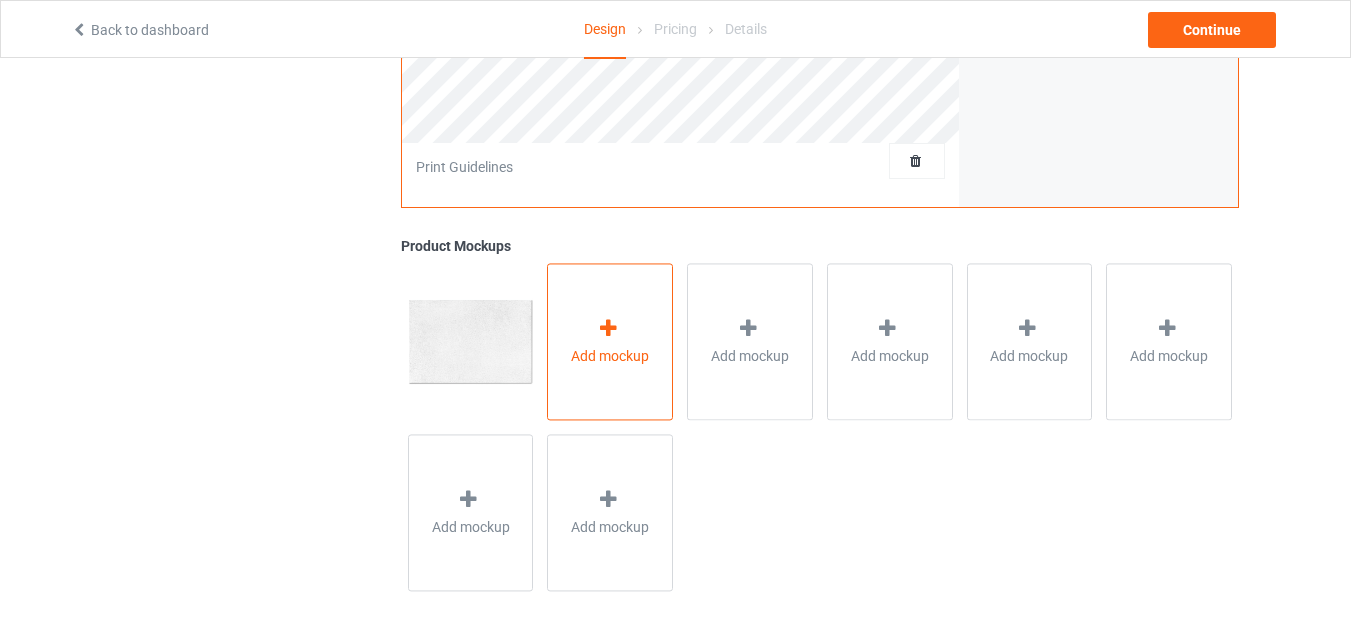 click on "Add mockup" at bounding box center (610, 356) 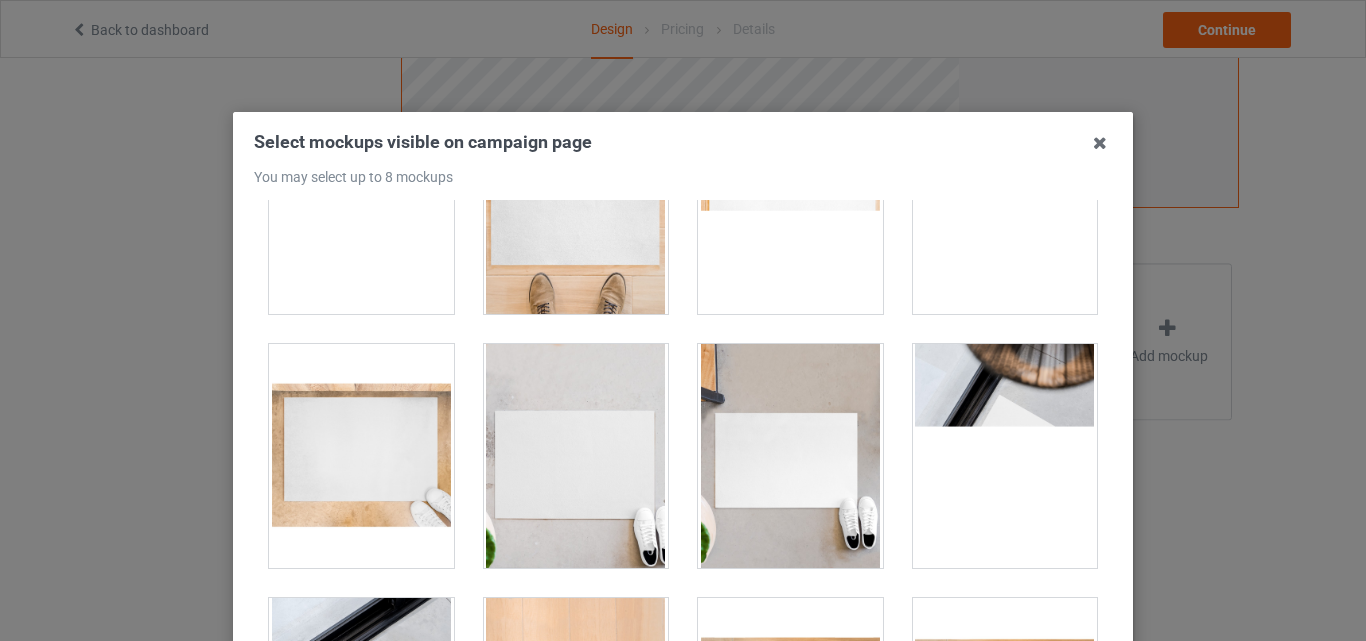 scroll, scrollTop: 469, scrollLeft: 0, axis: vertical 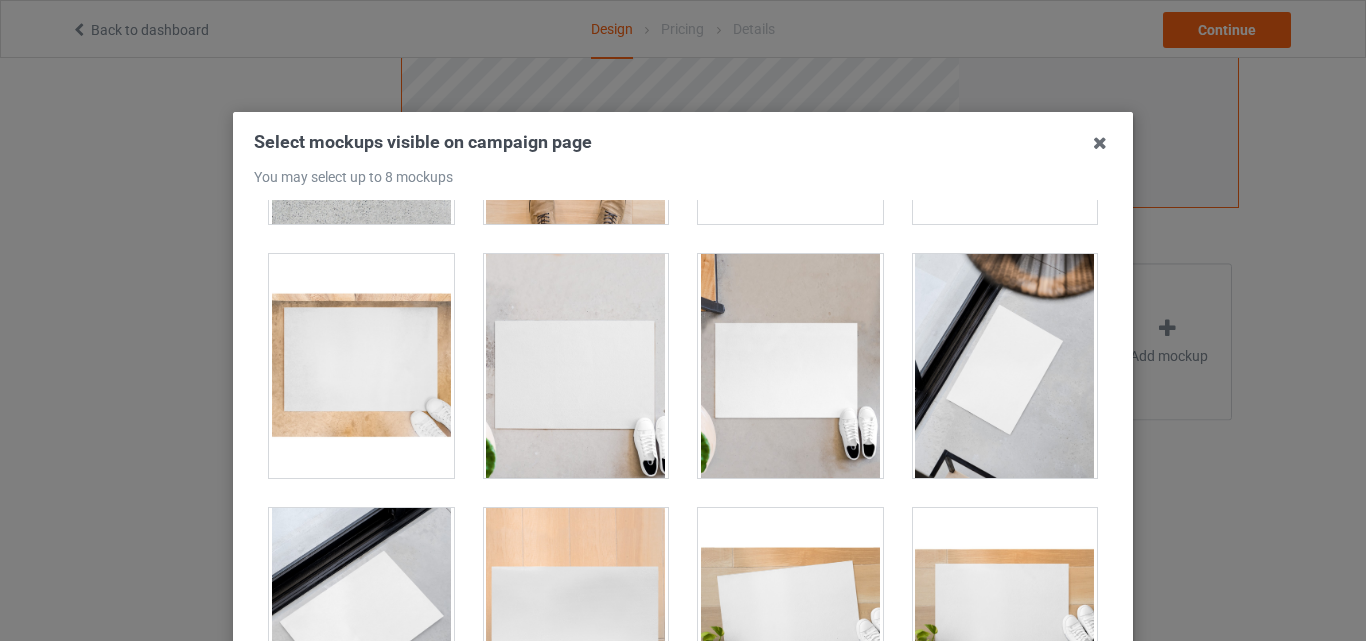 click at bounding box center (361, 366) 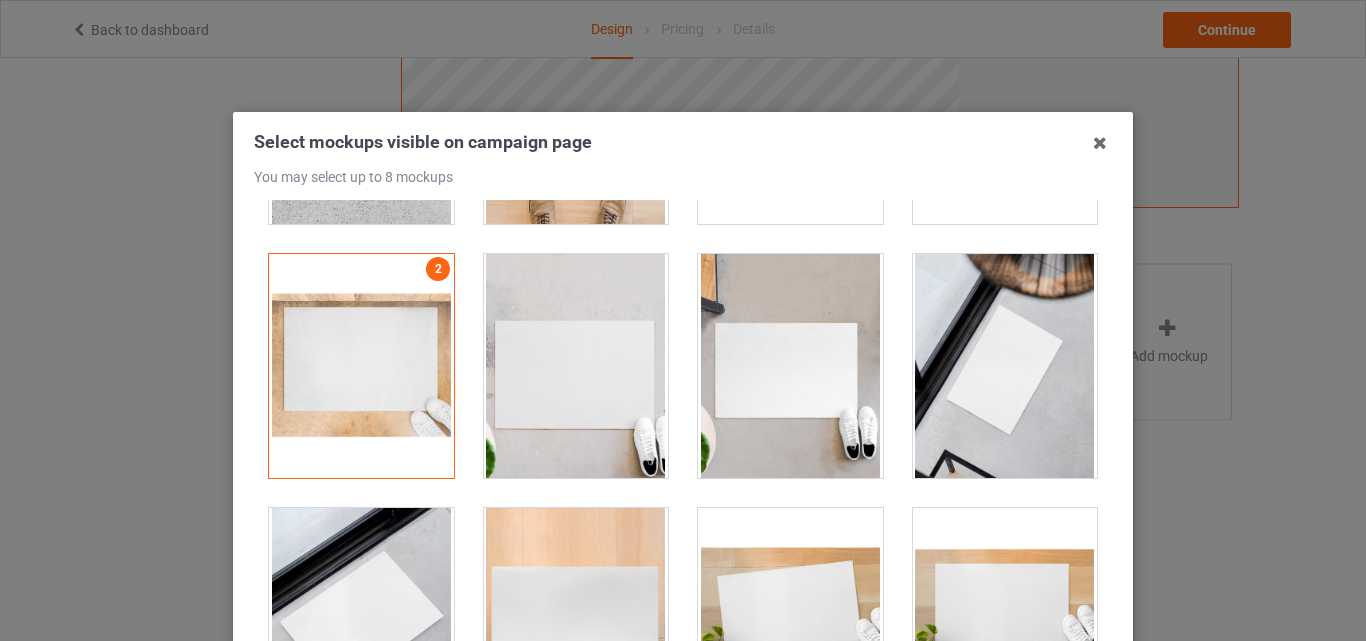 click at bounding box center [790, 366] 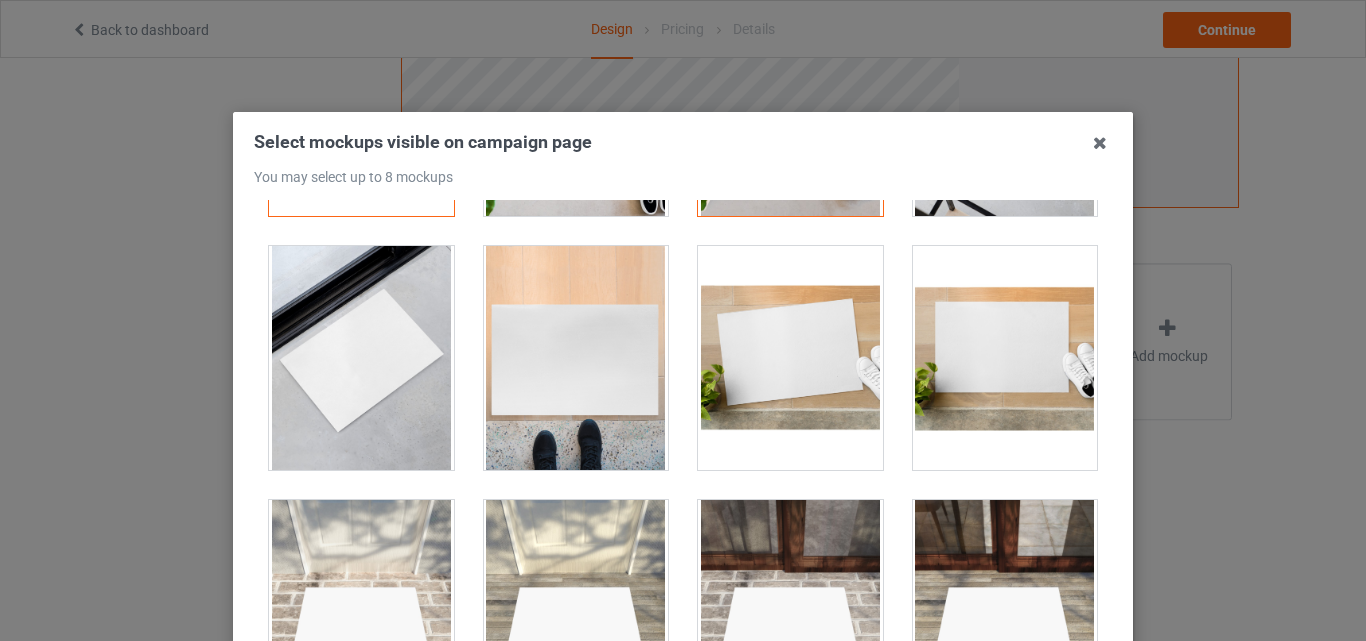 scroll, scrollTop: 726, scrollLeft: 0, axis: vertical 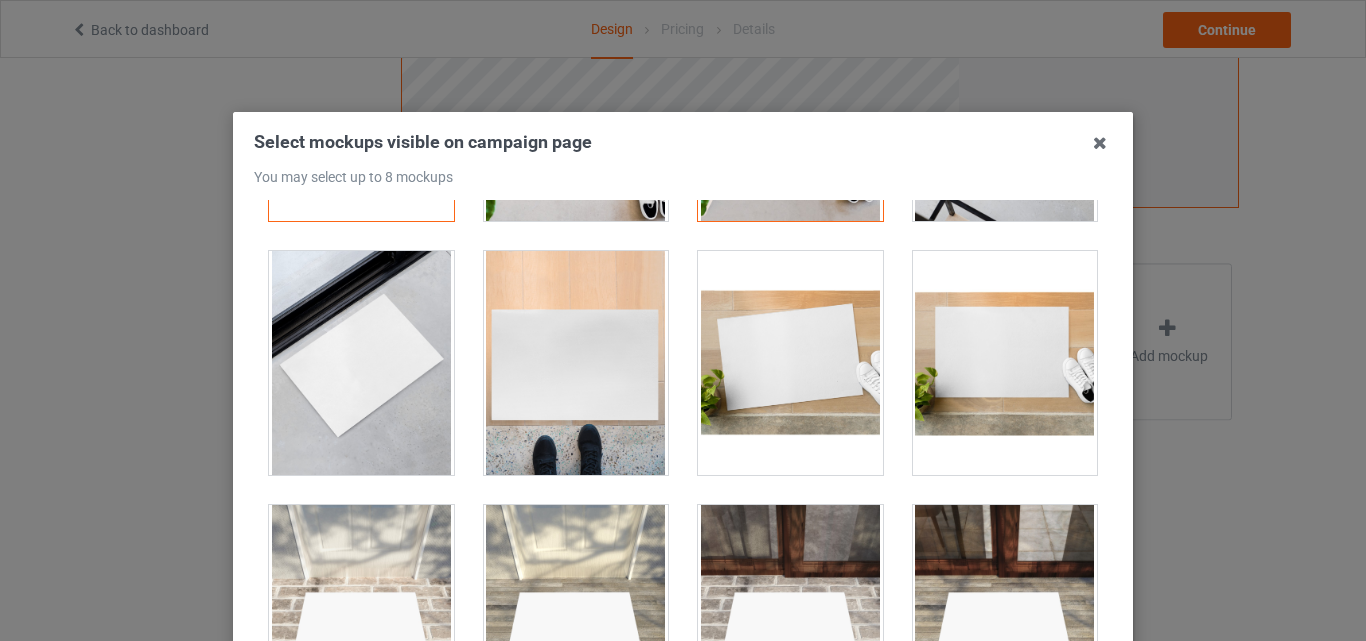 click at bounding box center (576, 363) 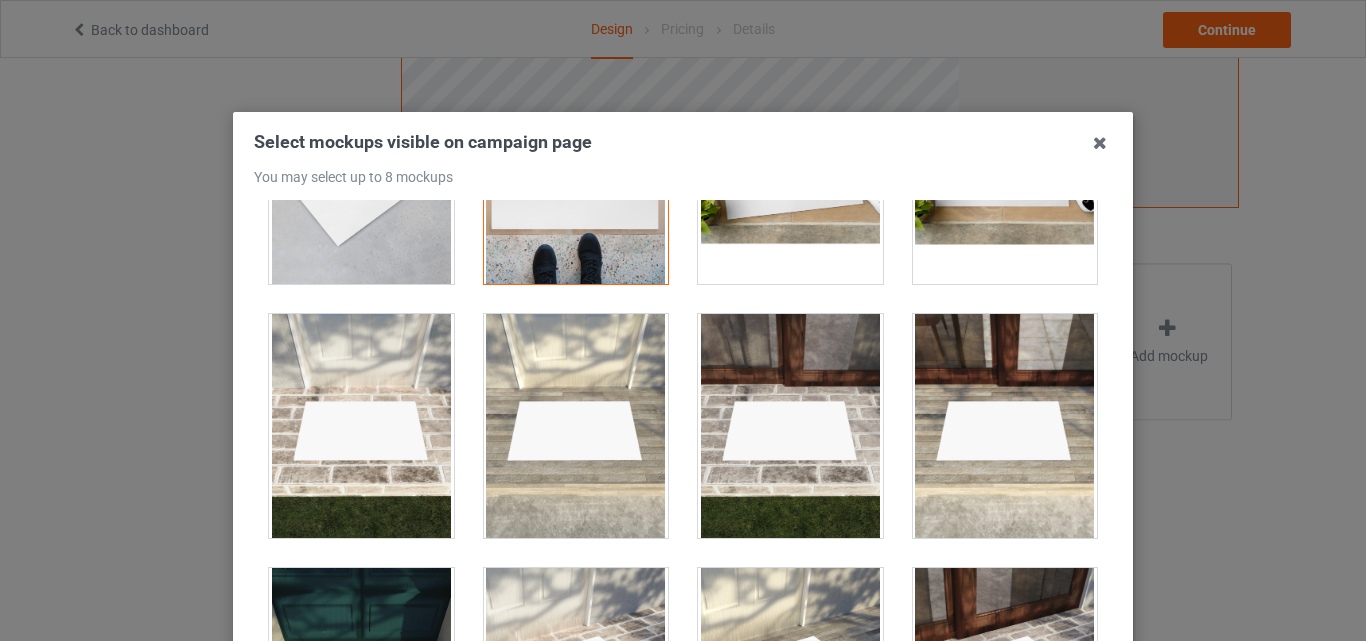 scroll, scrollTop: 928, scrollLeft: 0, axis: vertical 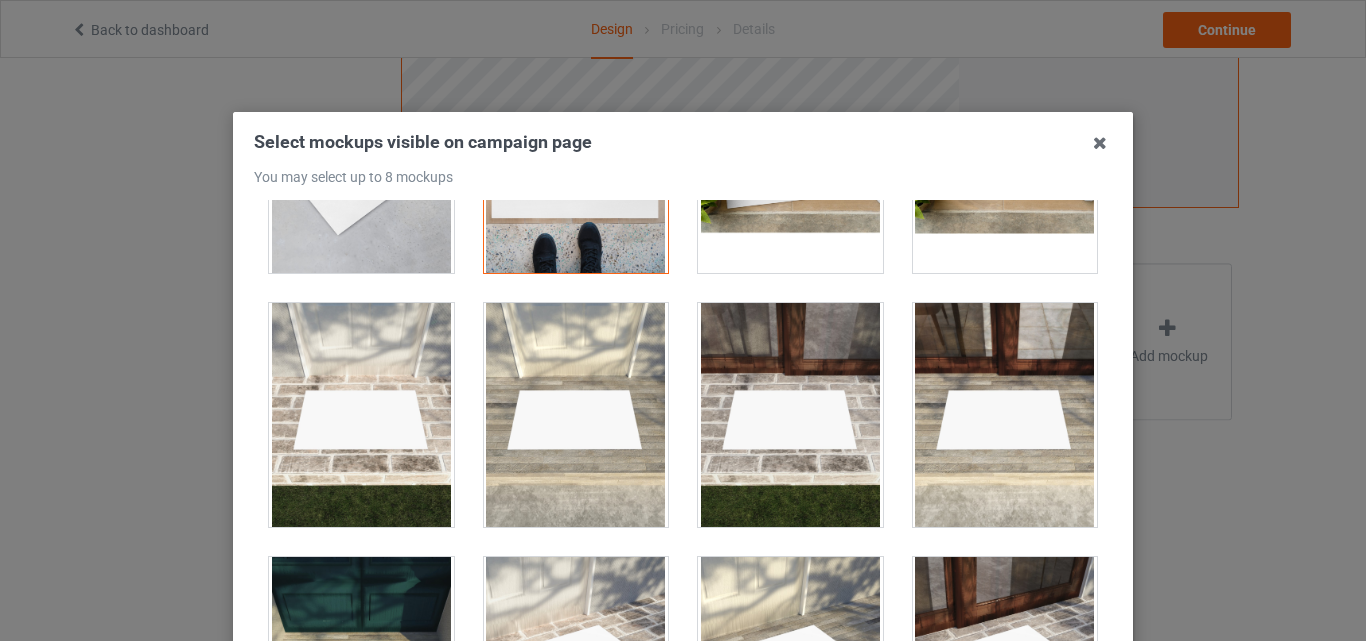 click at bounding box center (1005, 415) 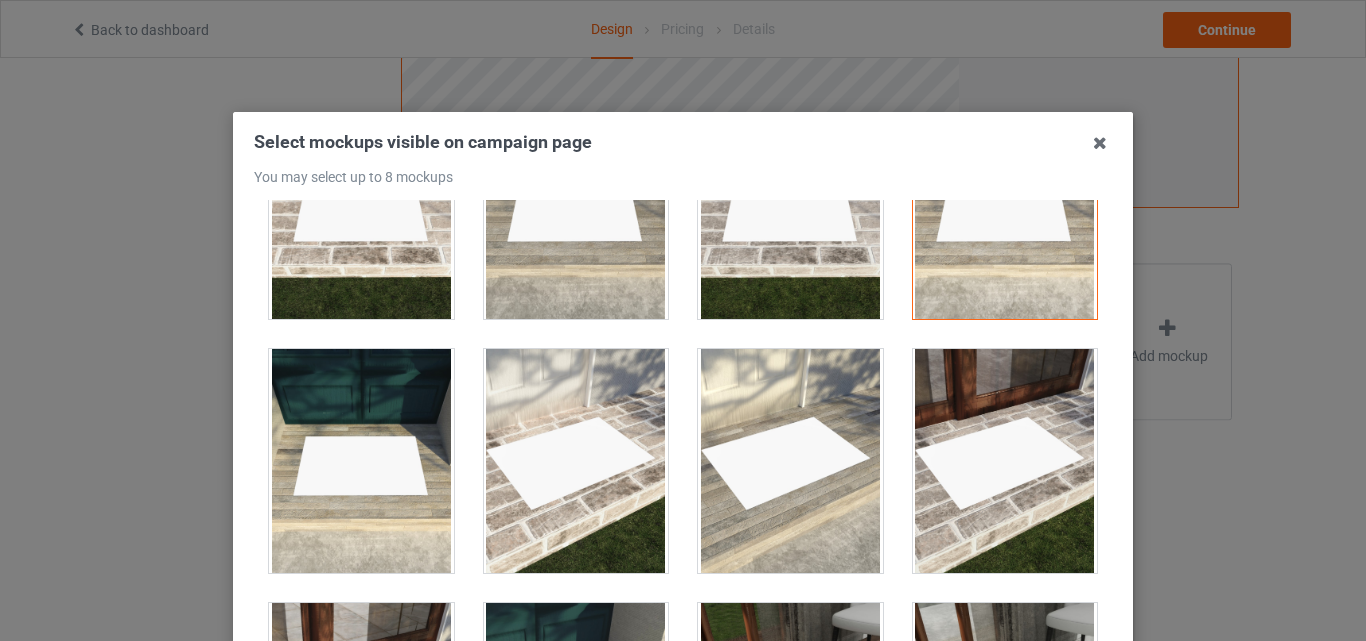 scroll, scrollTop: 1057, scrollLeft: 0, axis: vertical 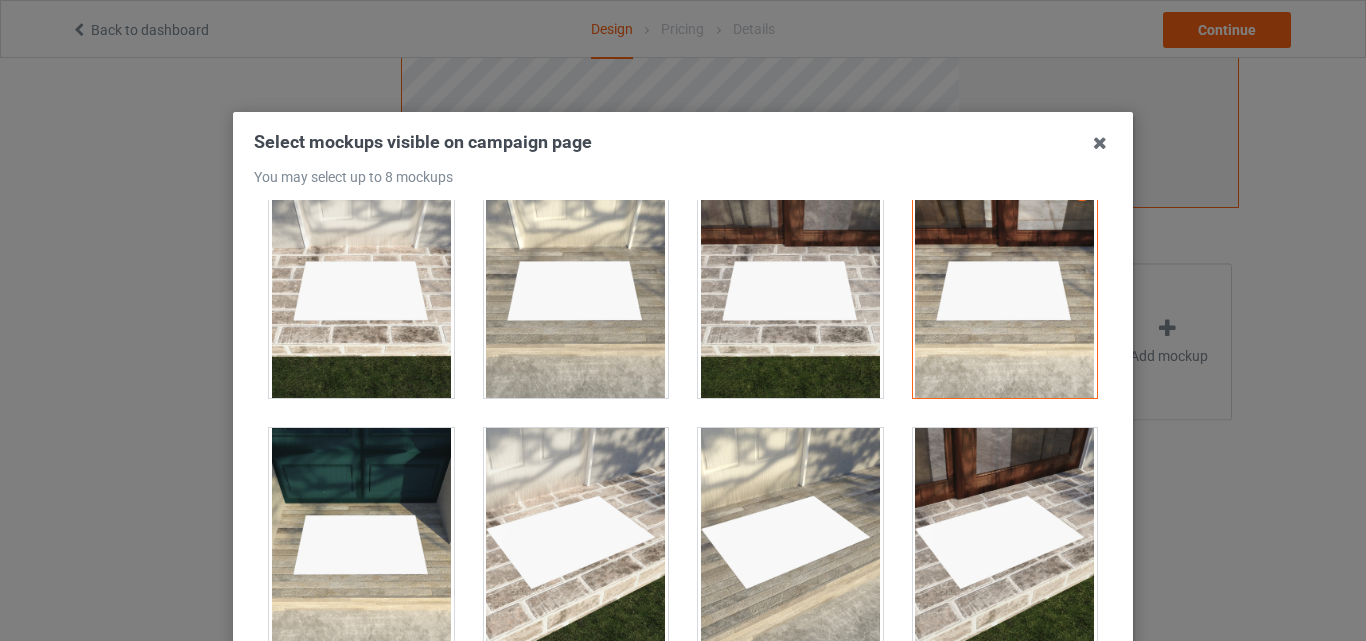 drag, startPoint x: 960, startPoint y: 311, endPoint x: 871, endPoint y: 366, distance: 104.62313 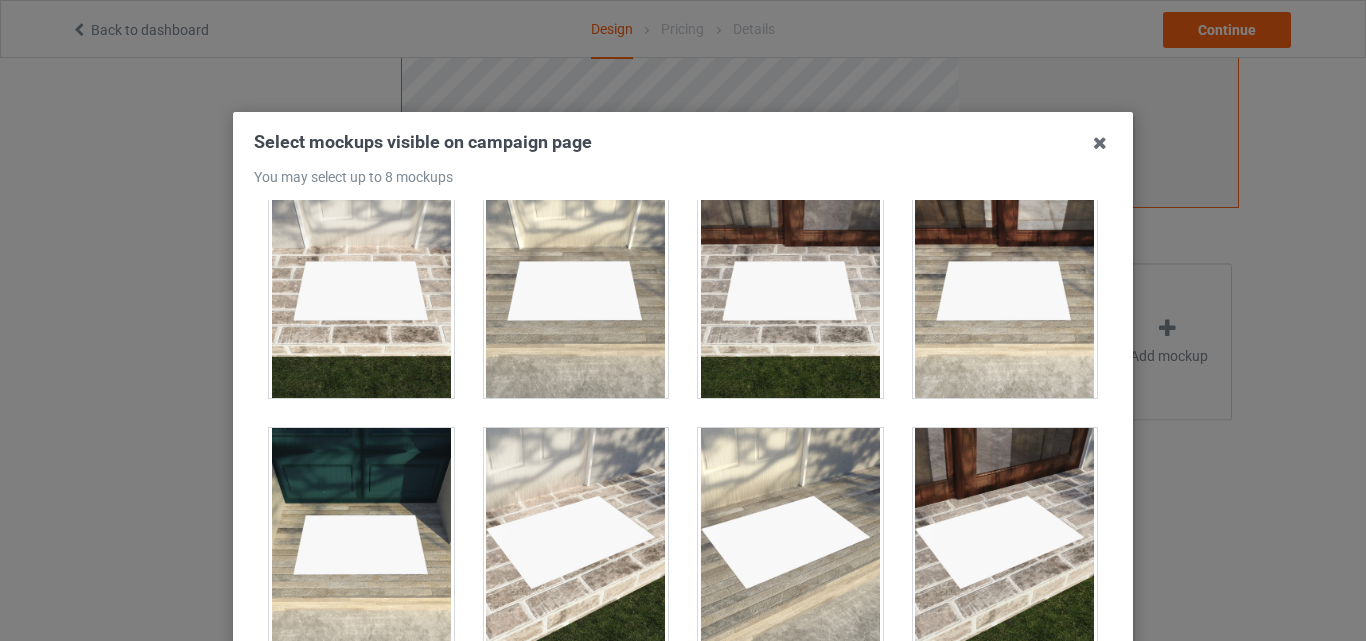 click at bounding box center (361, 540) 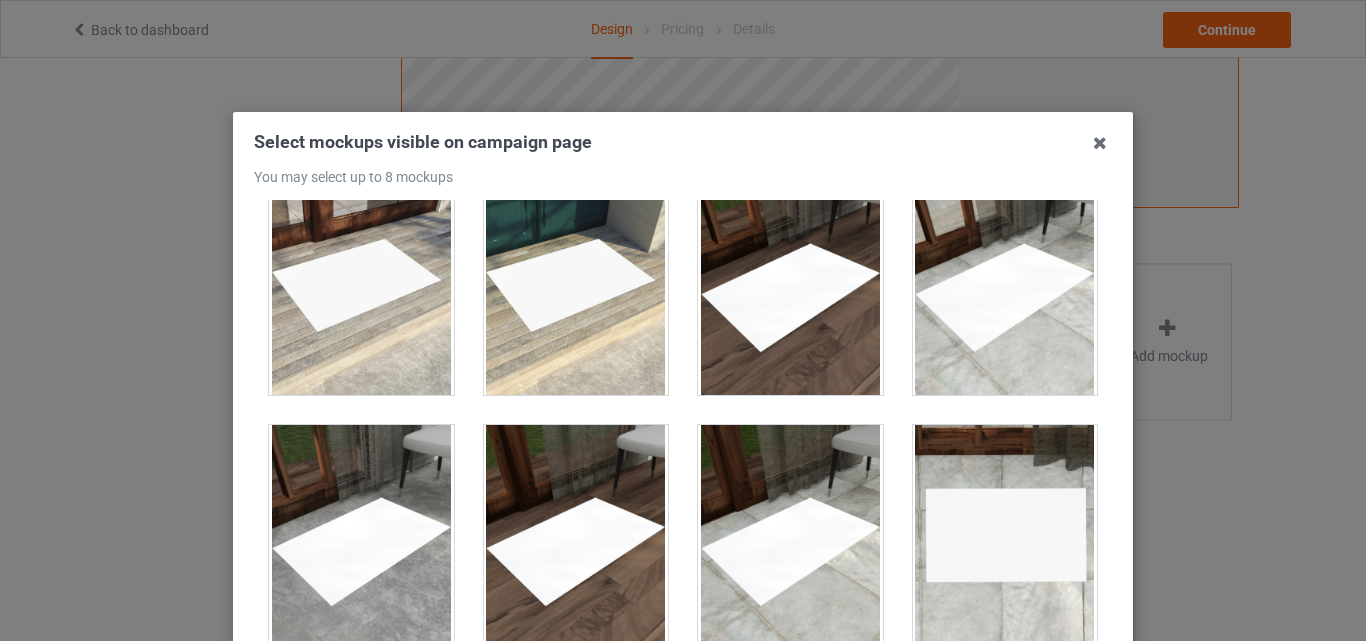 scroll, scrollTop: 1606, scrollLeft: 0, axis: vertical 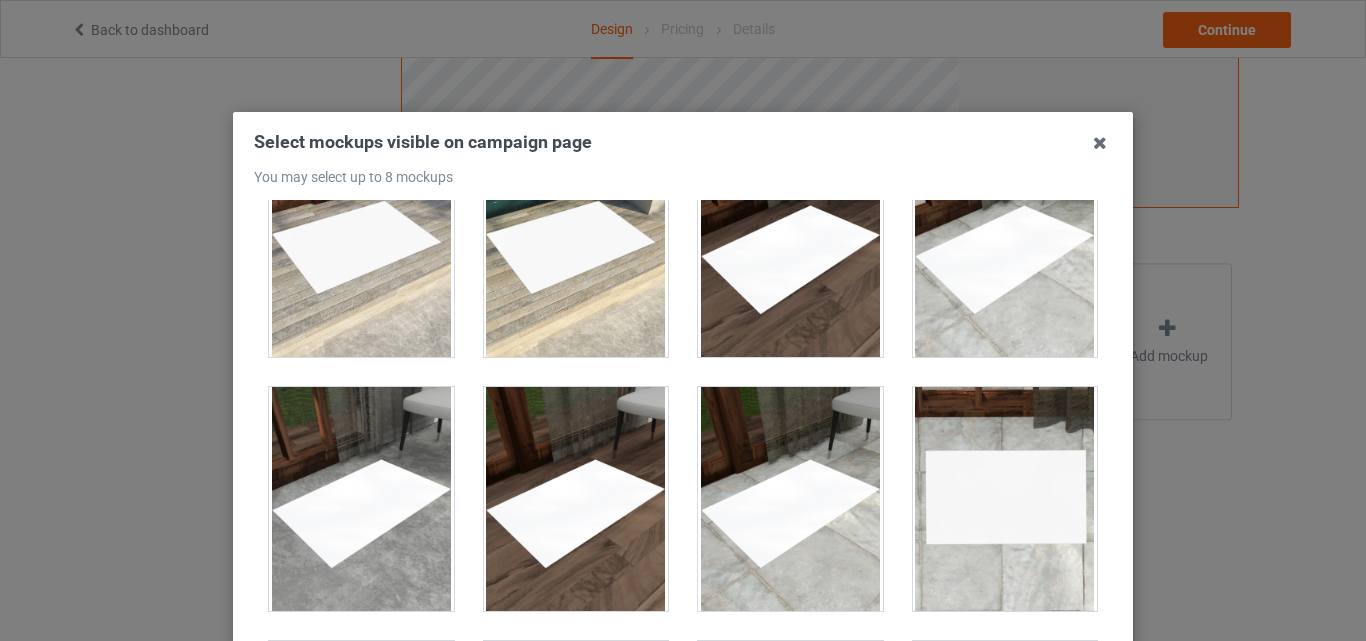 click at bounding box center [576, 499] 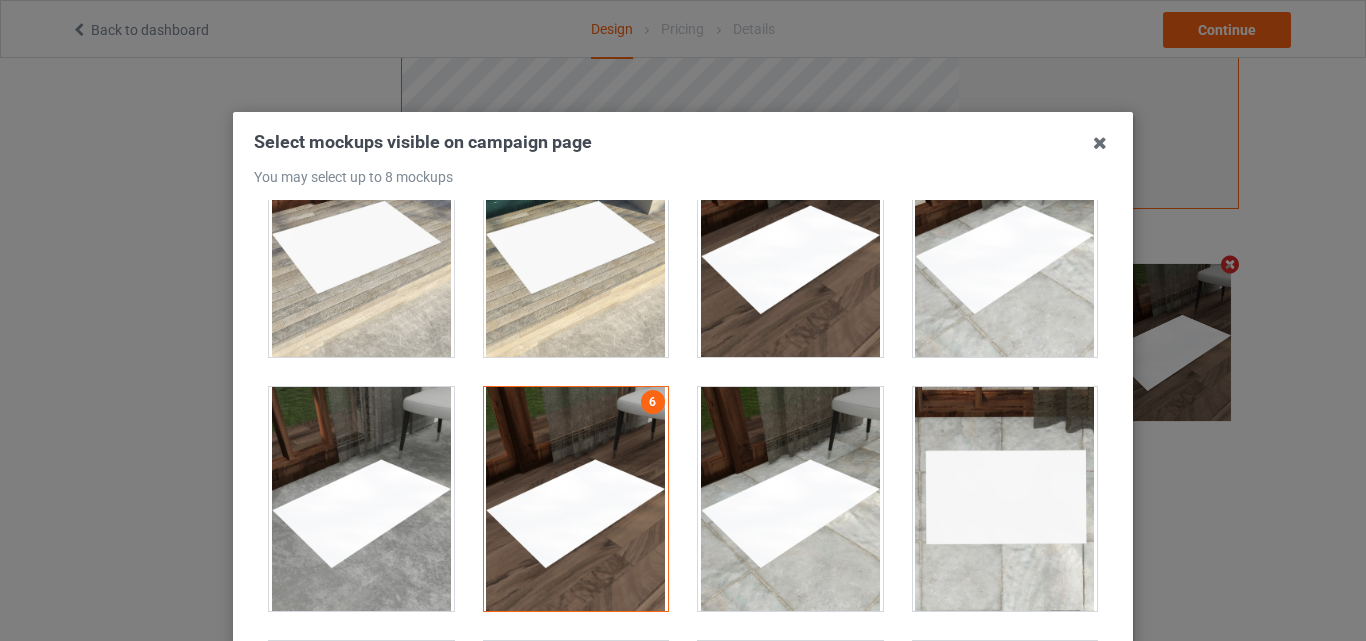 scroll, scrollTop: 654, scrollLeft: 0, axis: vertical 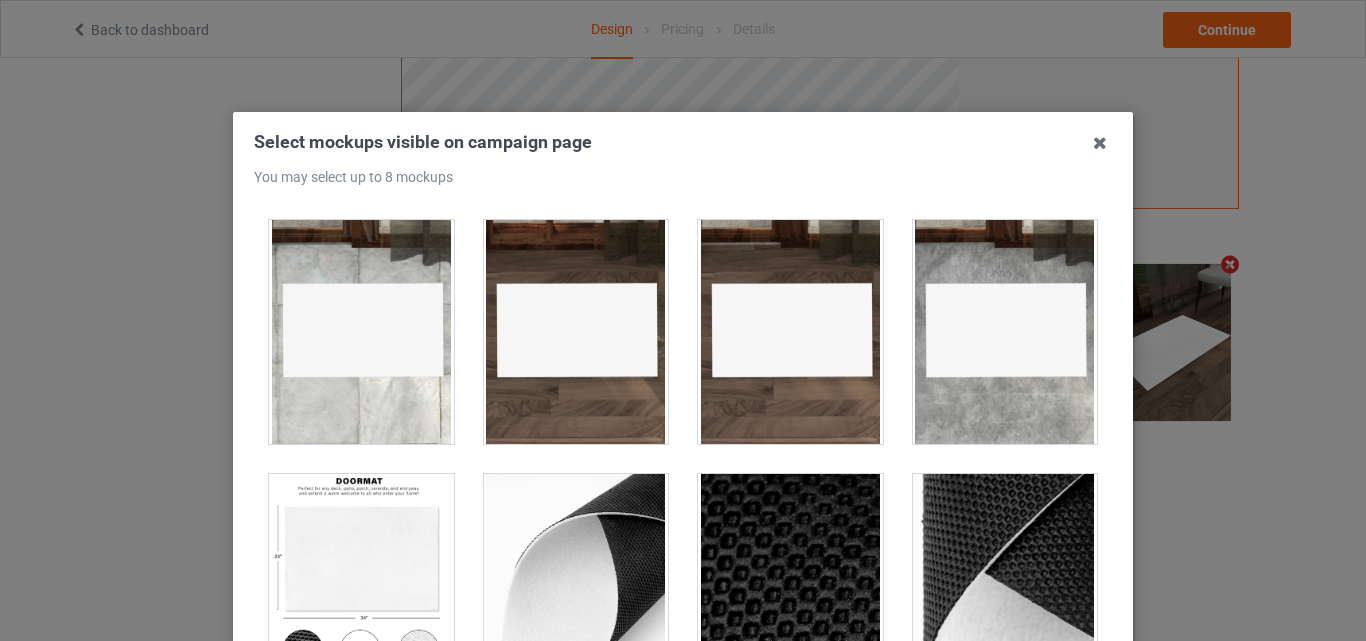 click at bounding box center (576, 332) 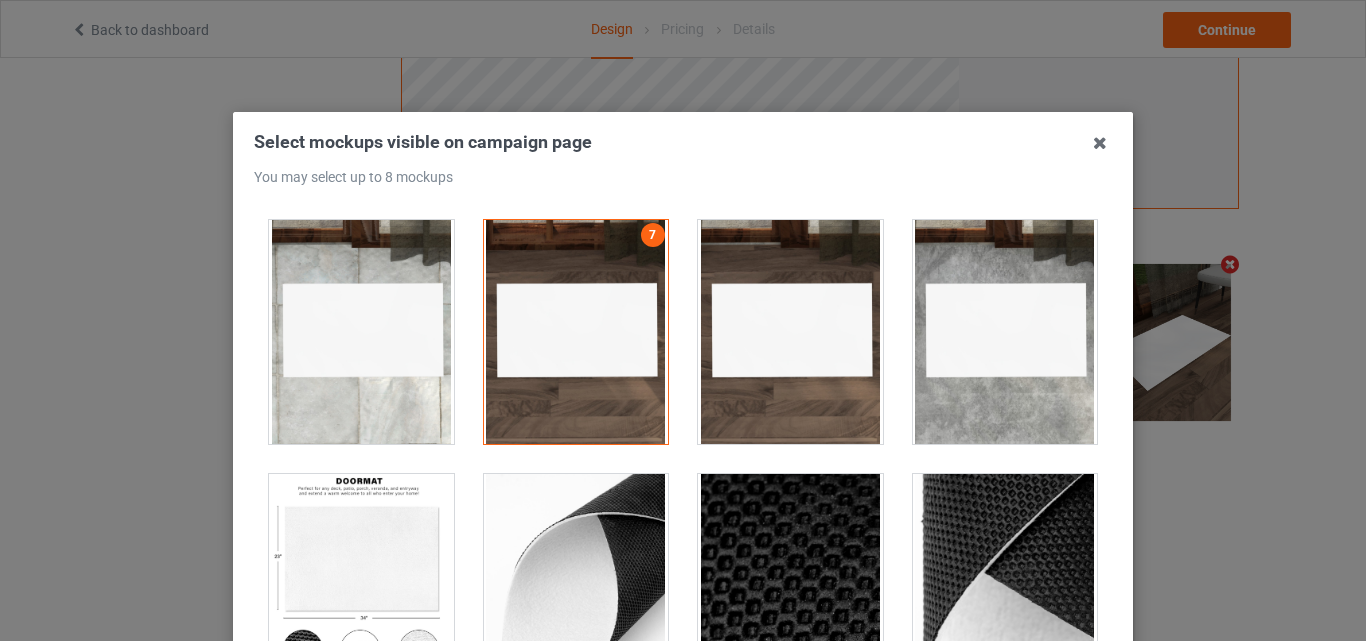 click at bounding box center (361, 586) 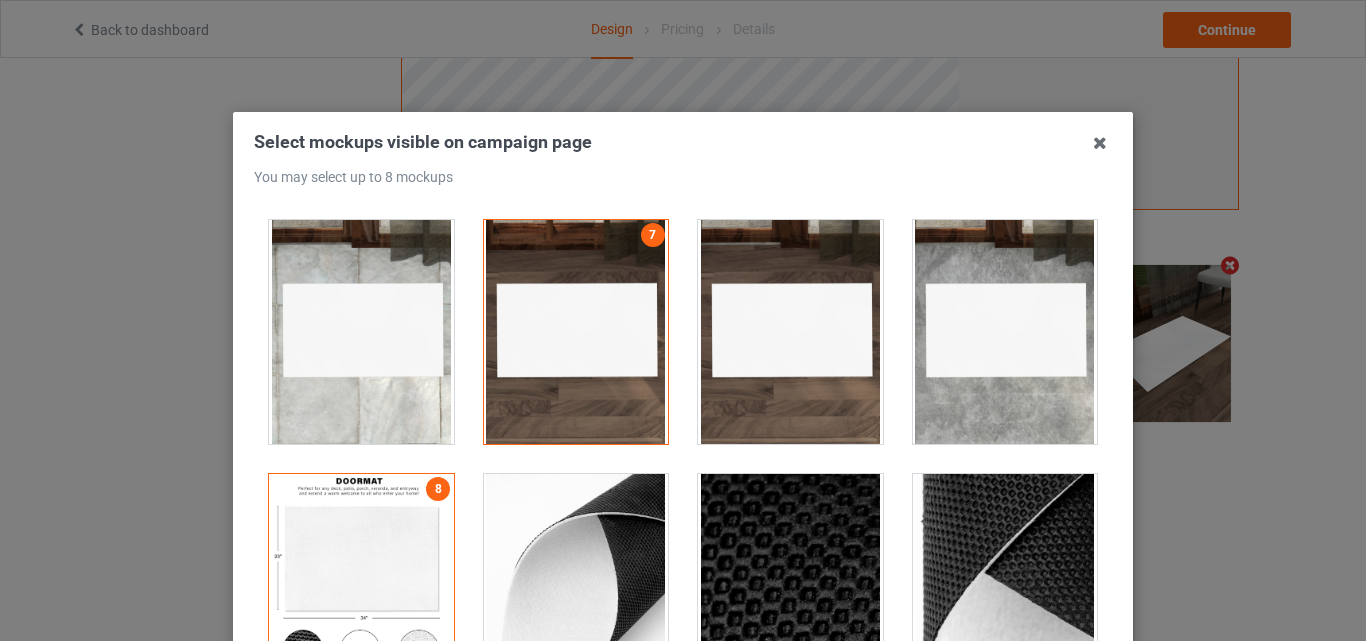 click at bounding box center [576, 332] 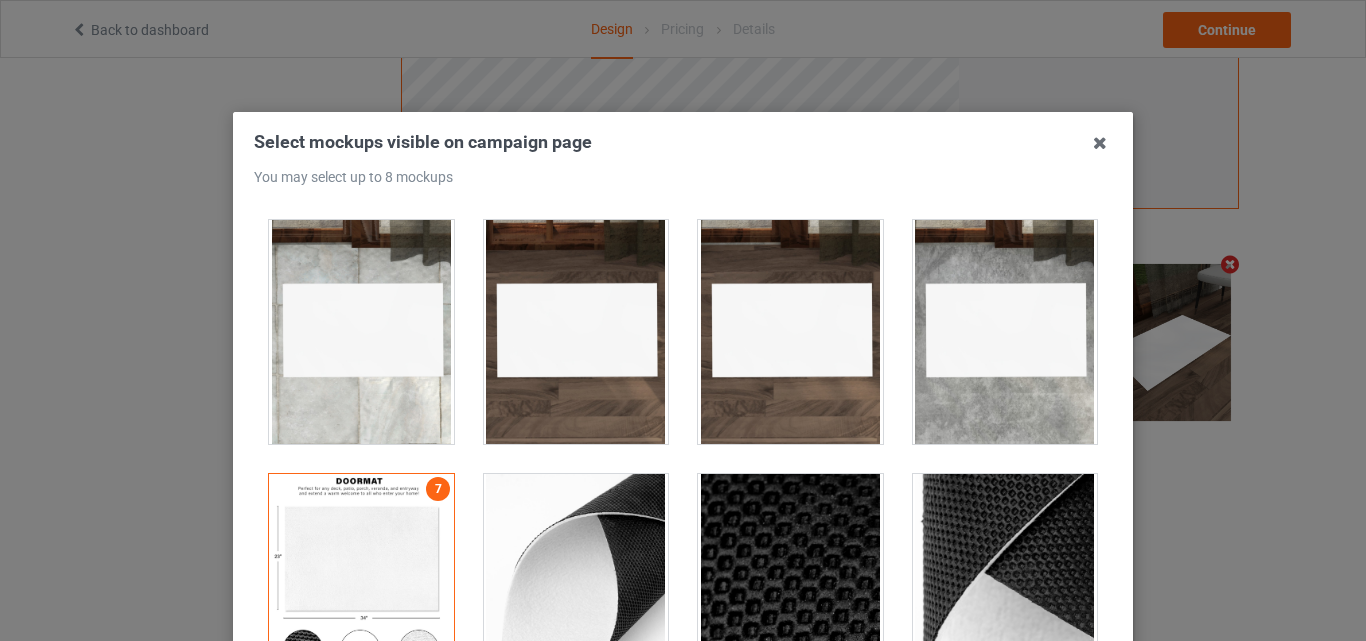 click at bounding box center (576, 586) 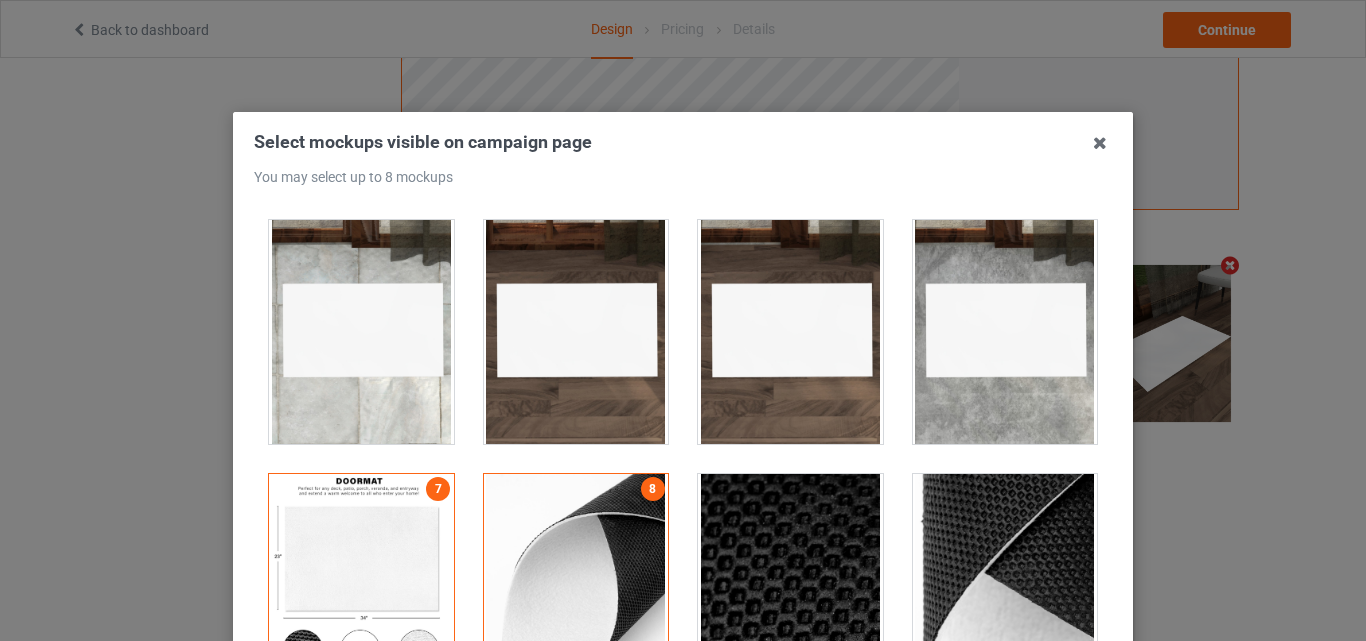 scroll, scrollTop: 653, scrollLeft: 0, axis: vertical 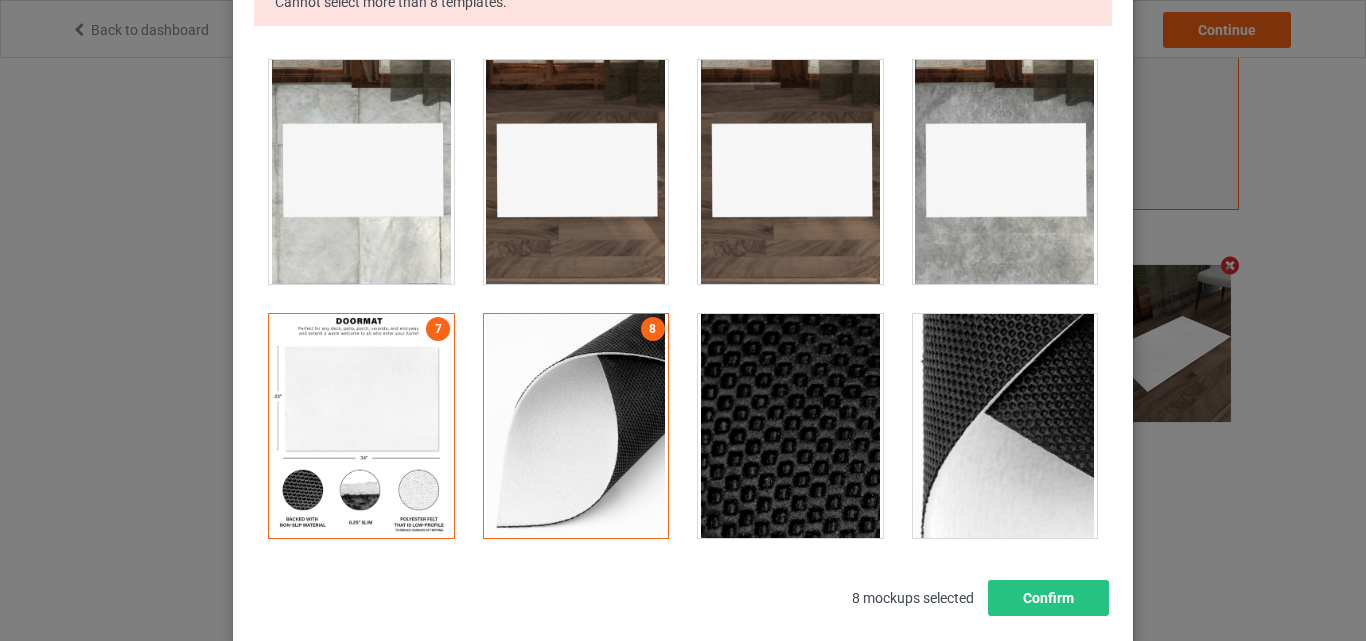 click at bounding box center [576, 426] 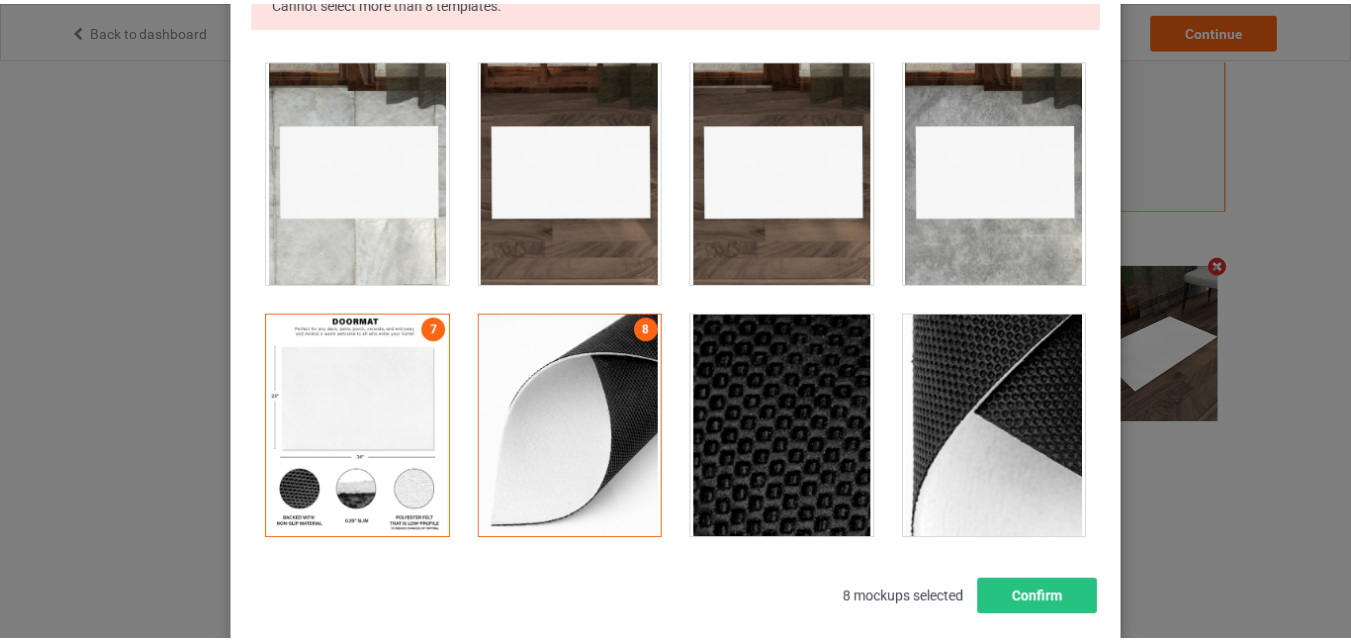 scroll, scrollTop: 160, scrollLeft: 0, axis: vertical 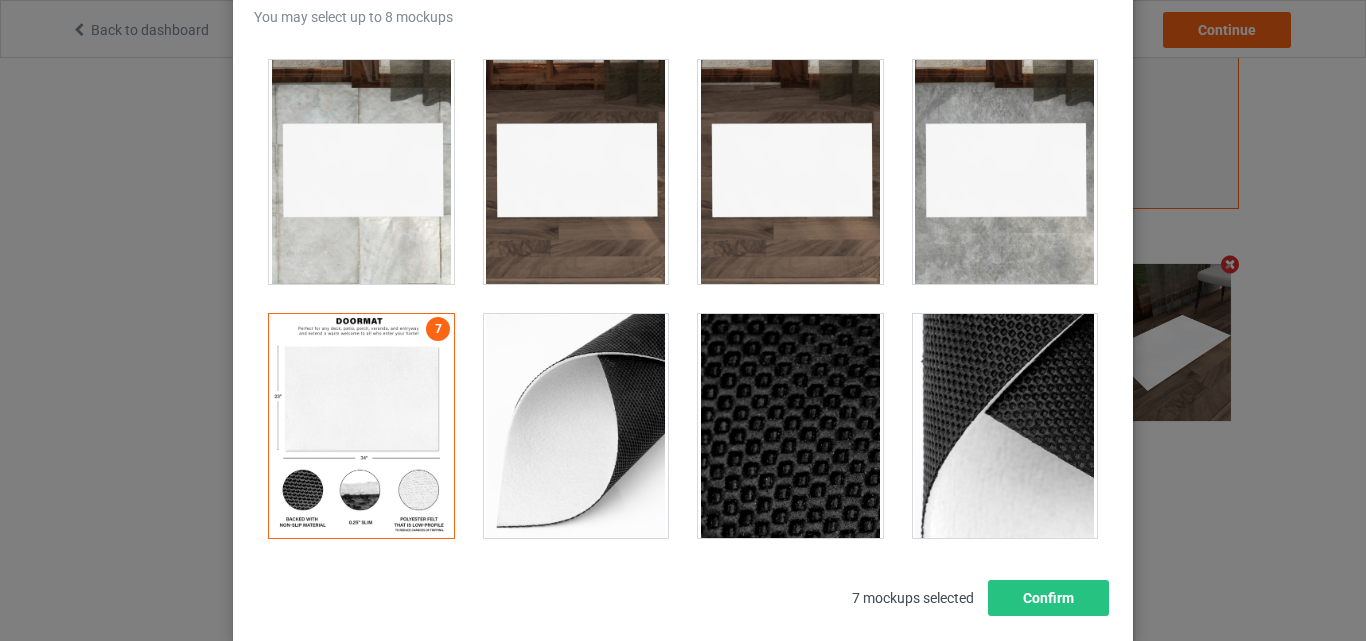 click at bounding box center [576, 426] 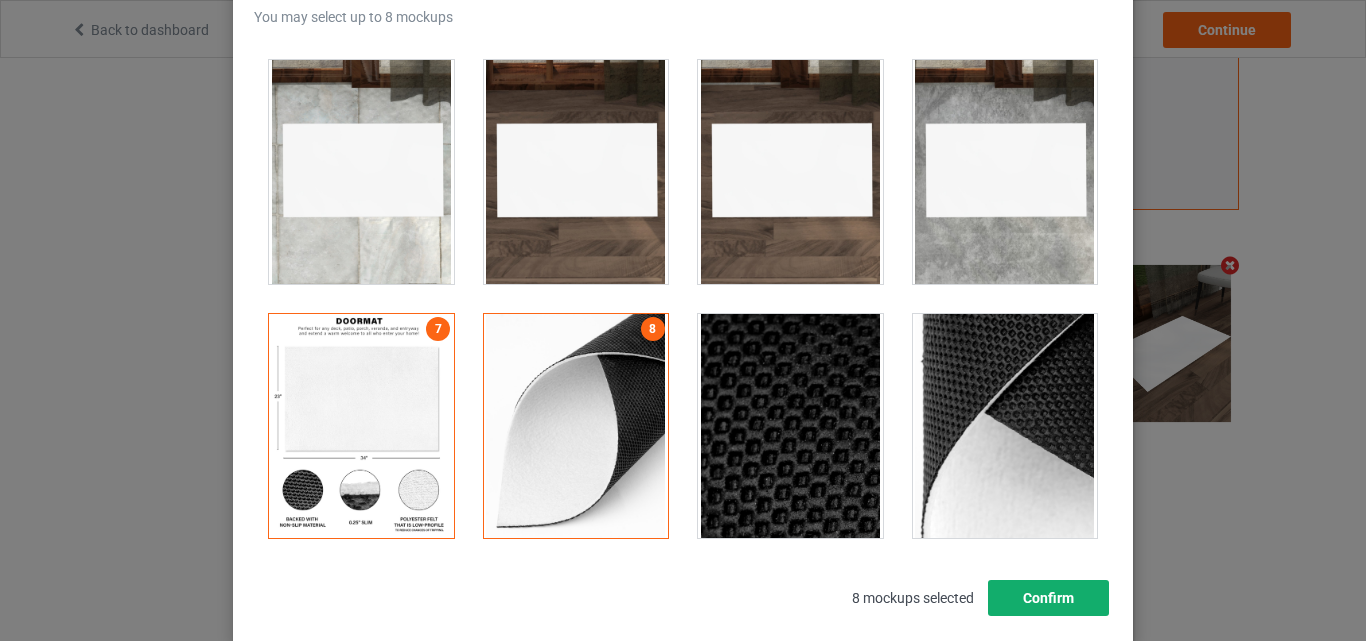 click on "Confirm" at bounding box center [1048, 598] 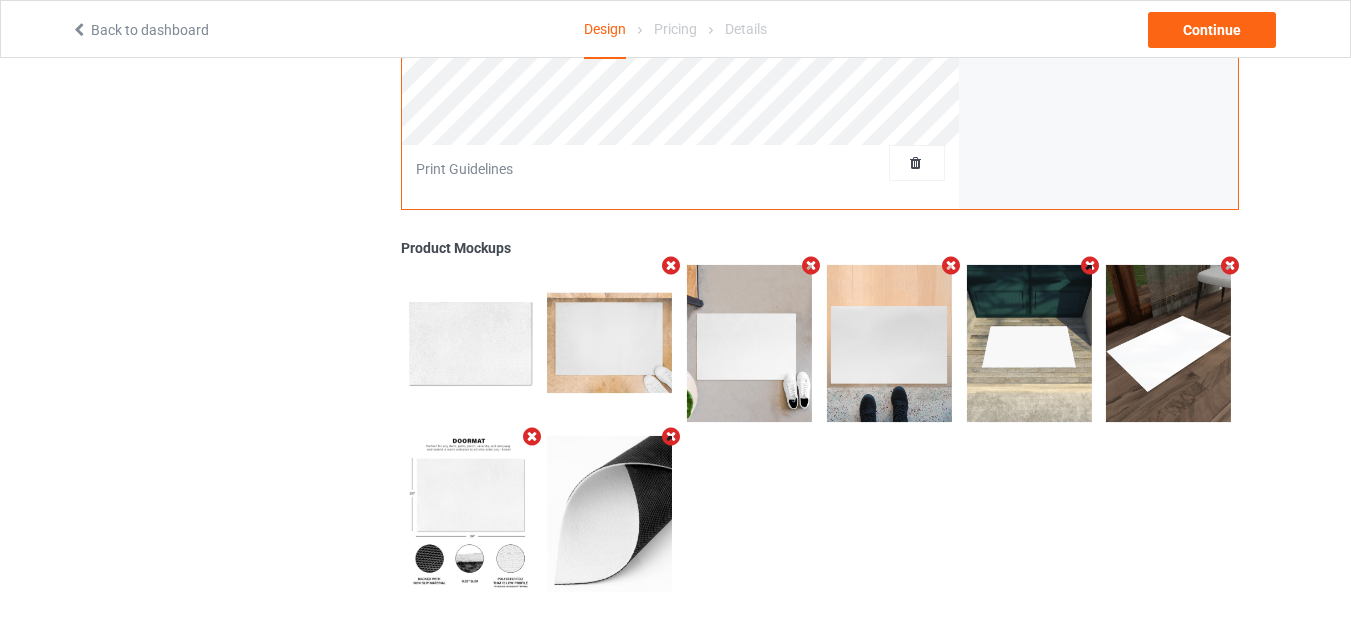 scroll, scrollTop: 0, scrollLeft: 0, axis: both 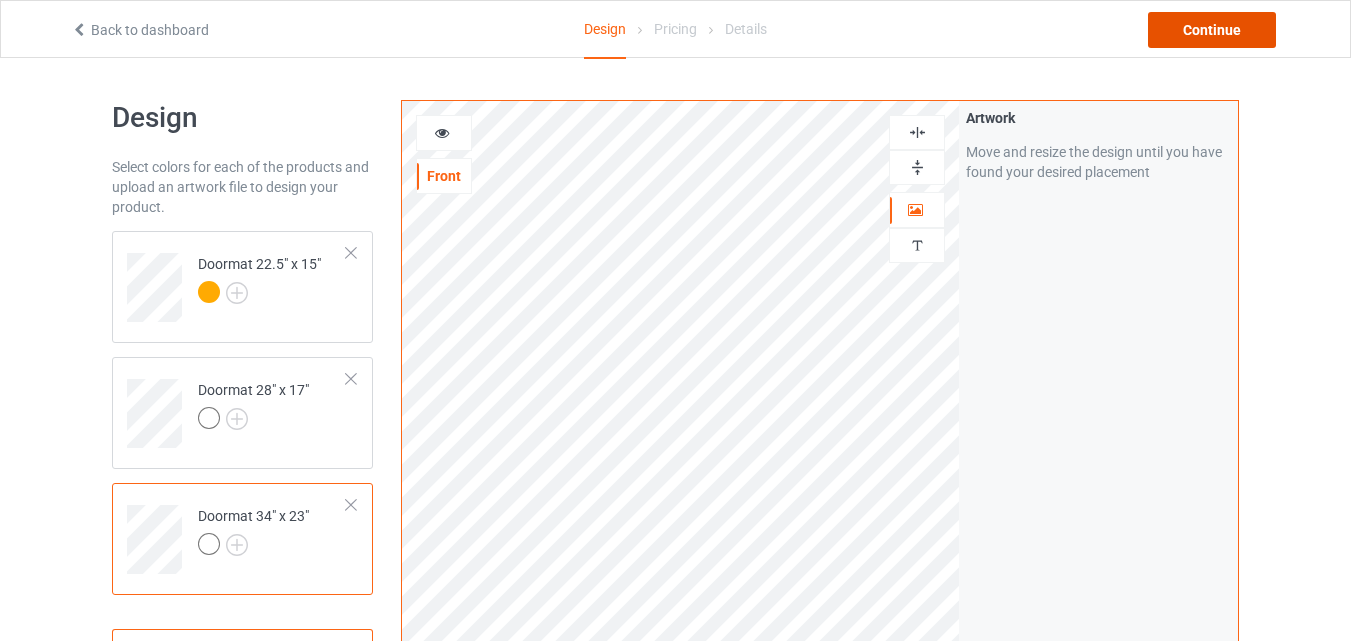click on "Continue" at bounding box center (1212, 30) 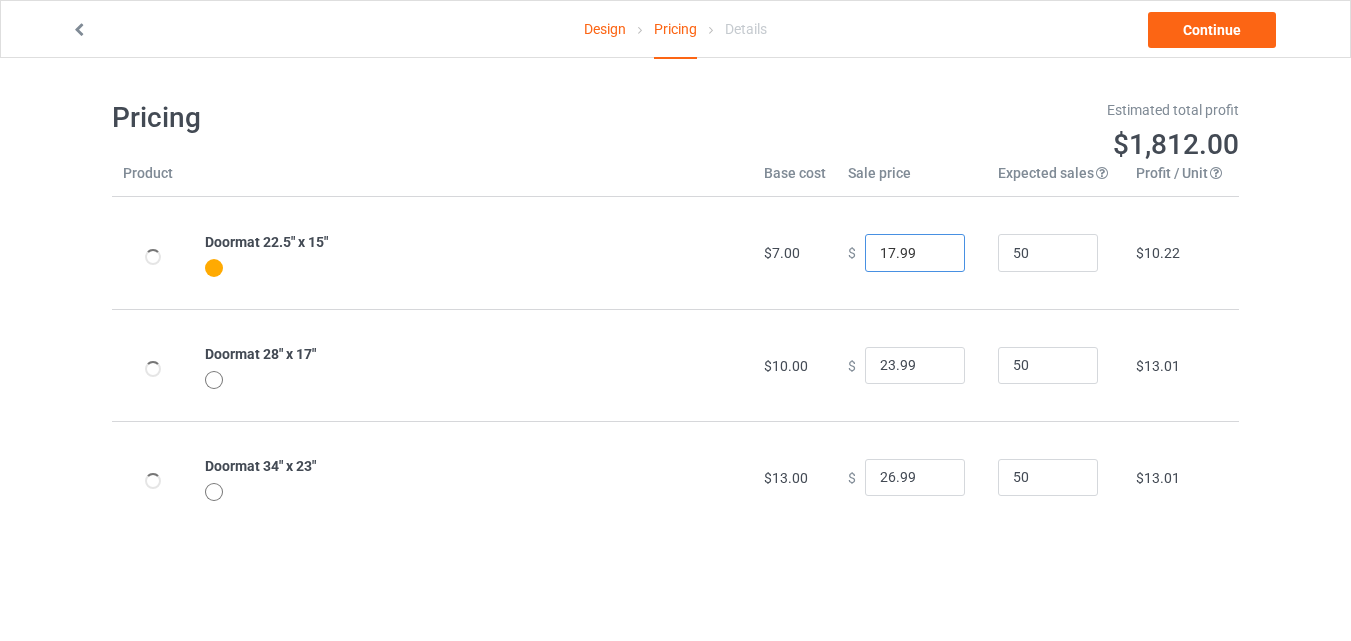 click on "17.99" at bounding box center [915, 253] 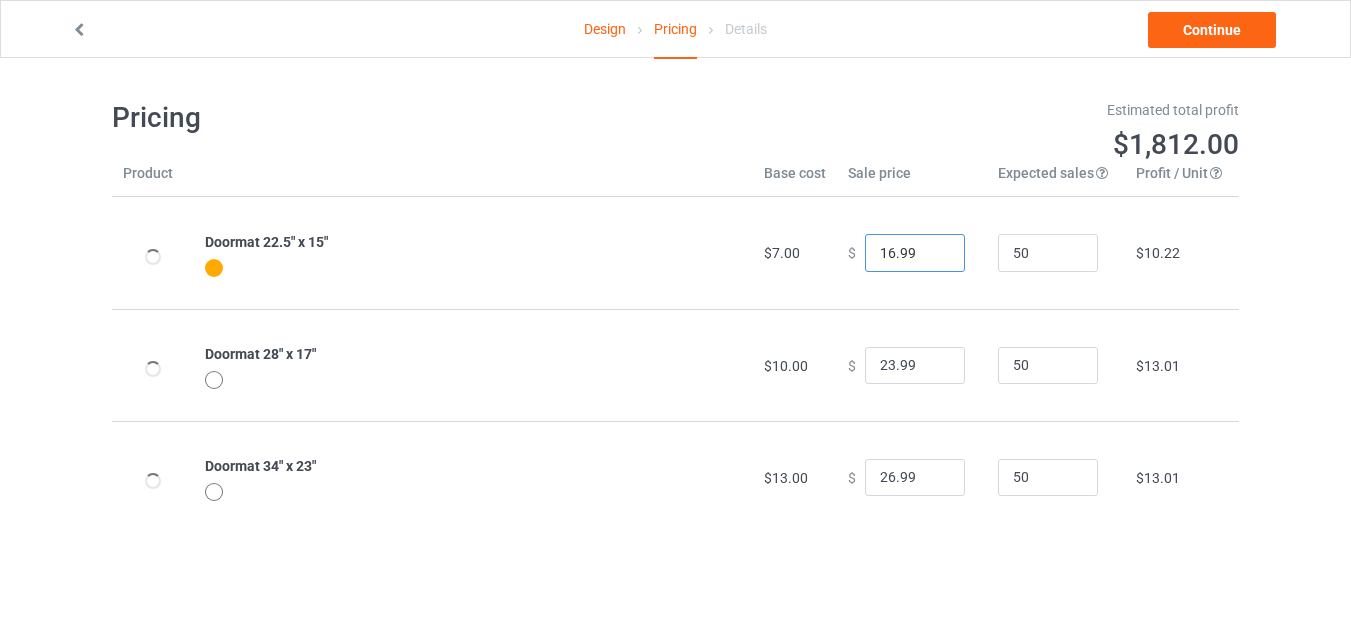 type on "16.99" 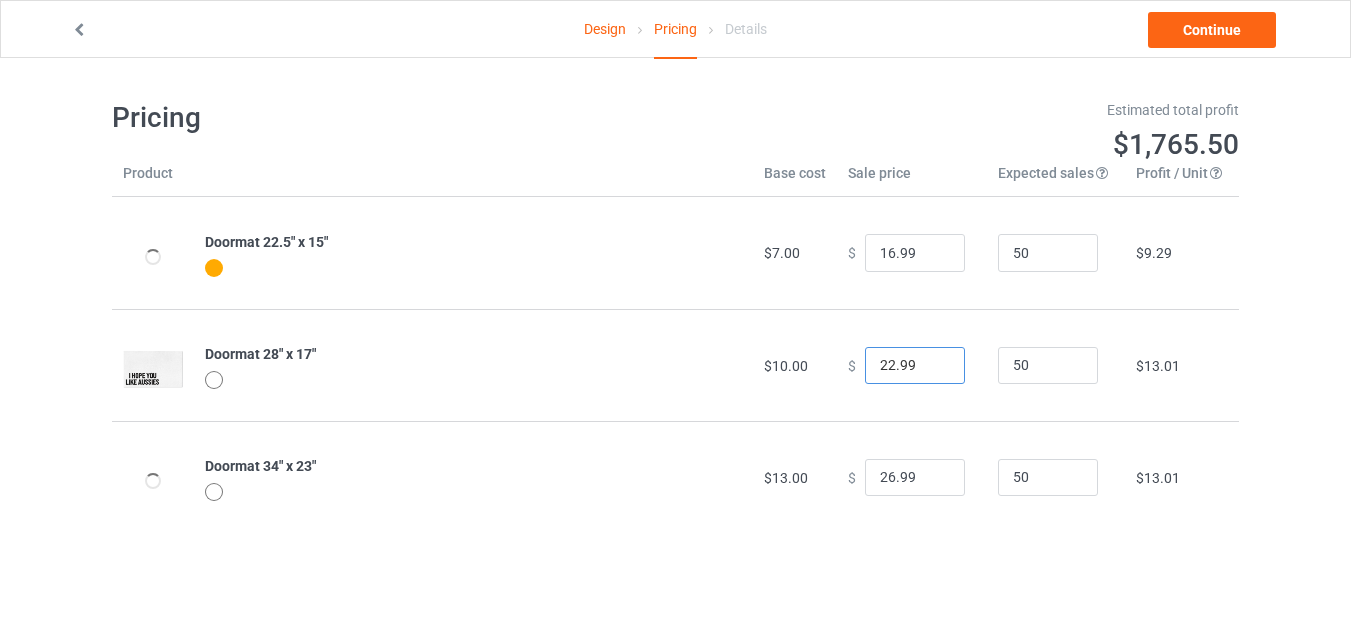 click on "22.99" at bounding box center (915, 366) 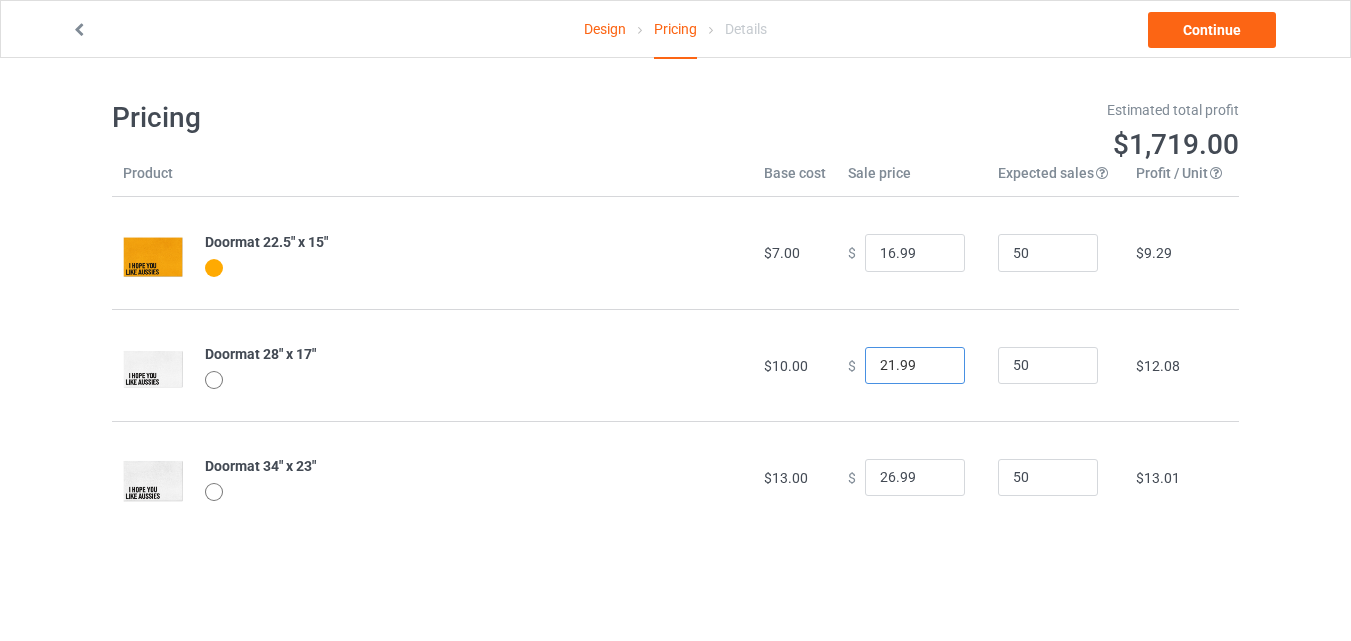 click on "21.99" at bounding box center (915, 366) 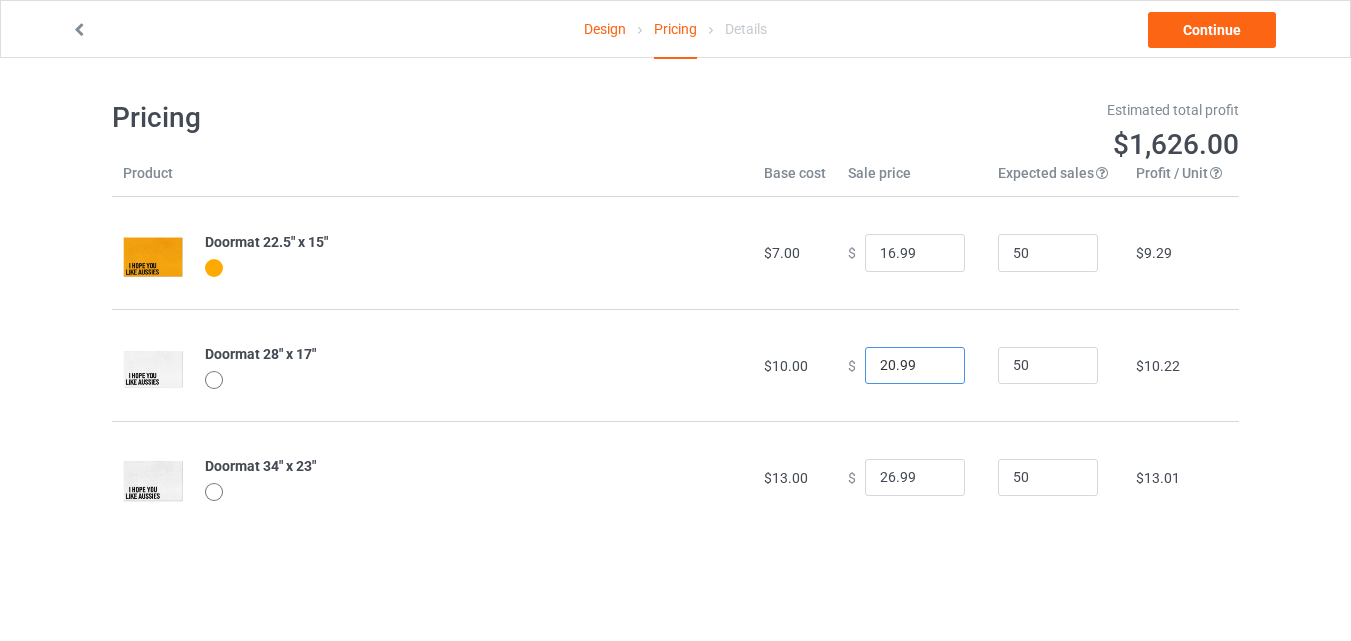 click on "20.99" at bounding box center (915, 366) 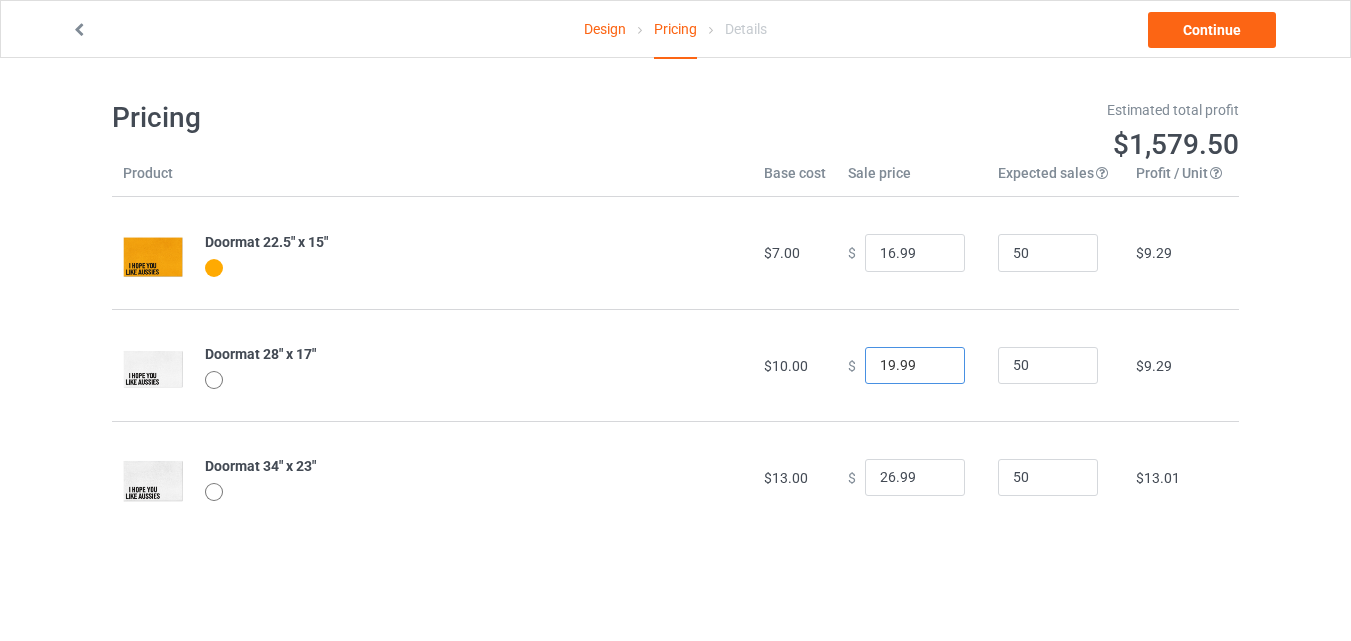 type on "19.99" 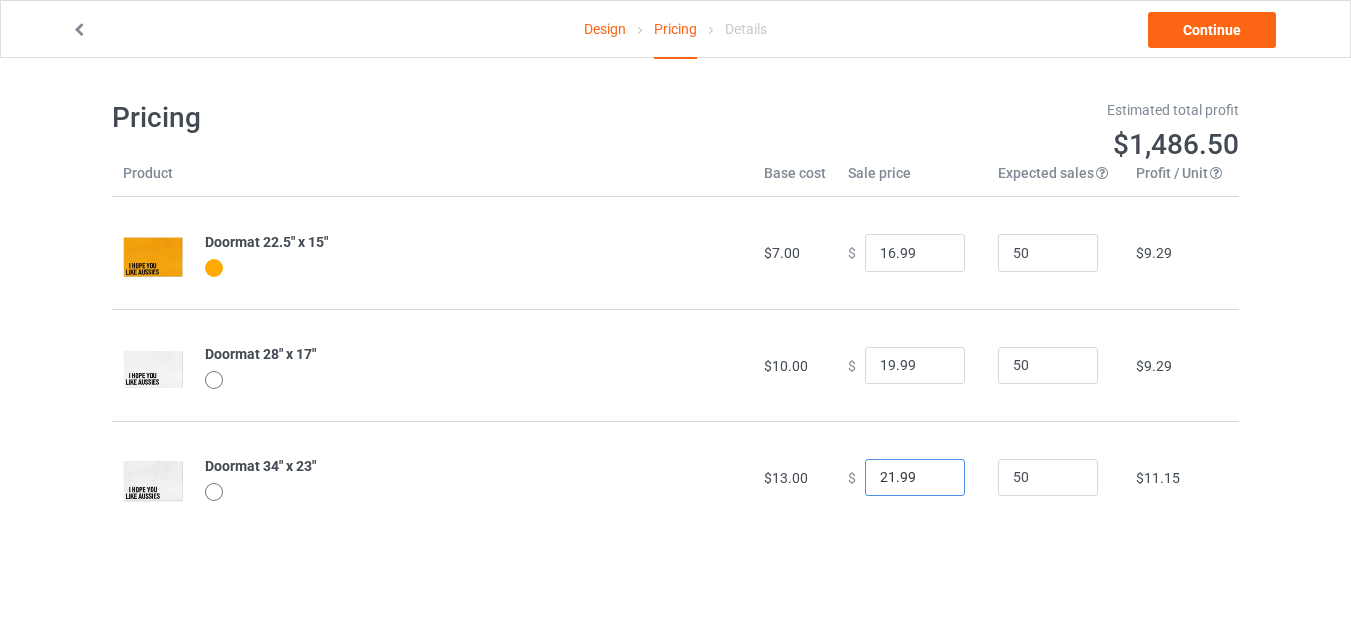 click on "21.99" at bounding box center [915, 478] 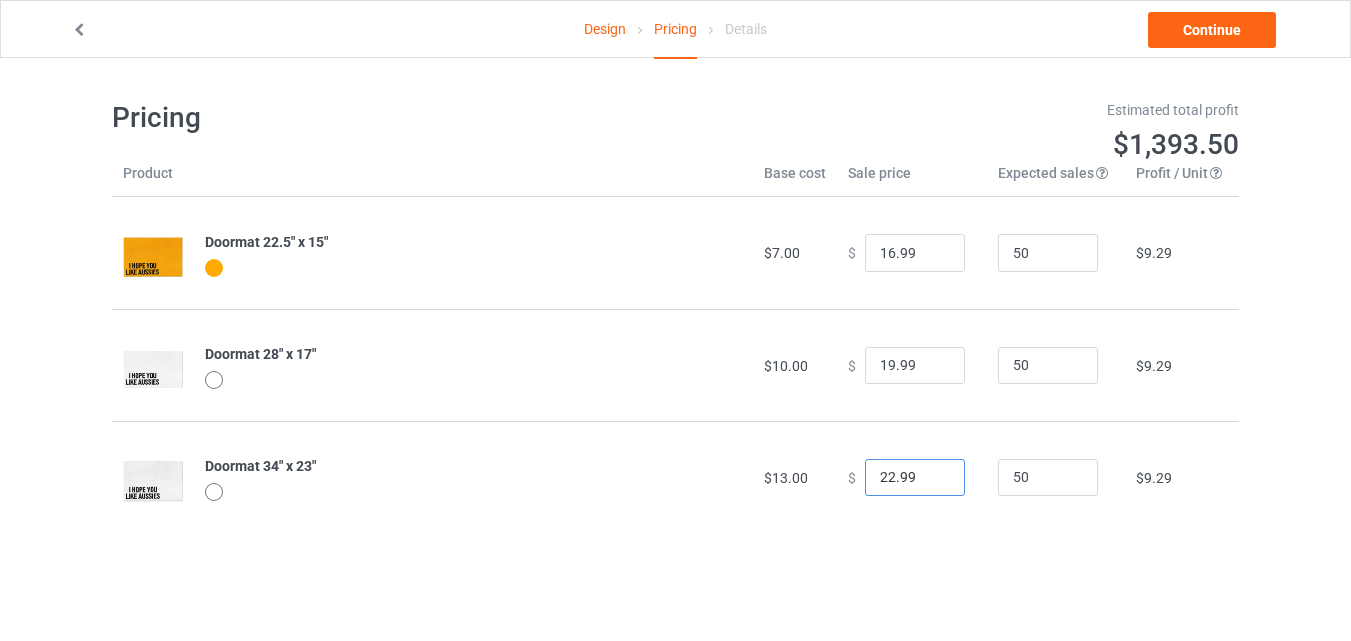 type on "22.99" 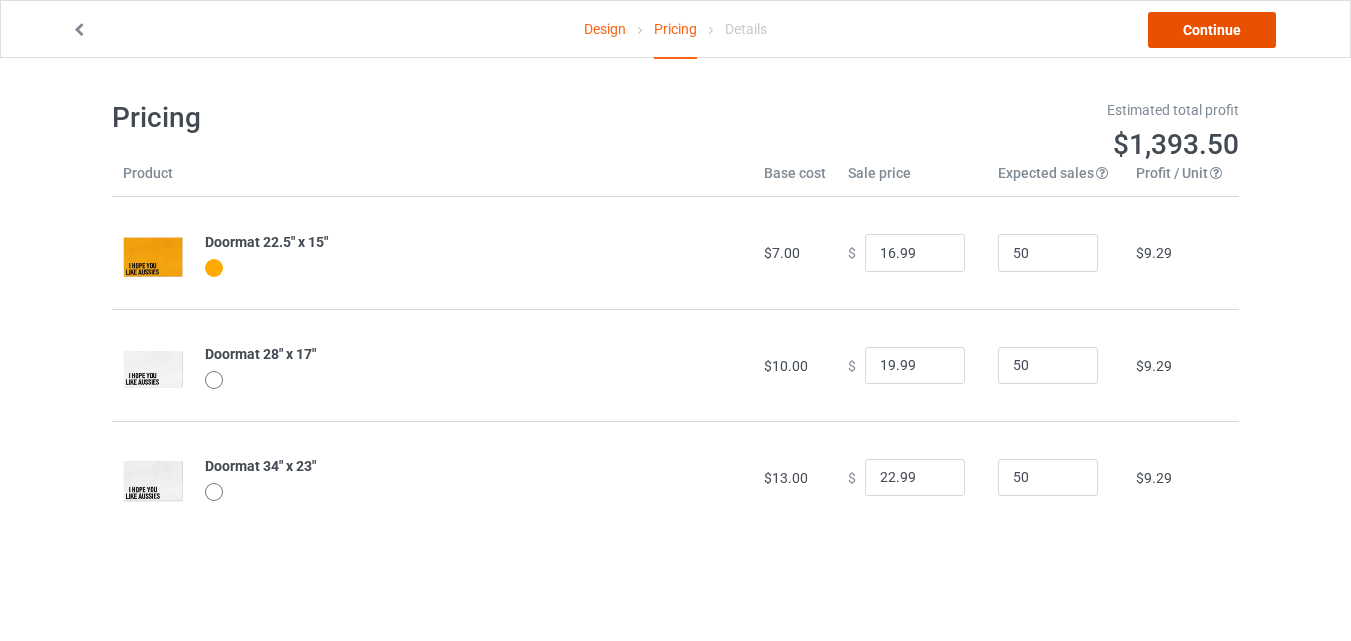 click on "Continue" at bounding box center (1212, 30) 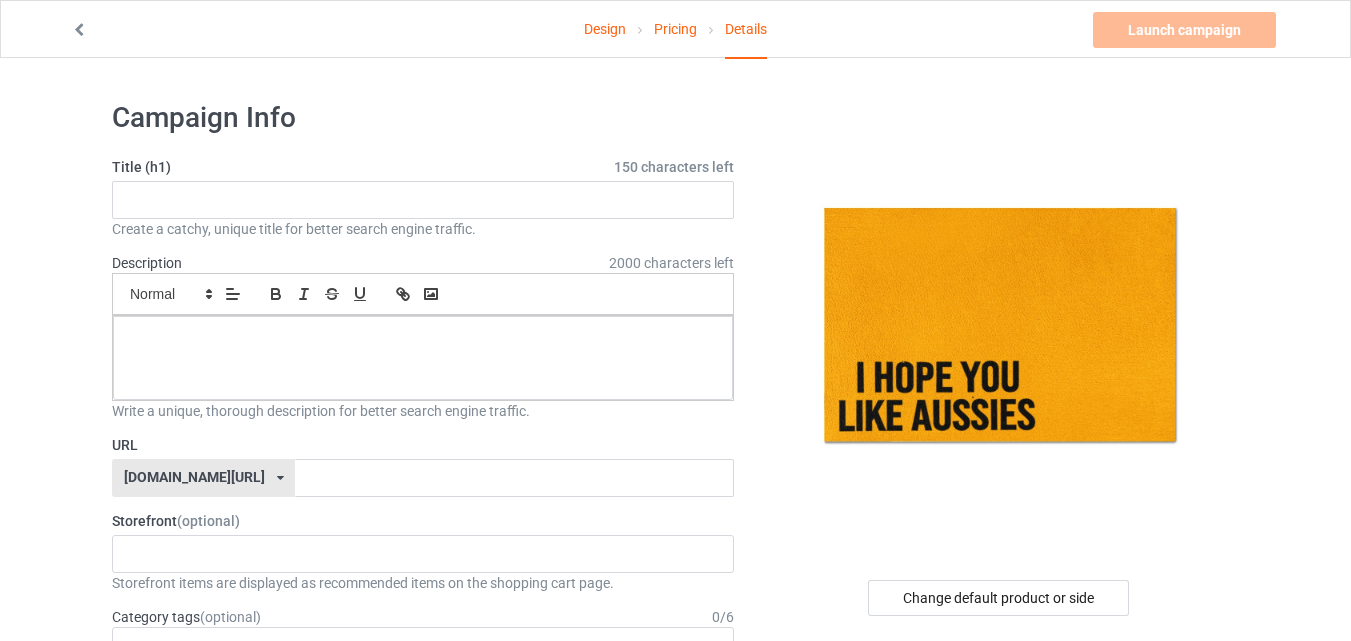 click on "Design" at bounding box center [605, 29] 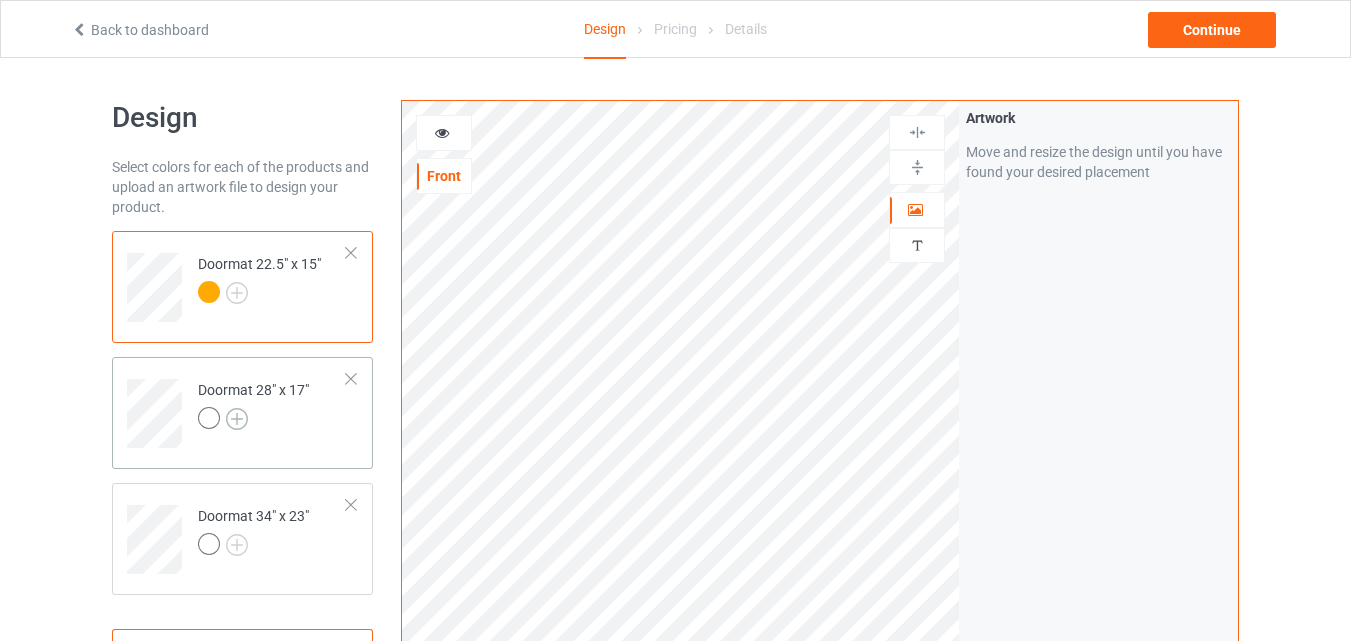 click at bounding box center (237, 419) 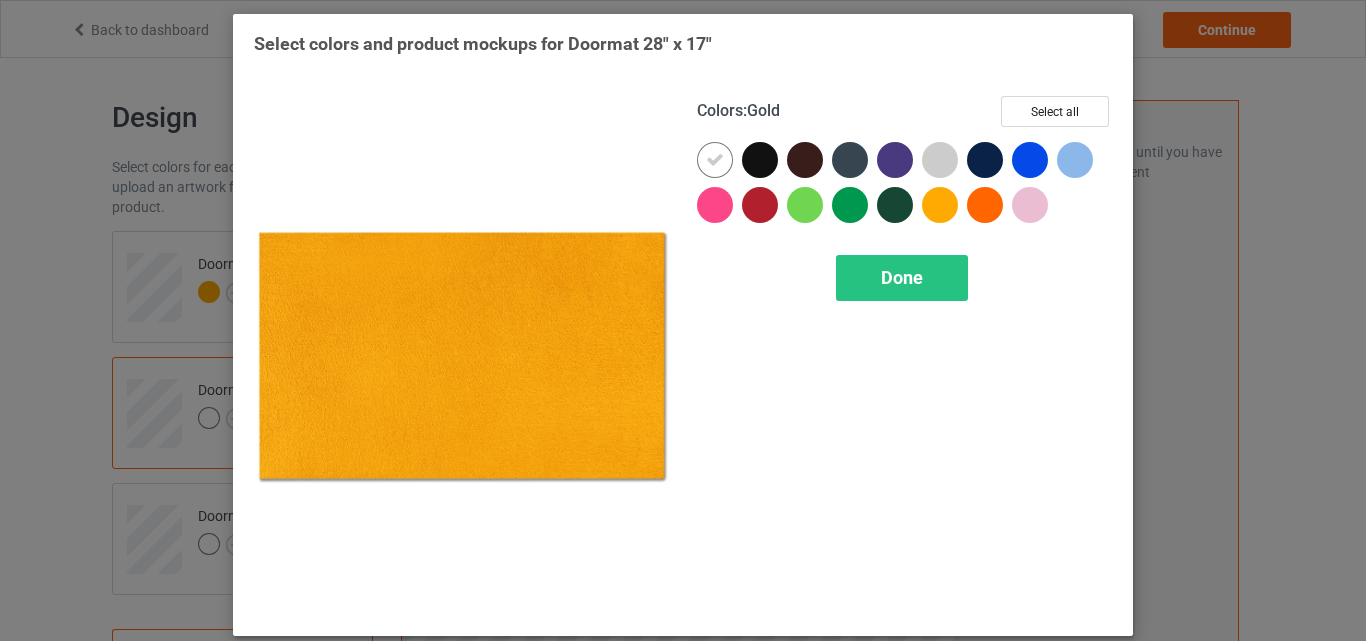 click at bounding box center [940, 205] 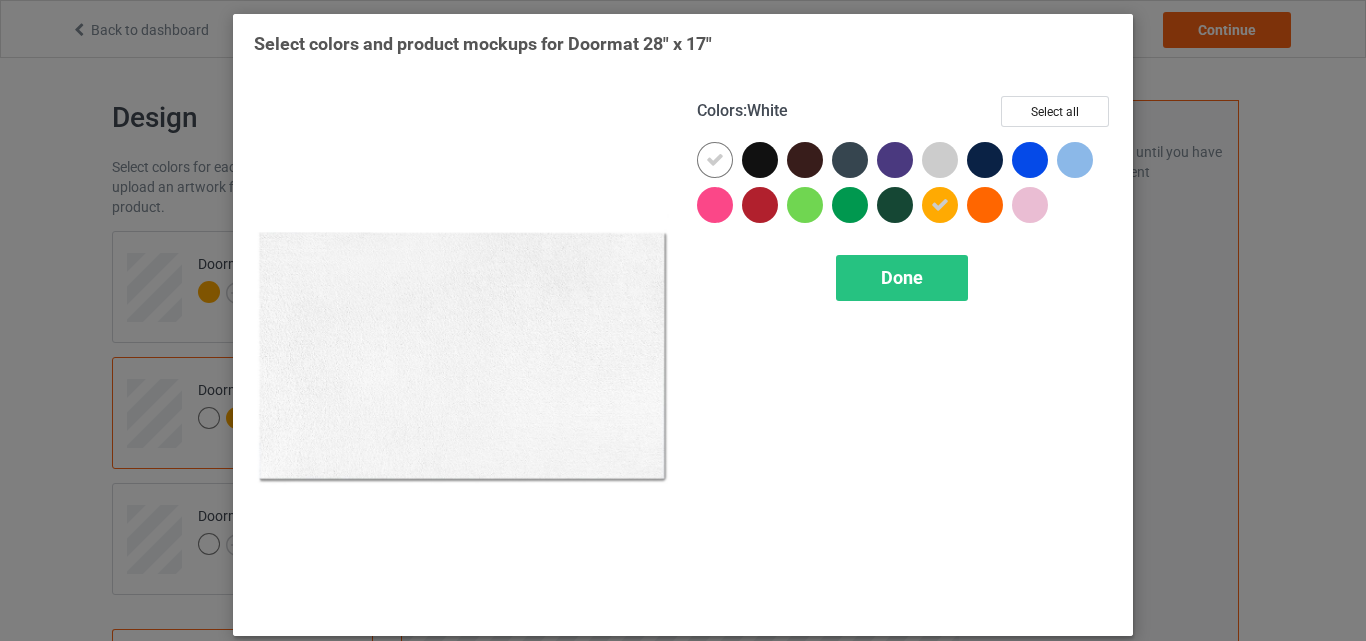 click at bounding box center (715, 160) 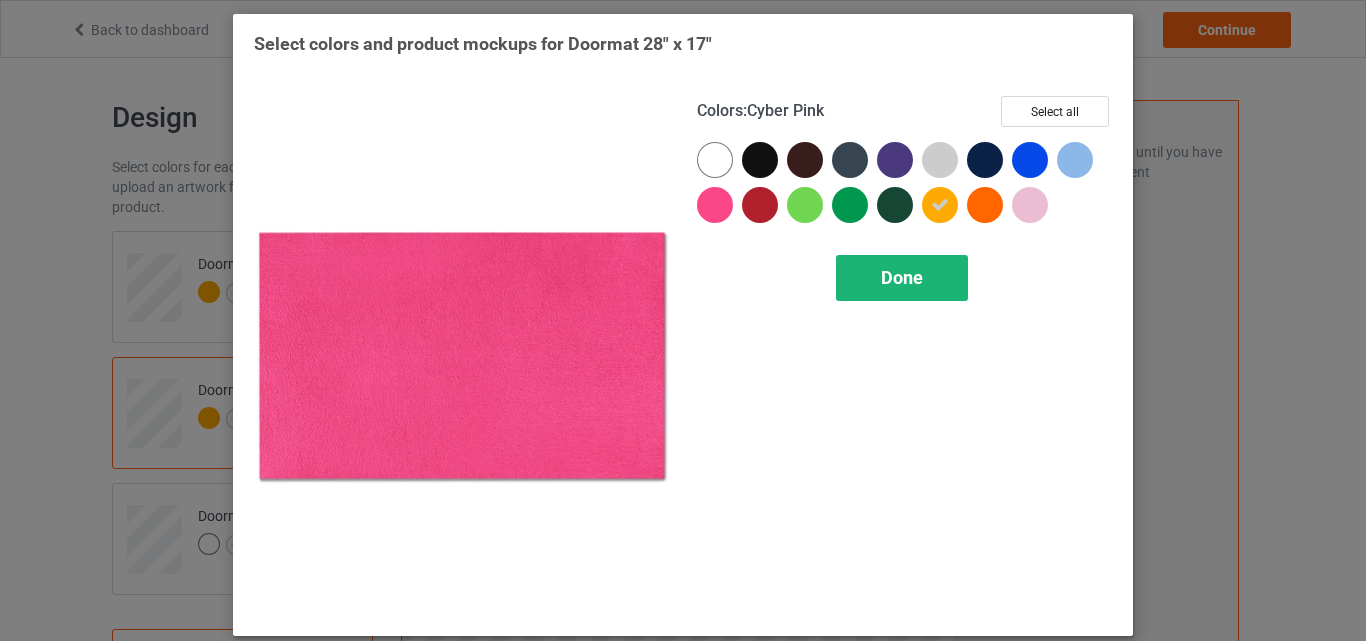 click on "Done" at bounding box center (902, 278) 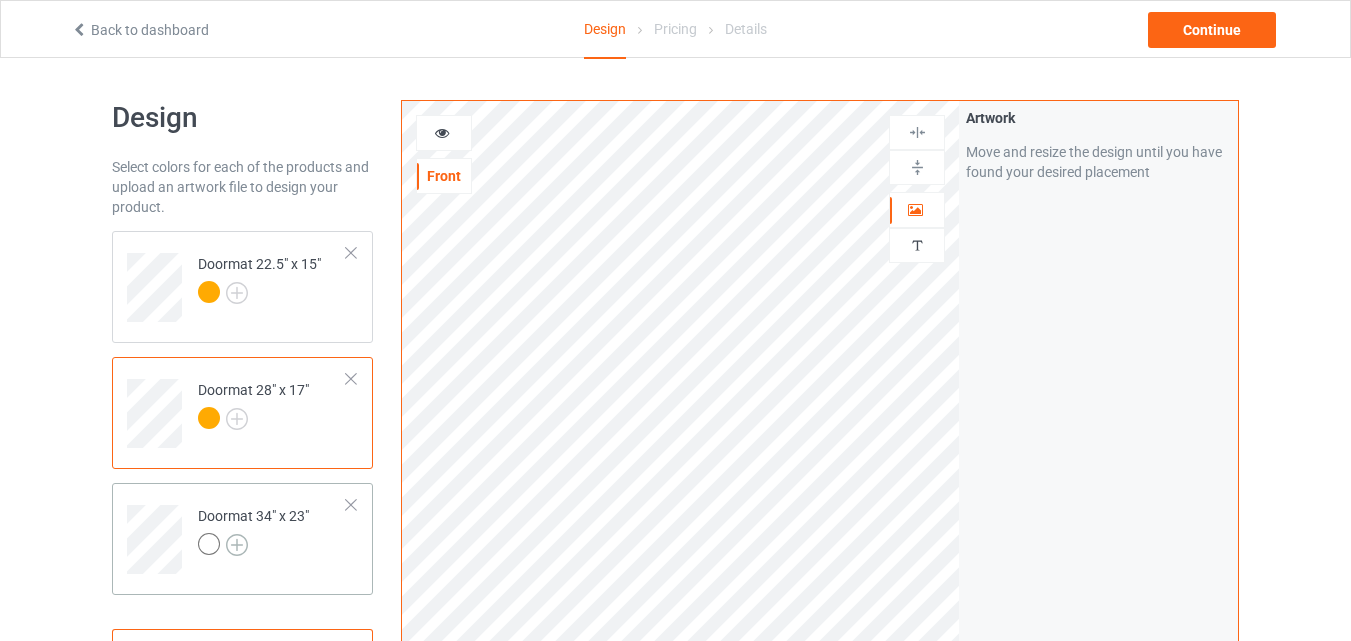 click at bounding box center (237, 545) 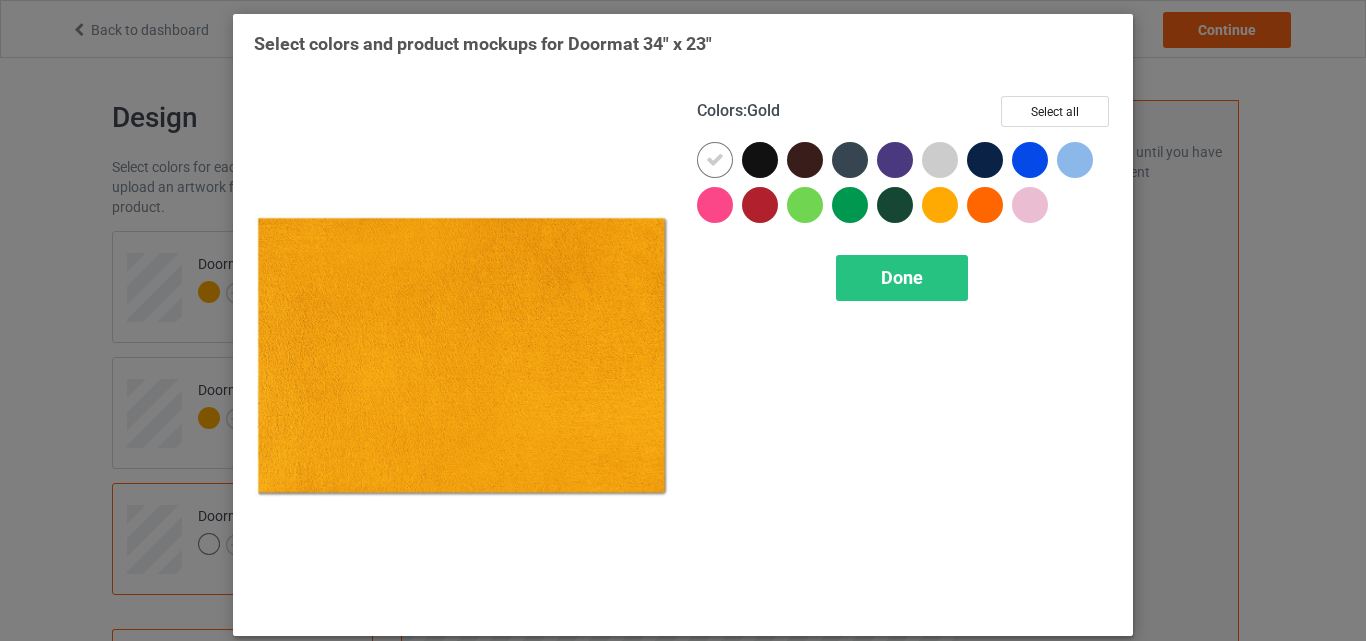 click at bounding box center (940, 205) 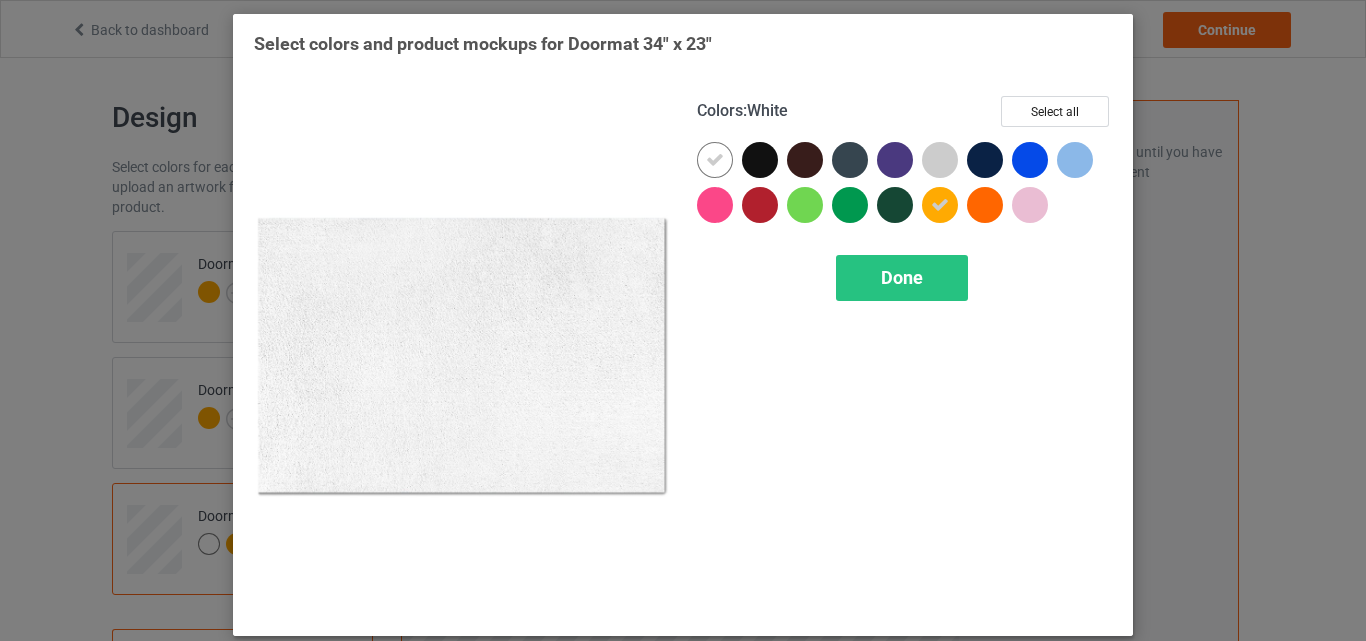 click at bounding box center (715, 160) 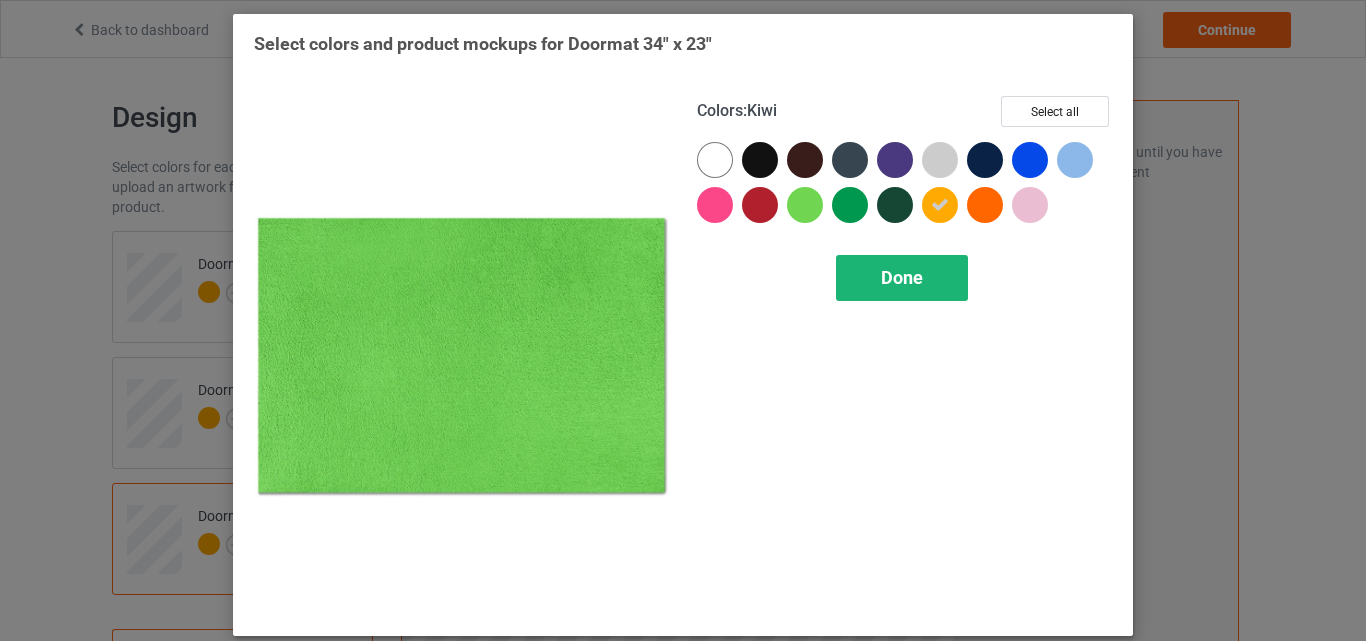 click on "Done" at bounding box center [902, 277] 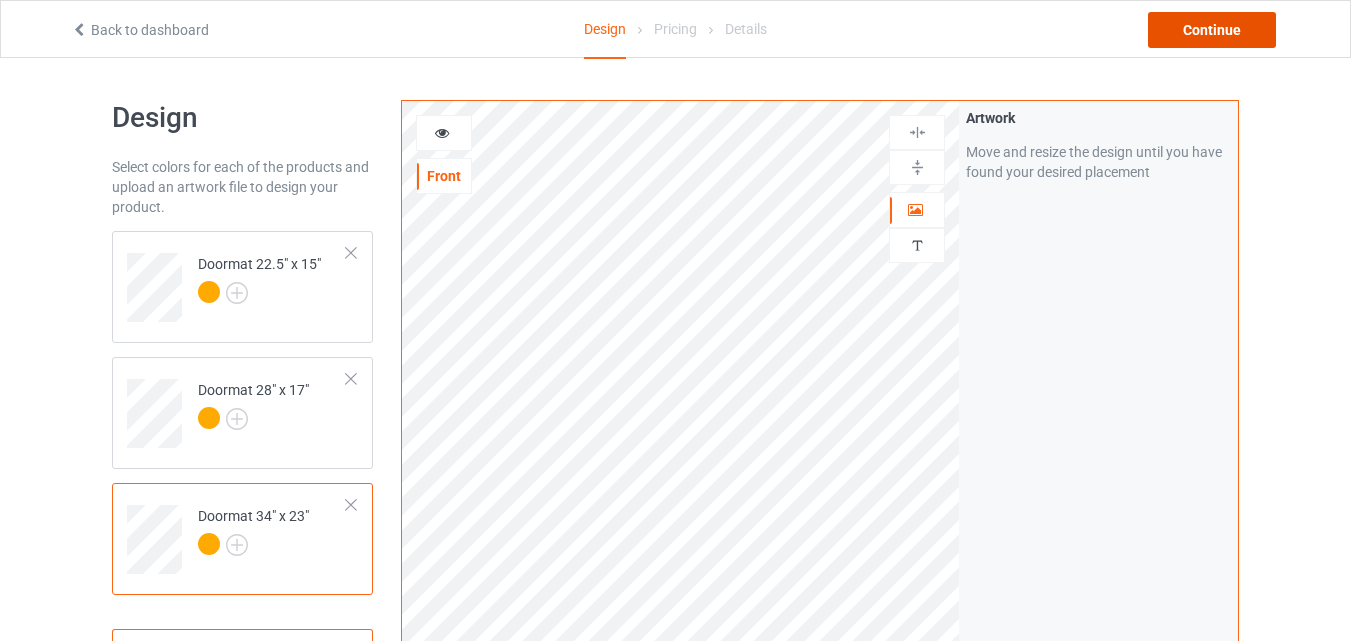 click on "Continue" at bounding box center [1212, 30] 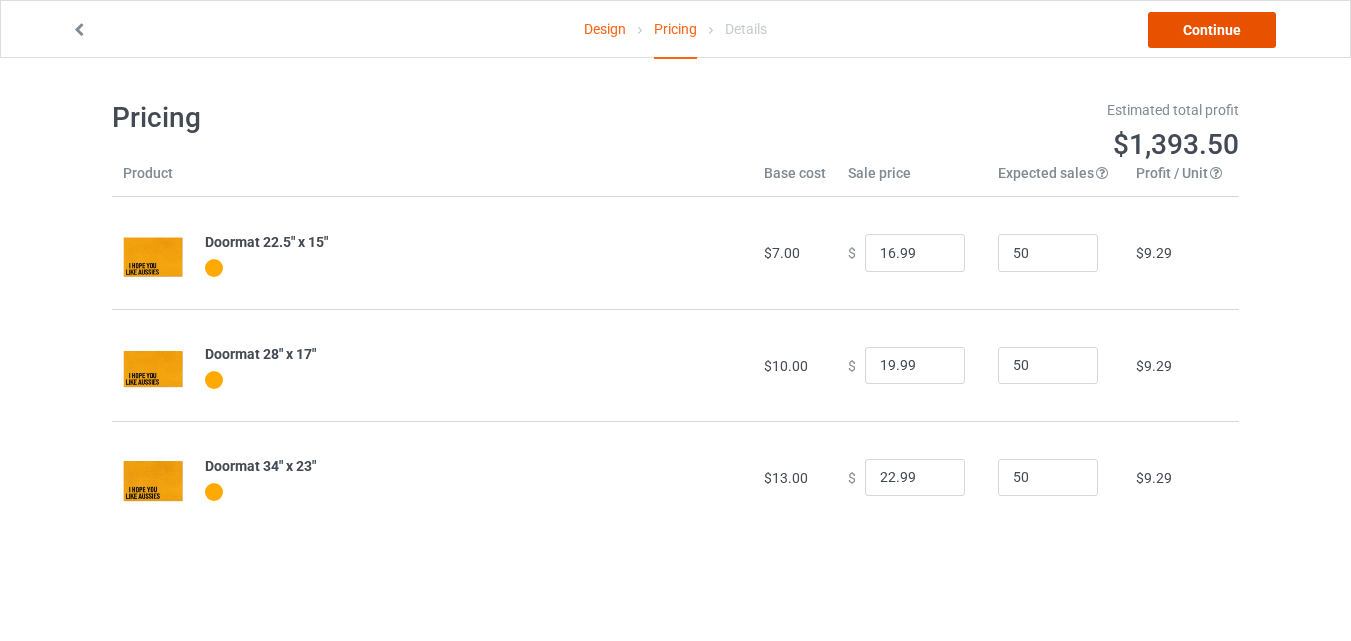 click on "Continue" at bounding box center (1212, 30) 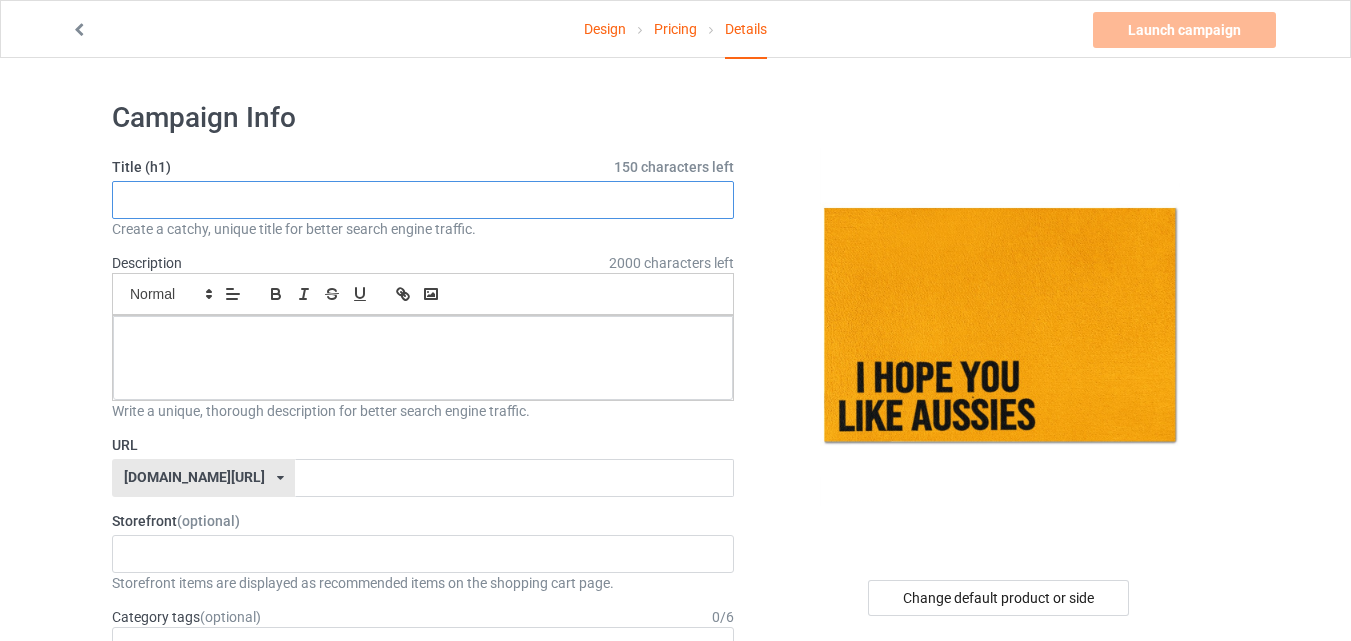 click at bounding box center [423, 200] 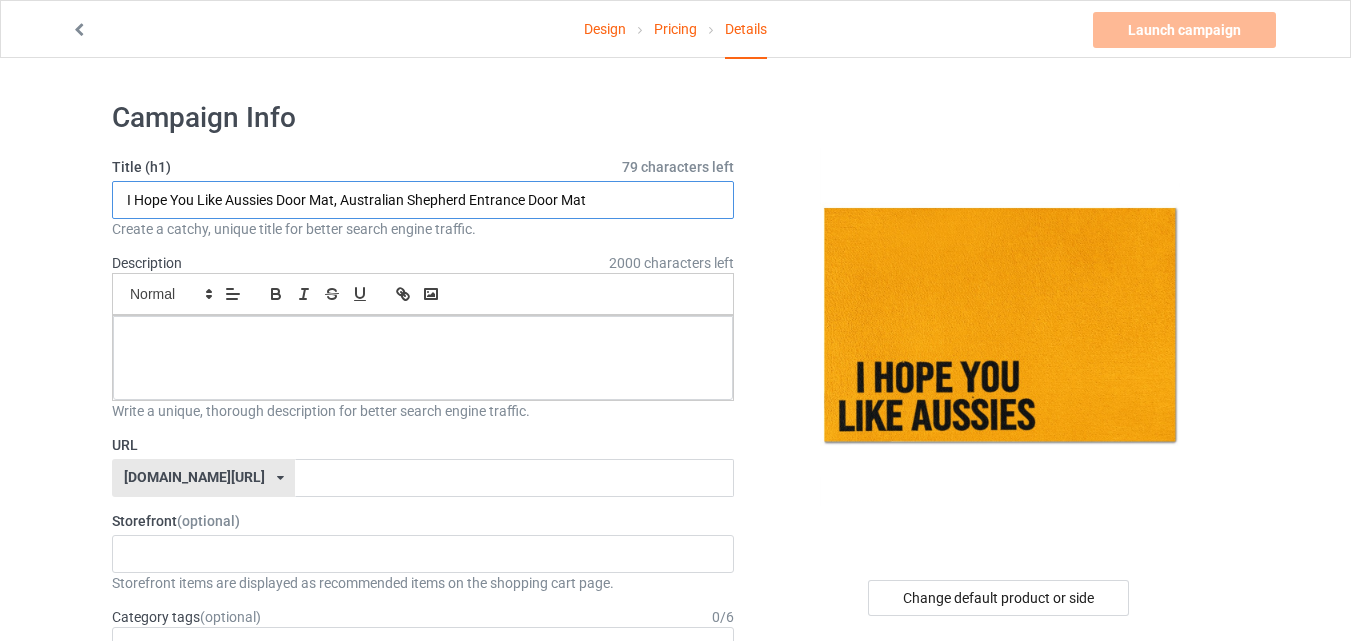 click on "I Hope You Like Aussies Door Mat, Australian Shepherd Entrance Door Mat" at bounding box center (423, 200) 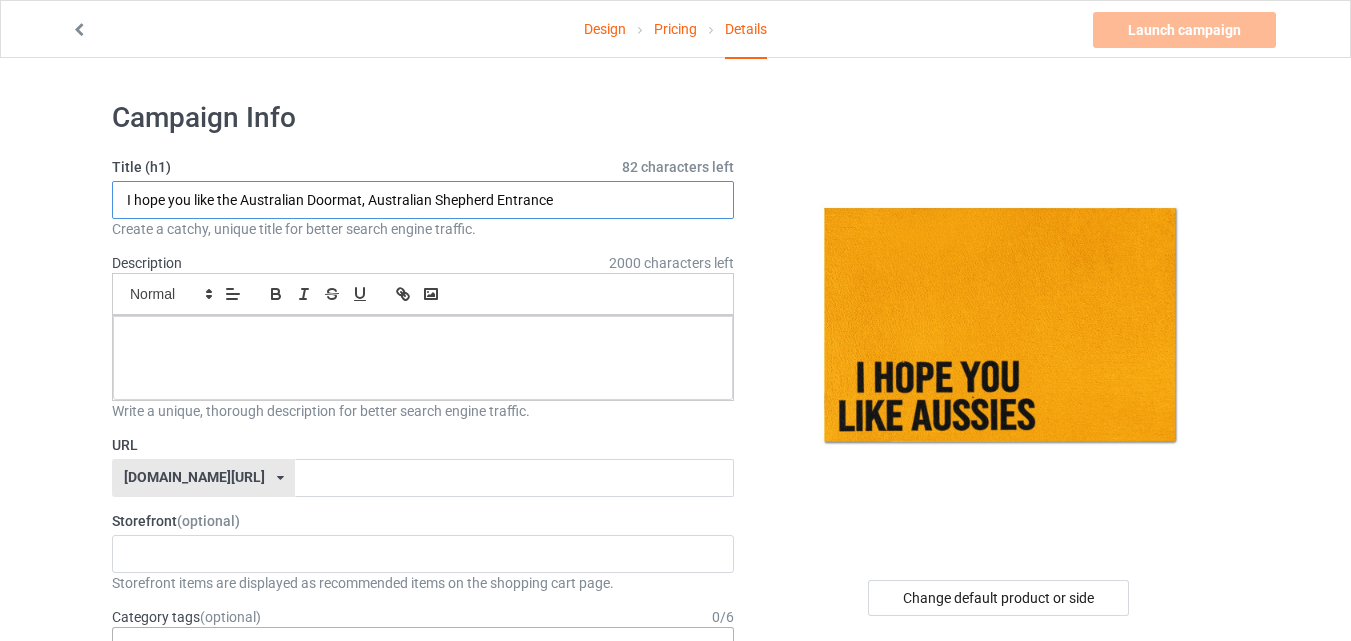 type on "I hope you like the Australian Doormat, Australian Shepherd Entrance" 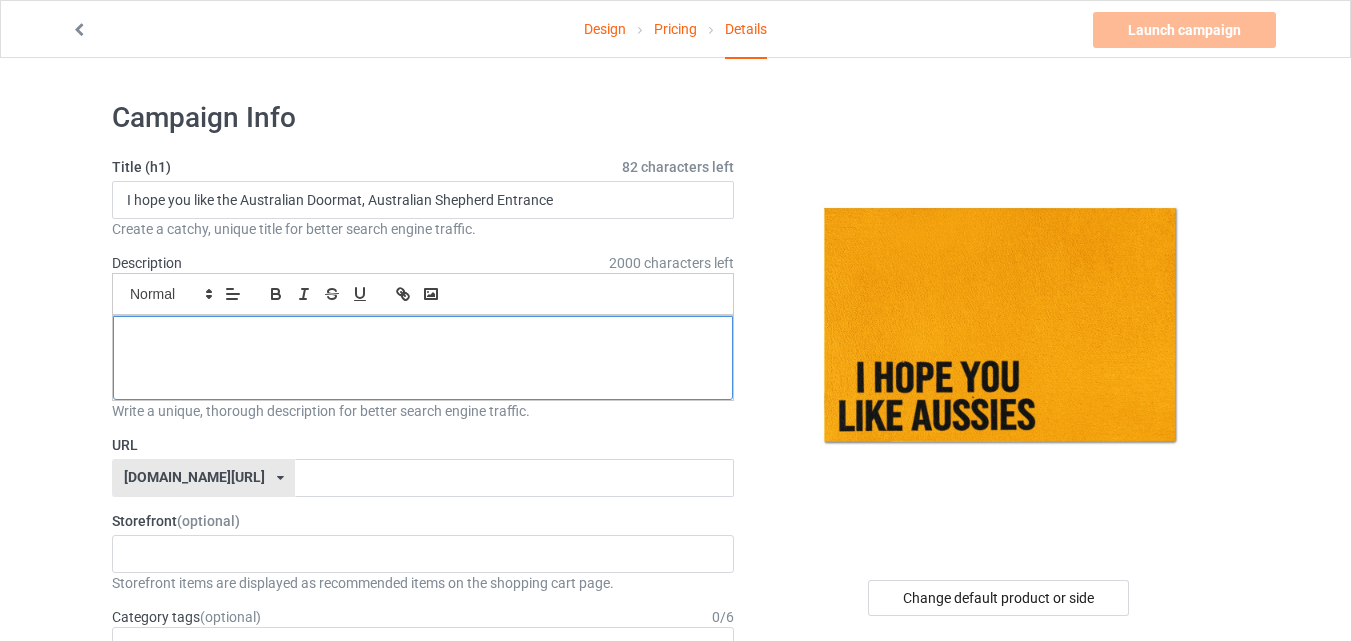 click at bounding box center (423, 358) 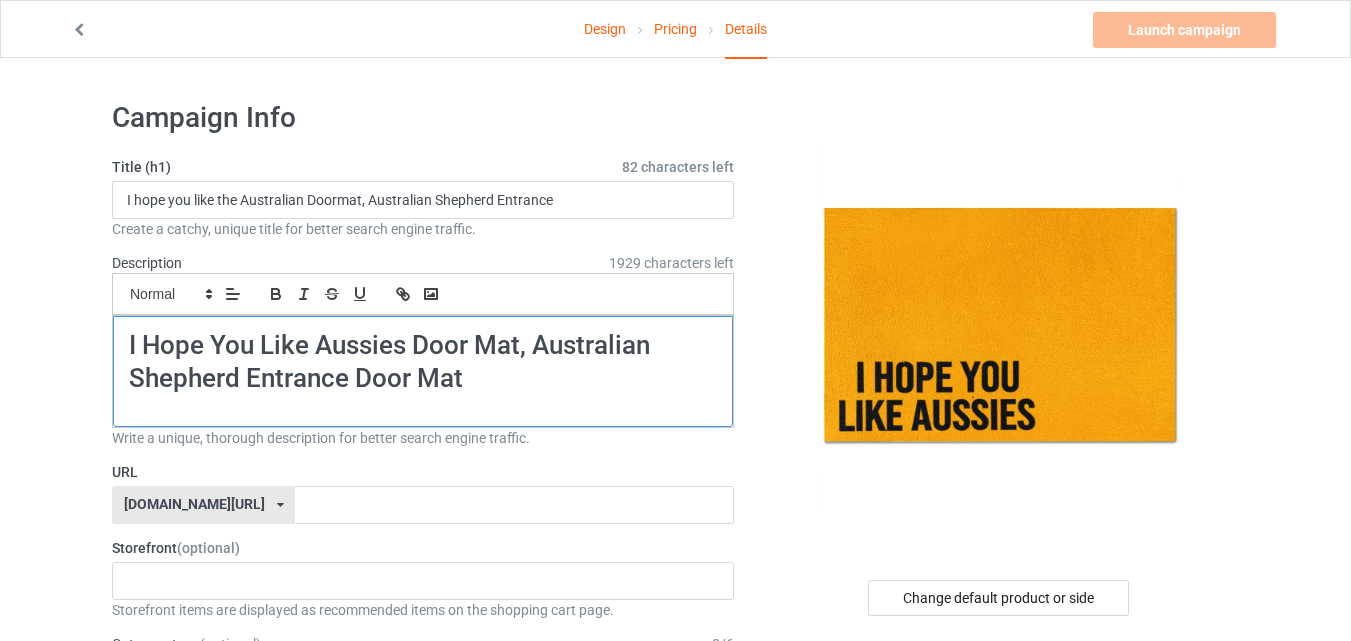 scroll, scrollTop: 0, scrollLeft: 0, axis: both 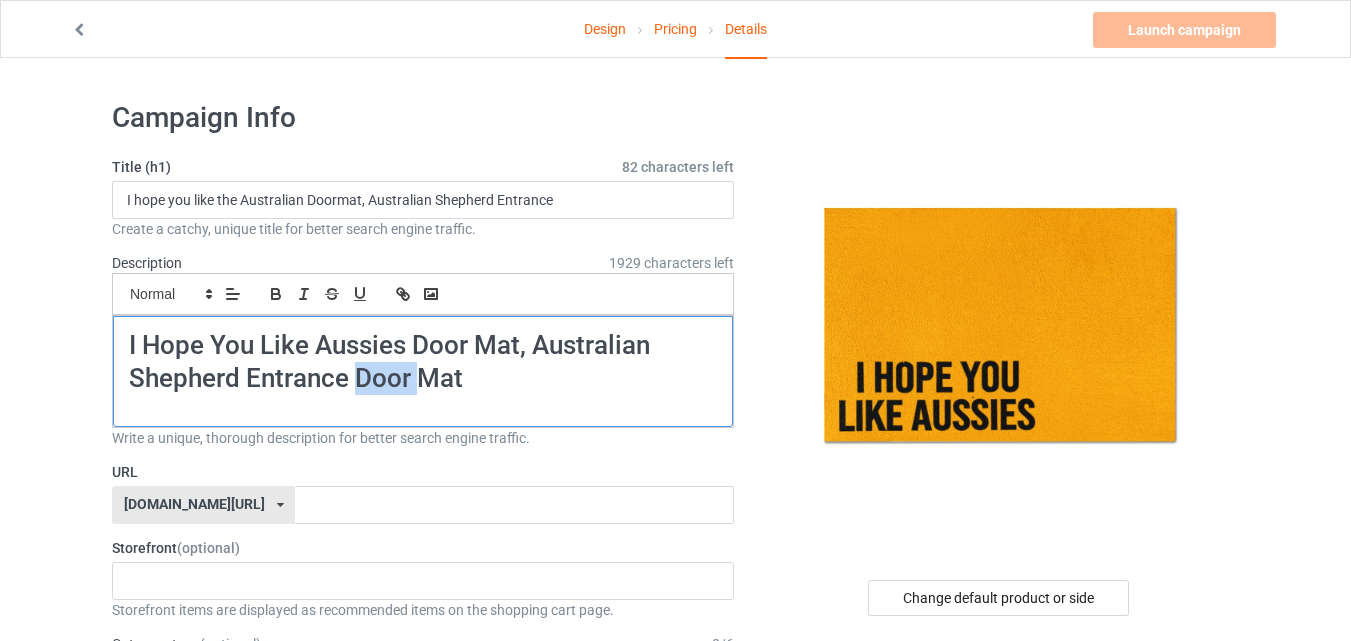 click on "I Hope You Like Aussies Door Mat, Australian Shepherd Entrance Door Mat" at bounding box center (423, 362) 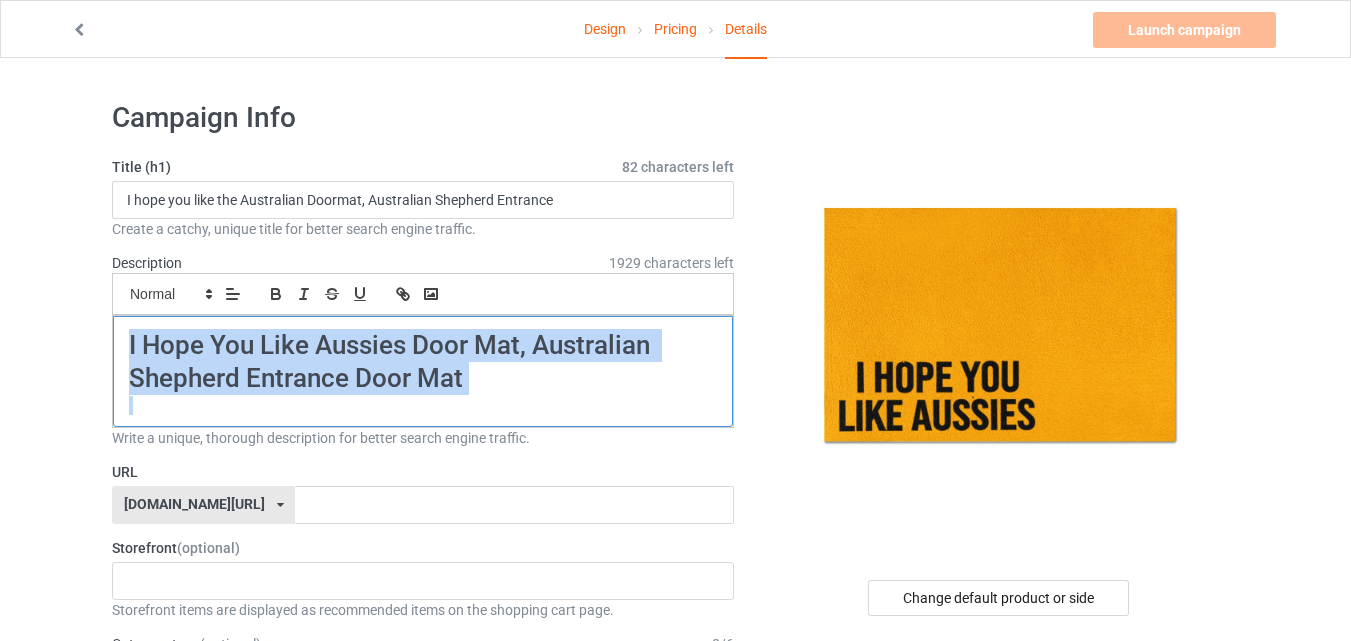 click on "I Hope You Like Aussies Door Mat, Australian Shepherd Entrance Door Mat" at bounding box center (423, 362) 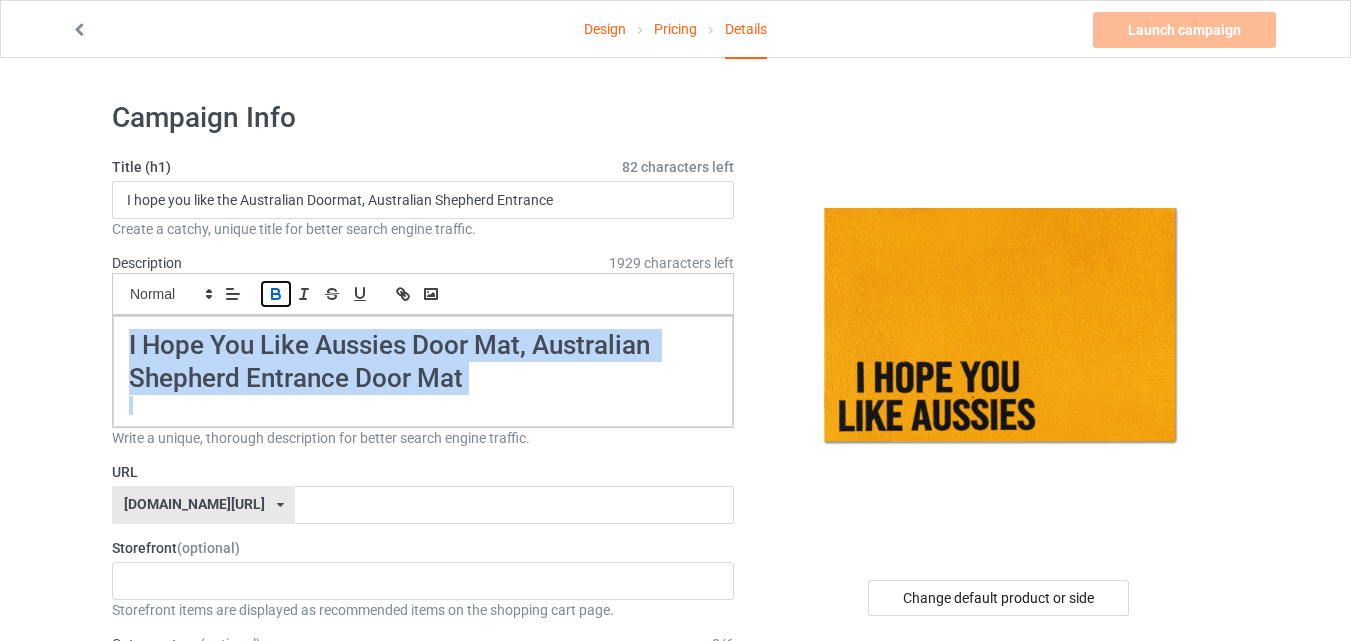 click 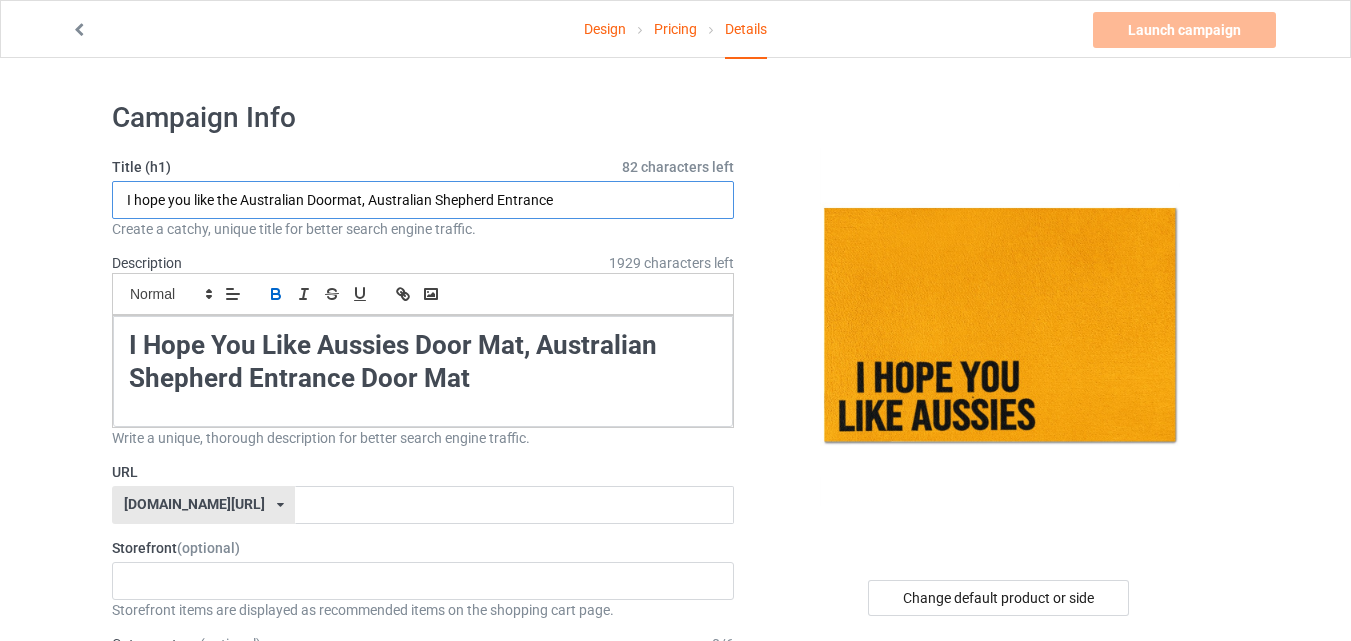 drag, startPoint x: 563, startPoint y: 194, endPoint x: 123, endPoint y: 206, distance: 440.1636 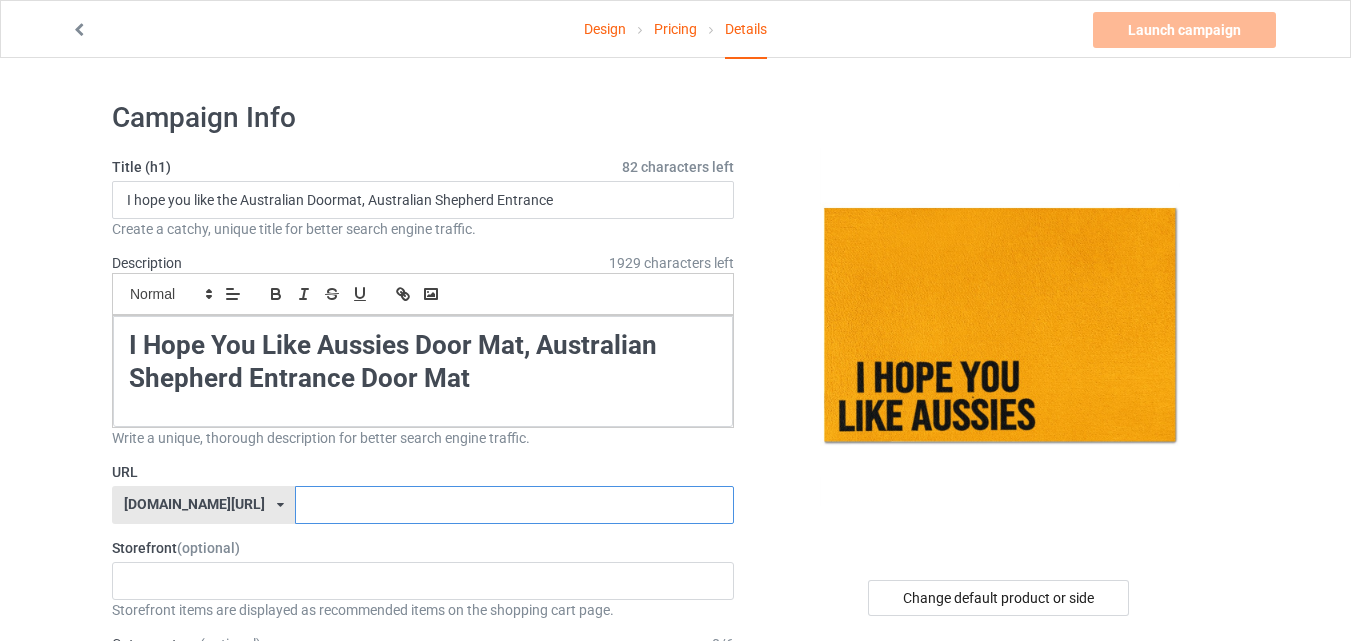 click at bounding box center (514, 505) 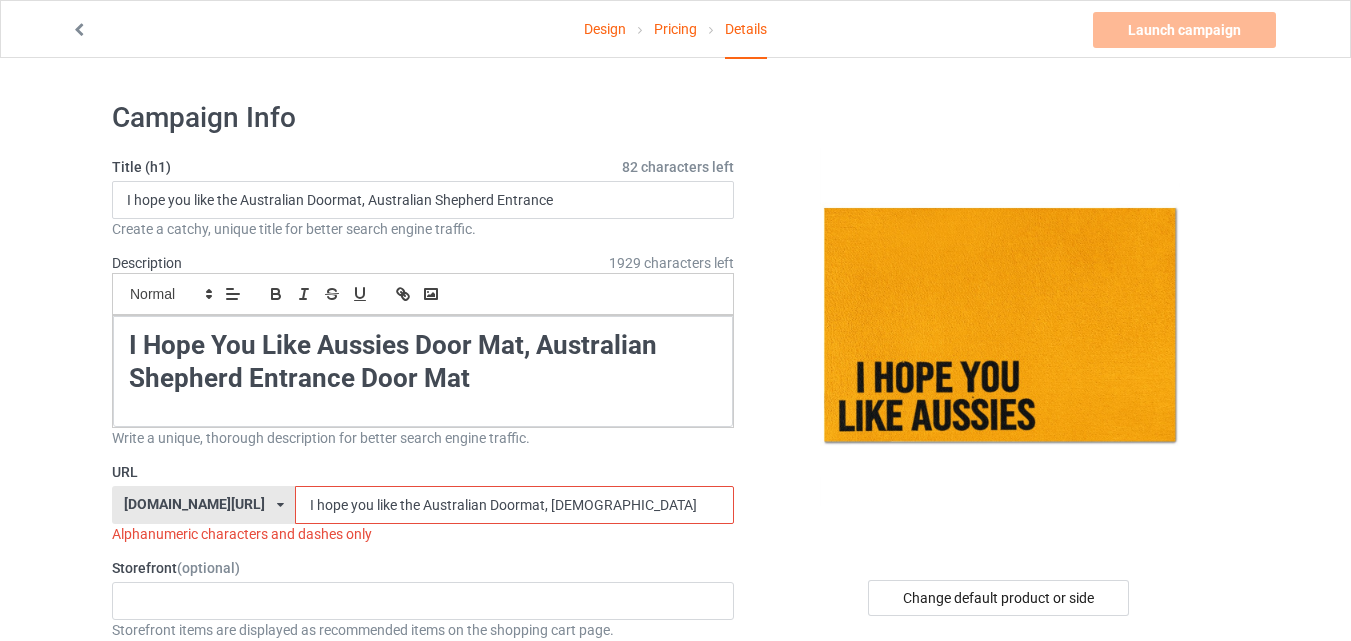 click on "I hope you like the Australian Doormat, [DEMOGRAPHIC_DATA]" at bounding box center [514, 505] 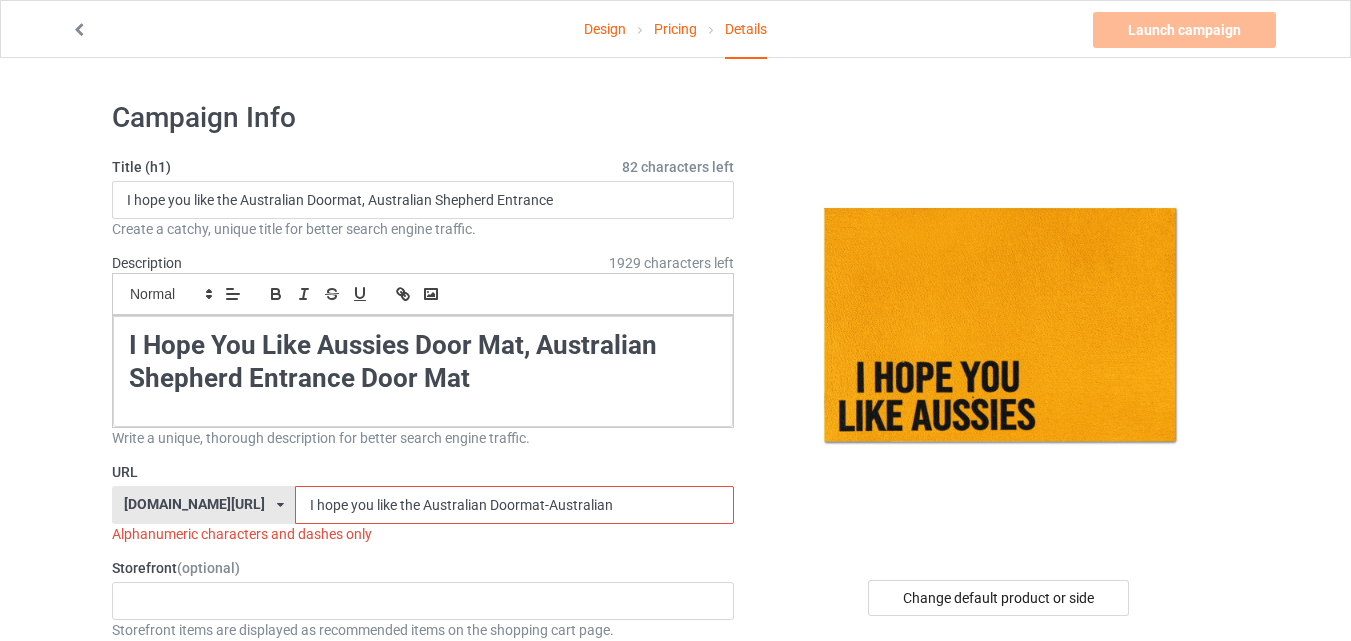 click on "I hope you like the Australian Doormat-Australian" at bounding box center (514, 505) 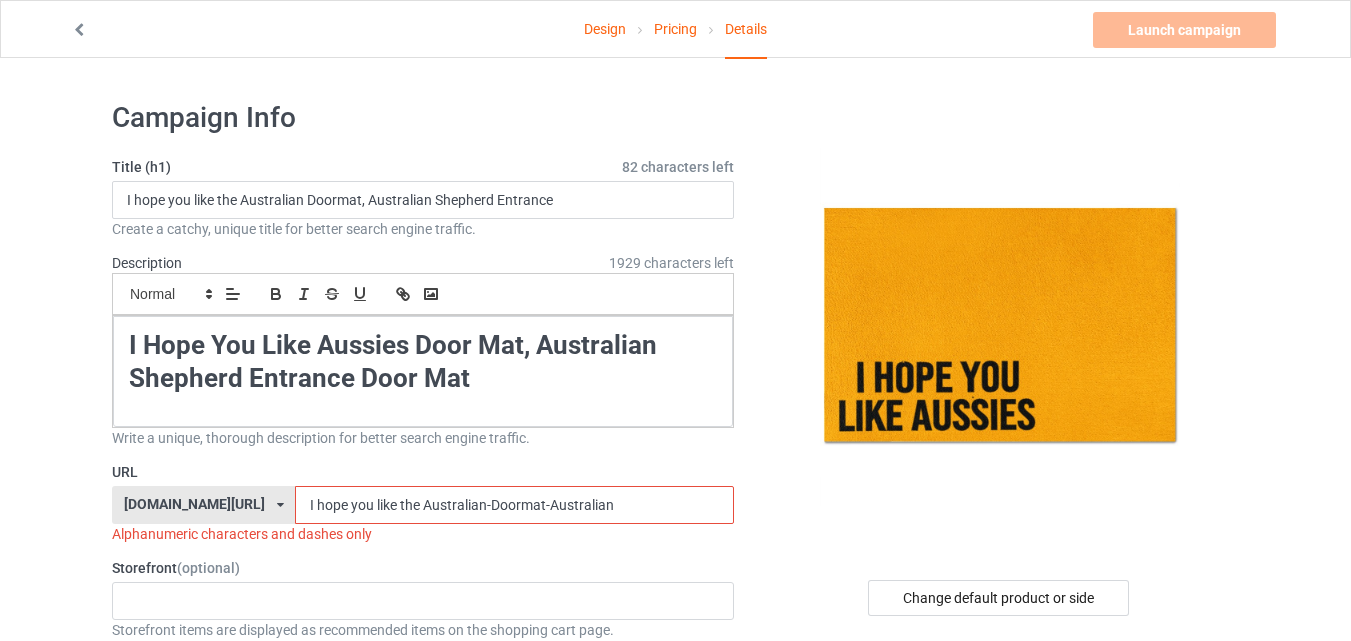 click on "I hope you like the Australian-Doormat-Australian" at bounding box center (514, 505) 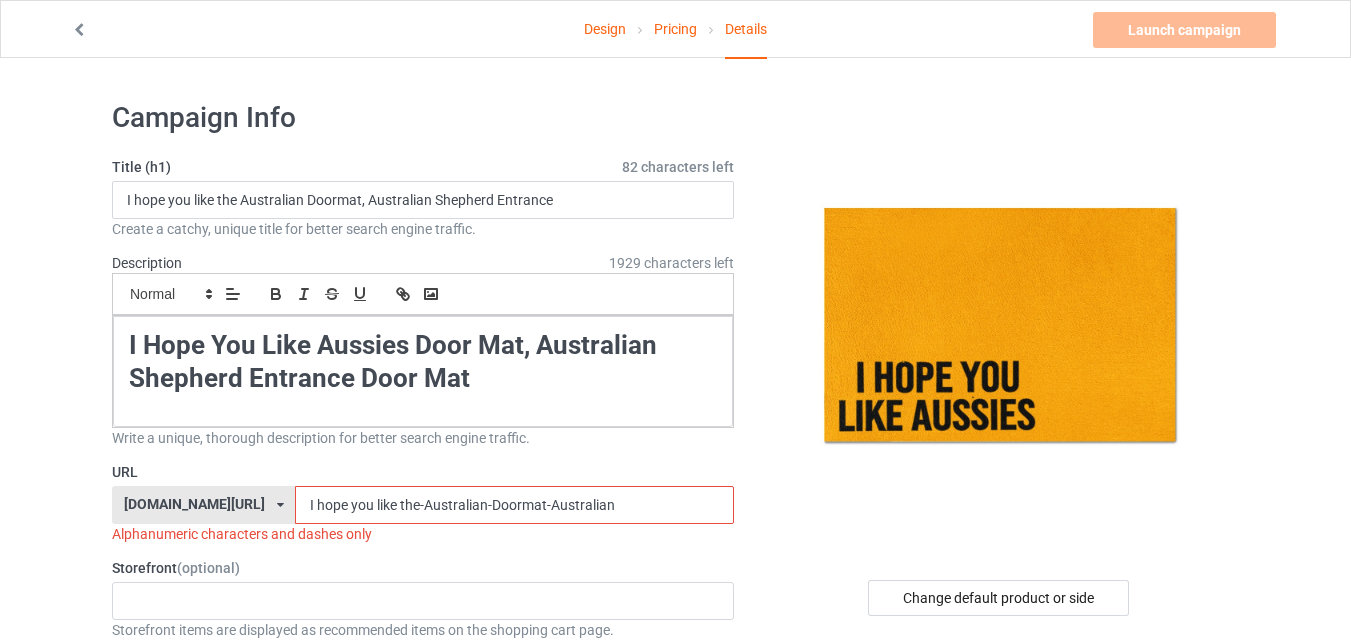 click on "I hope you like the-Australian-Doormat-Australian" at bounding box center (514, 505) 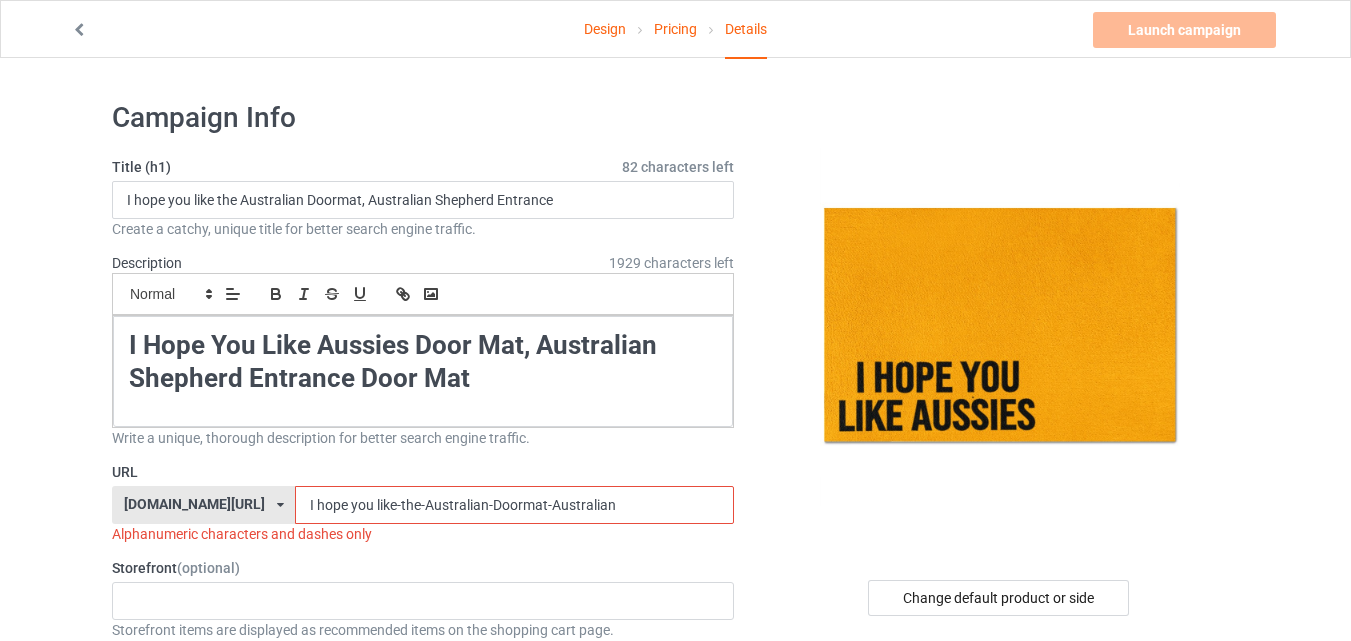 click on "I hope you like-the-Australian-Doormat-Australian" at bounding box center (514, 505) 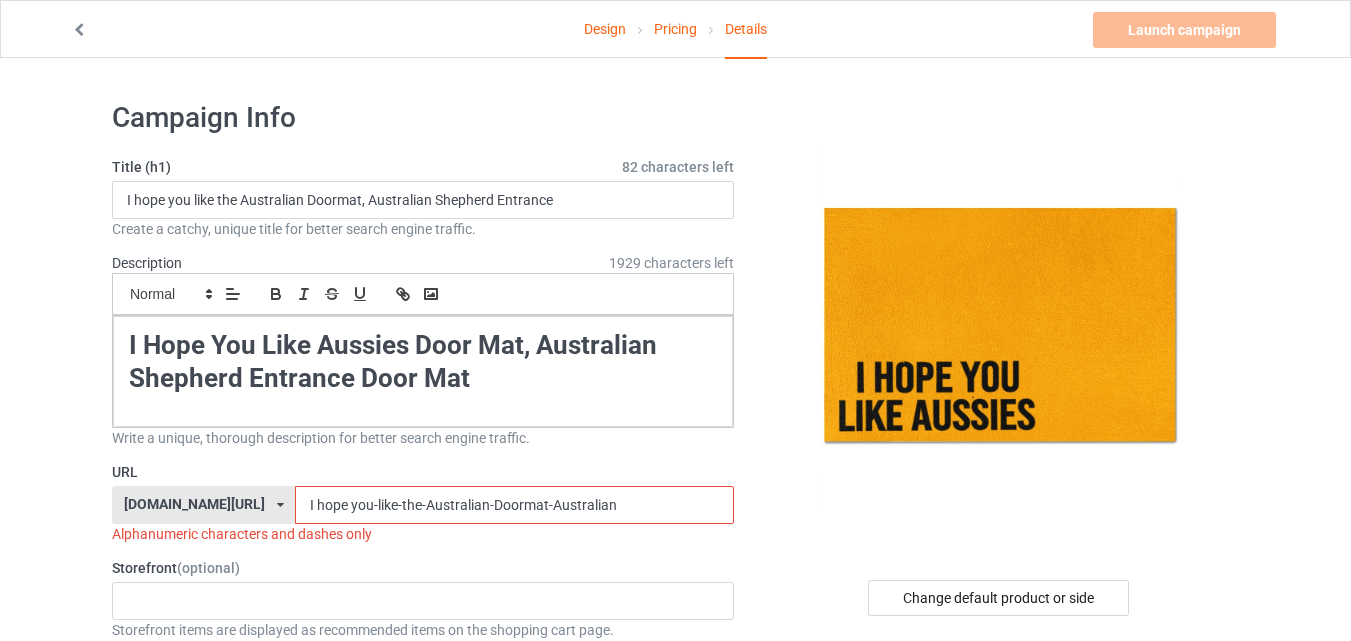 click on "I hope you-like-the-Australian-Doormat-Australian" at bounding box center [514, 505] 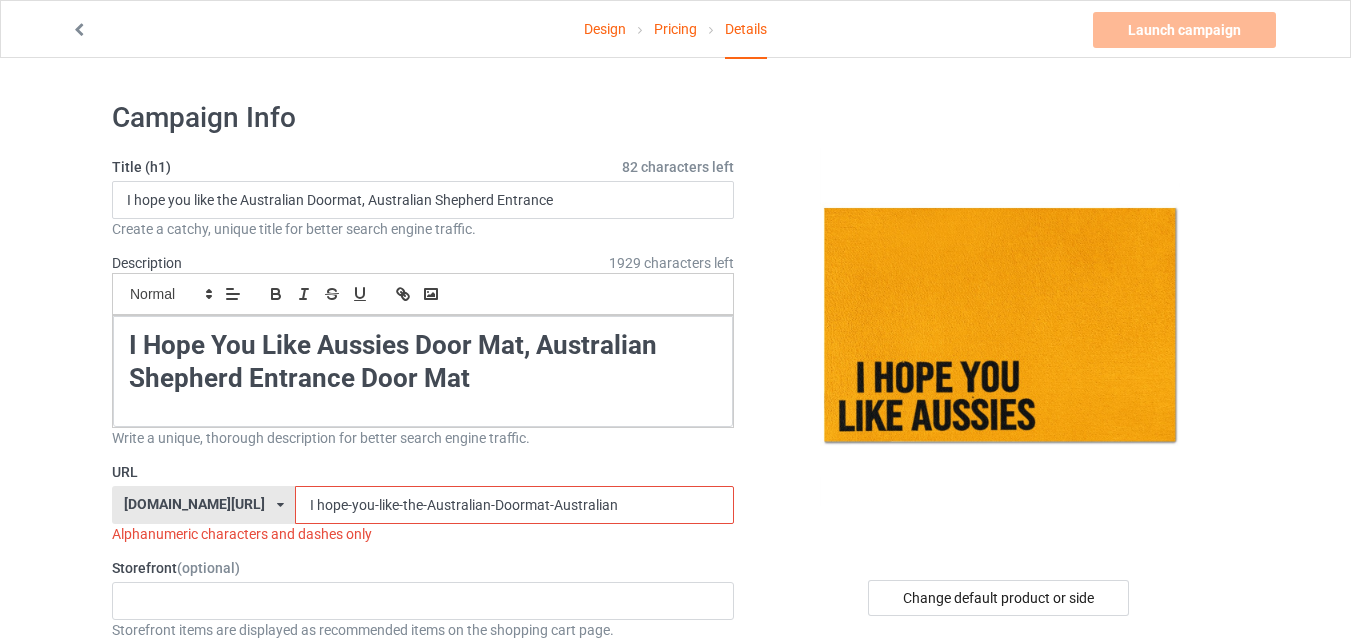 click on "I hope-you-like-the-Australian-Doormat-Australian" at bounding box center (514, 505) 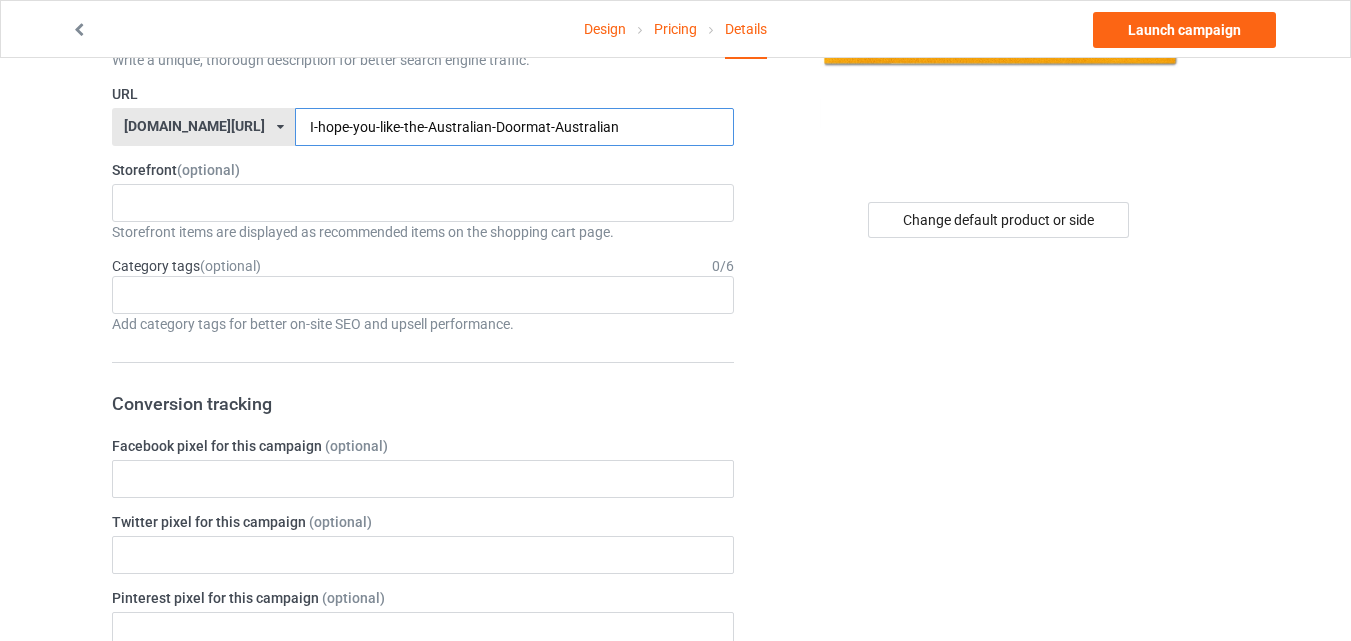 scroll, scrollTop: 289, scrollLeft: 0, axis: vertical 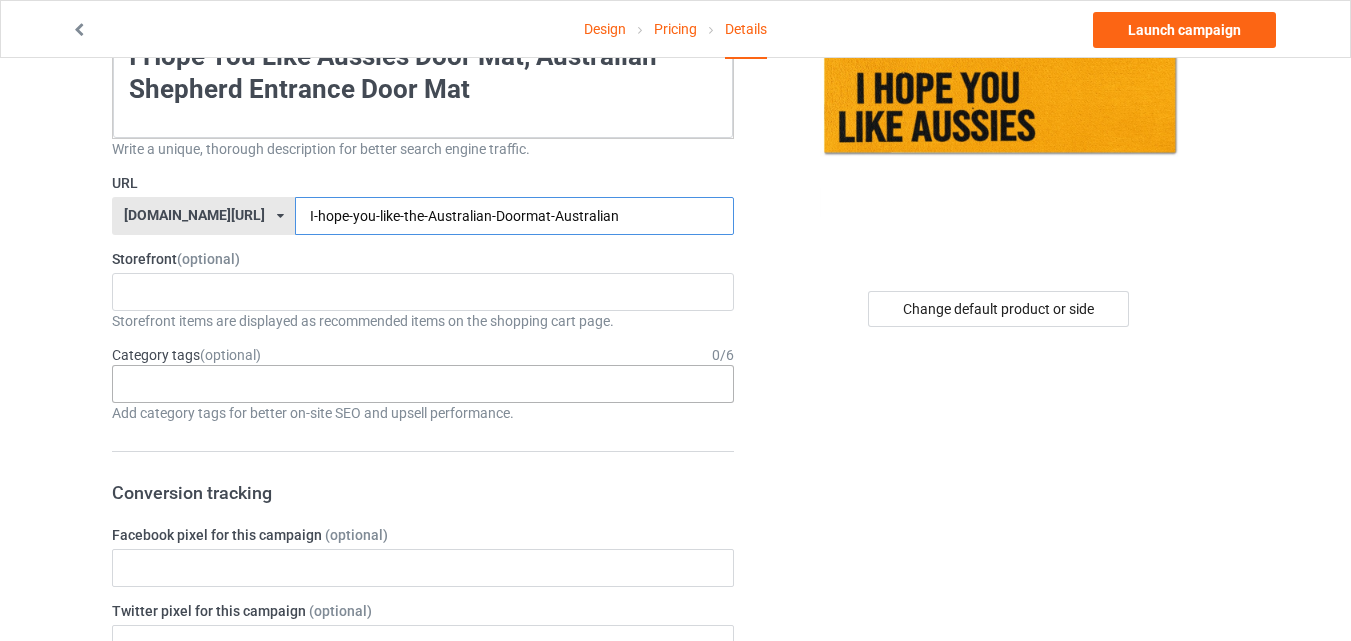 type on "I-hope-you-like-the-Australian-Doormat-Australian" 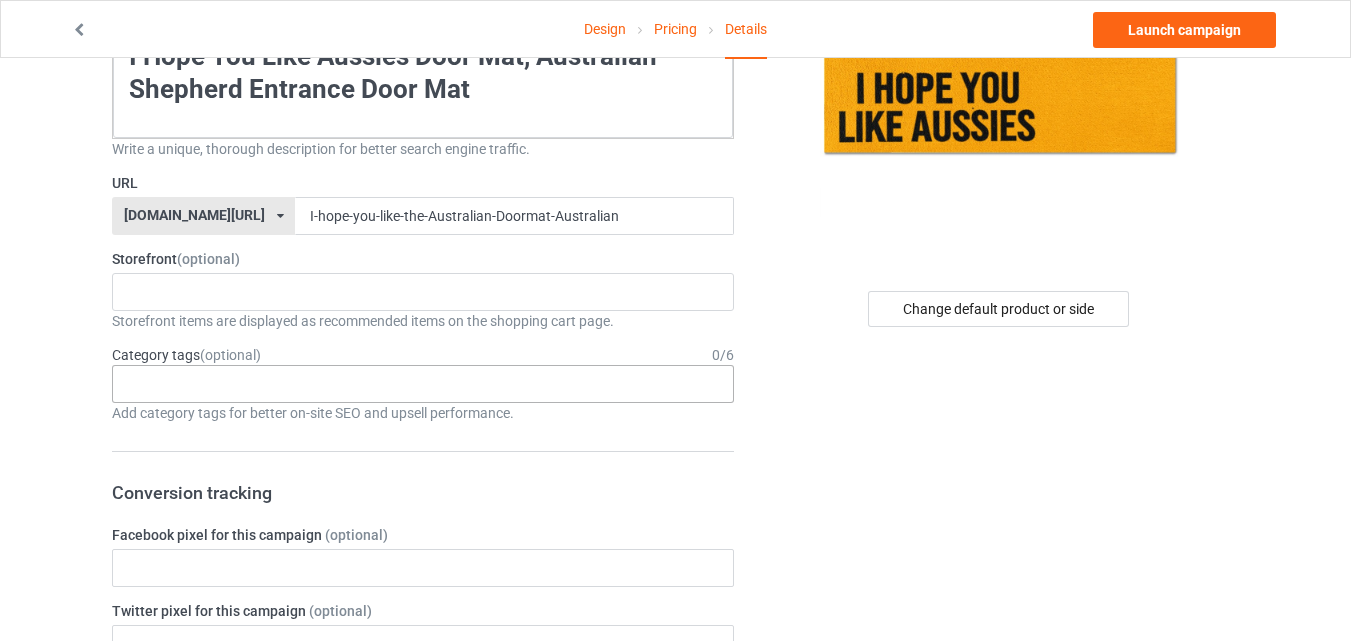 click on "Age > [DEMOGRAPHIC_DATA] > 1 Age > [DEMOGRAPHIC_DATA] Months > 1 Month Age > [DEMOGRAPHIC_DATA] Months Age > [DEMOGRAPHIC_DATA] Age > [DEMOGRAPHIC_DATA] > 10 Age > [DEMOGRAPHIC_DATA] Months > 10 Month Age > [DEMOGRAPHIC_DATA] > 100 Sports > Running > 10K Run Age > [DEMOGRAPHIC_DATA] > 11 Age > [DEMOGRAPHIC_DATA] Months > 11 Month Age > [DEMOGRAPHIC_DATA] > 12 Age > [DEMOGRAPHIC_DATA] Months > 12 Month Age > [DEMOGRAPHIC_DATA] > 13 Age > [DEMOGRAPHIC_DATA] > 14 Age > [DEMOGRAPHIC_DATA] > 15 Sports > Running > 15K Run Age > [DEMOGRAPHIC_DATA] > 16 Age > [DEMOGRAPHIC_DATA] > 17 Age > [DEMOGRAPHIC_DATA] > 18 Age > [DEMOGRAPHIC_DATA] > 19 Age > Decades > 1920s Age > Decades > 1930s Age > Decades > 1940s Age > Decades > 1950s Age > Decades > 1960s Age > Decades > 1970s Age > Decades > 1980s Age > Decades > 1990s Age > [DEMOGRAPHIC_DATA] > 2 Age > [DEMOGRAPHIC_DATA] Months > 2 Month Age > [DEMOGRAPHIC_DATA] > 20 Age > [DEMOGRAPHIC_DATA] Age > Decades > 2000s Age > Decades > 2010s Age > [DEMOGRAPHIC_DATA] > 21 Age > [DEMOGRAPHIC_DATA] > 22 Age > [DEMOGRAPHIC_DATA] > 23 Age > [DEMOGRAPHIC_DATA] > 24 Age > [DEMOGRAPHIC_DATA] > 25 Age > [DEMOGRAPHIC_DATA] > 26 Age > [DEMOGRAPHIC_DATA] > 27 Age > [DEMOGRAPHIC_DATA] > 28 Age > [DEMOGRAPHIC_DATA] > 29 Age > [DEMOGRAPHIC_DATA] > 3 Age > [DEMOGRAPHIC_DATA] Months > 3 Month Sports > Basketball > 3-Pointer Age > [DEMOGRAPHIC_DATA] > 30 Age > [DEMOGRAPHIC_DATA] > 31 Age > [DEMOGRAPHIC_DATA] > 32 Age > [DEMOGRAPHIC_DATA] > 33 Age > [DEMOGRAPHIC_DATA] > 34 Age > [DEMOGRAPHIC_DATA] > 35 Age Jobs 1" at bounding box center [423, 384] 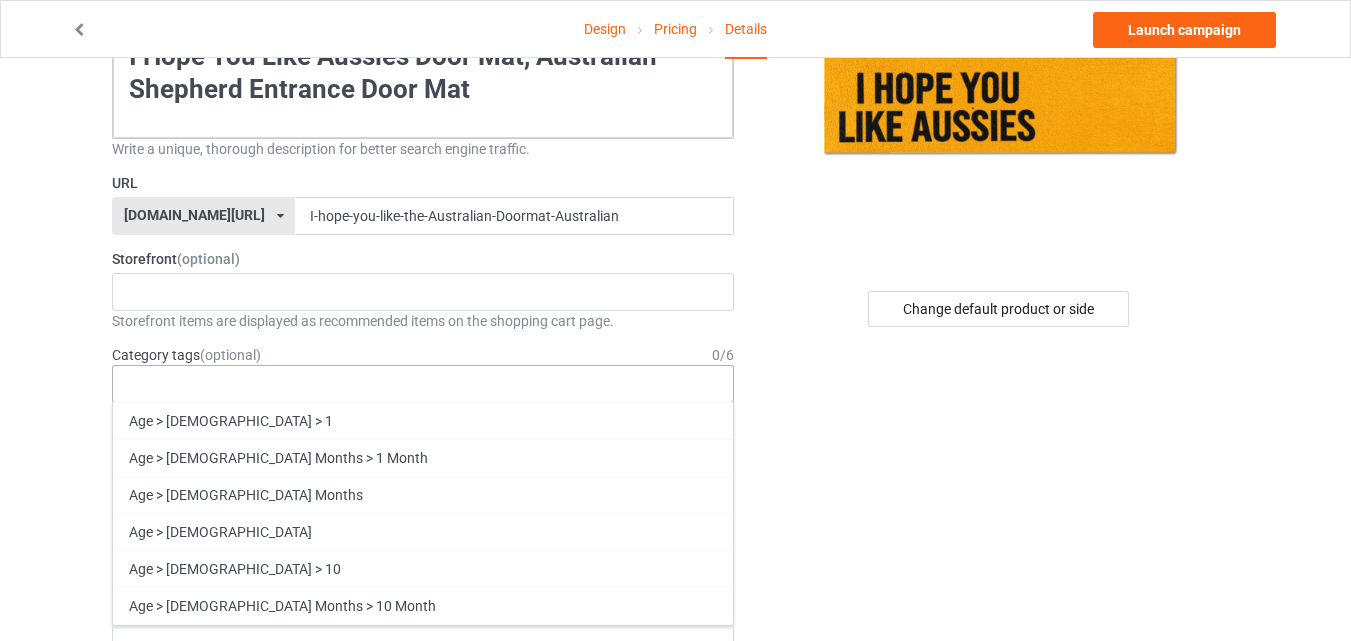 paste on "home rug" 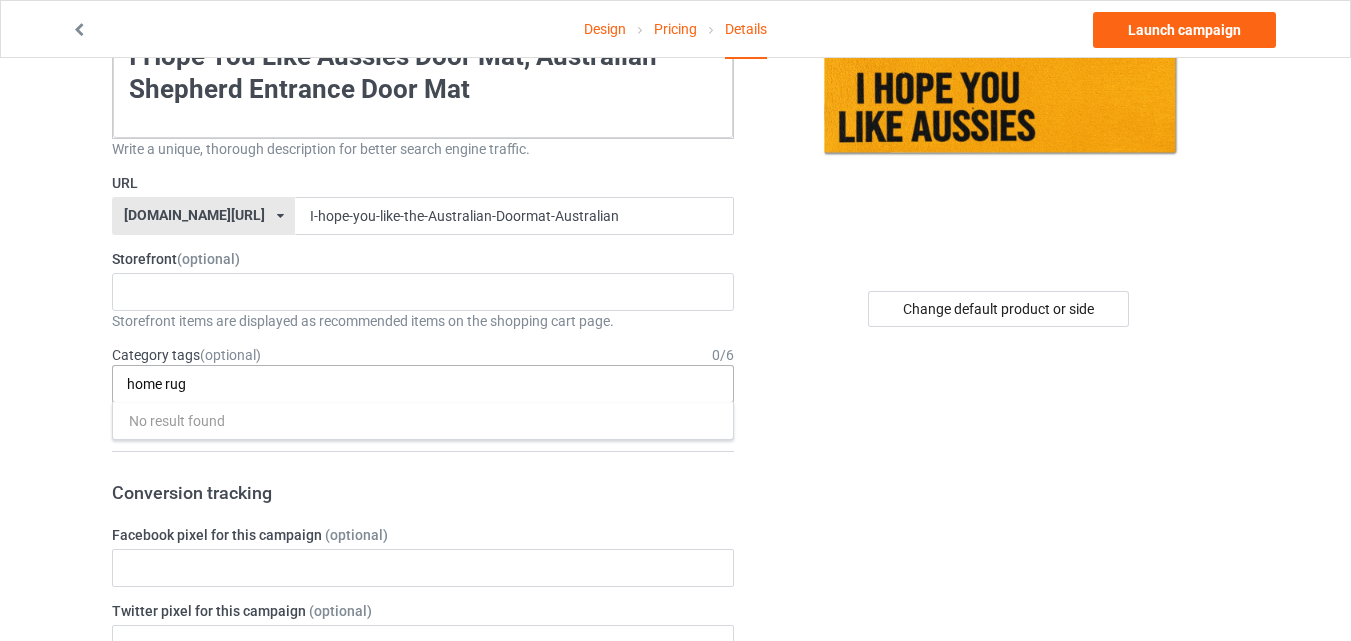 scroll, scrollTop: 0, scrollLeft: 0, axis: both 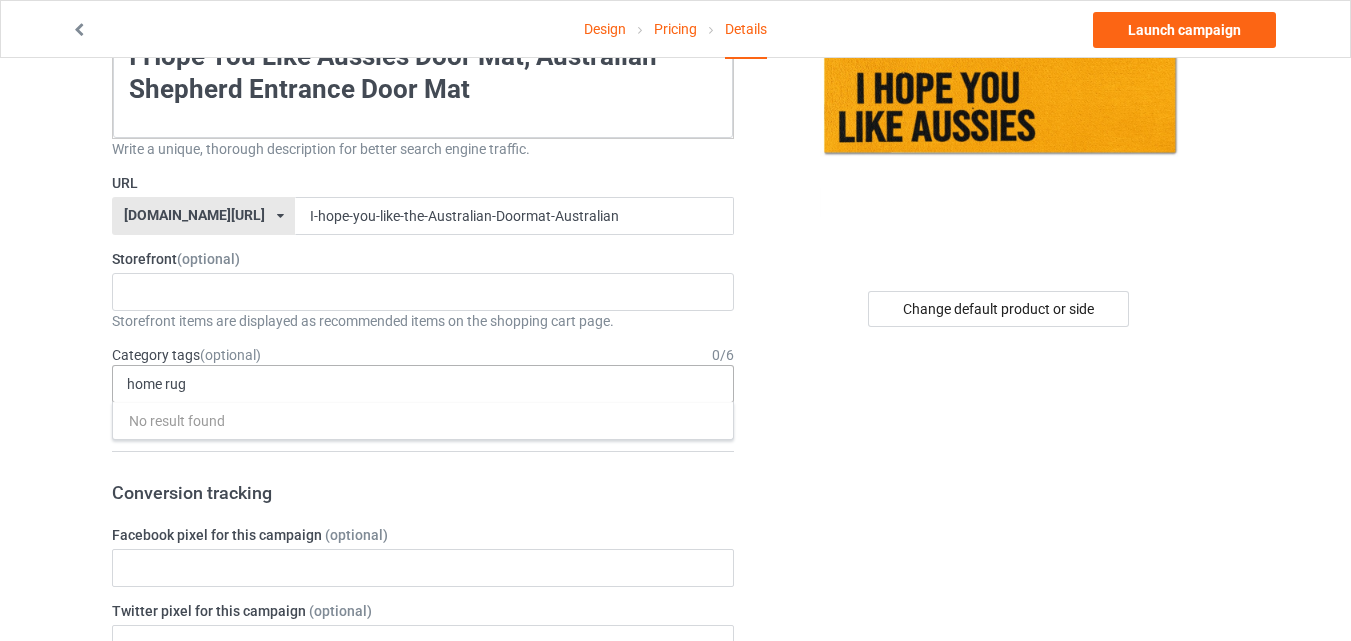 click on "home rug No result found 1 1 Month 1-12 Months 1-19 10 10 Month 100 10K Run 11 11 Month 12 12 Month 13 14 15 15K Run 16 17 18 19 1920s 1930s 1940s 1950s 1960s 1970s 1980s 1990s 2 2 Month 20 20-39 2000s 2010s 21 22 23 24 25 26 27 28 29 3 3 Month 3-Pointer 30 31 32 33 34 35 36 37 38 39 4 4 Month 40 40-59 41 42 43 44 45 46 47 48 49 5 5 Month 50 51 52 53 54 55 56 57 58 59 5K Run 6 6 Month 60 60-79 61 62 63 64 65 66 67 68 69 7 7 Month 70 71 72 73 74 75 76 77 78 79 8 8 Month 80 80-100 81 82 83 84 85 86 87 88 89 9 9 & 11 9 Month 90 91 92 93 94 95 96 97 98 99 A to Z City ADD [MEDICAL_DATA] AIDS ALS ATV Racing Aardvarks Accordion Accountant Accounting Accounting & Finance Acrobatic Gymnastics Acrobatics Action & Adventure Action Figures Activism Actor Actress Adrenal Adventure Game Advertising Aerobic Gymnastics Aerospace Engineer [GEOGRAPHIC_DATA] Africa [DEMOGRAPHIC_DATA] Afro Age Age Groups Agricultural Engineer Air Force Air Racing Air Sports Aircraft Airline Airplane [US_STATE] [US_STATE] [GEOGRAPHIC_DATA] [GEOGRAPHIC_DATA] [GEOGRAPHIC_DATA] Alcohol Ants" at bounding box center (423, 384) 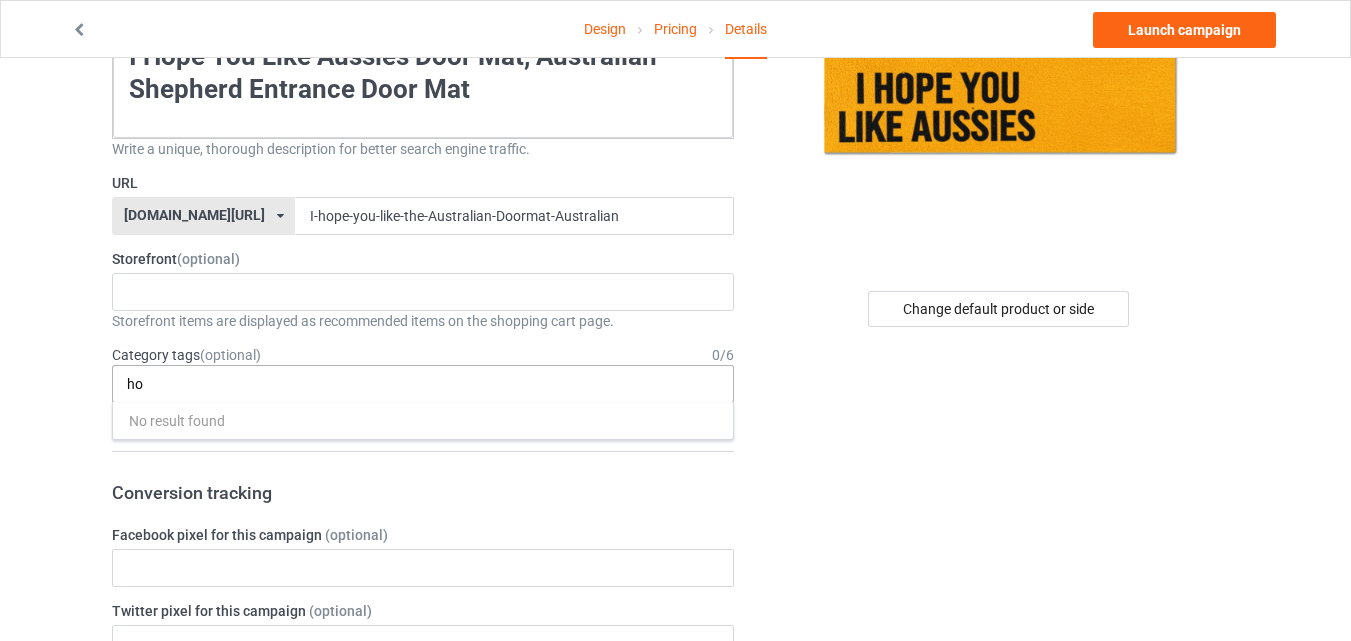 type on "h" 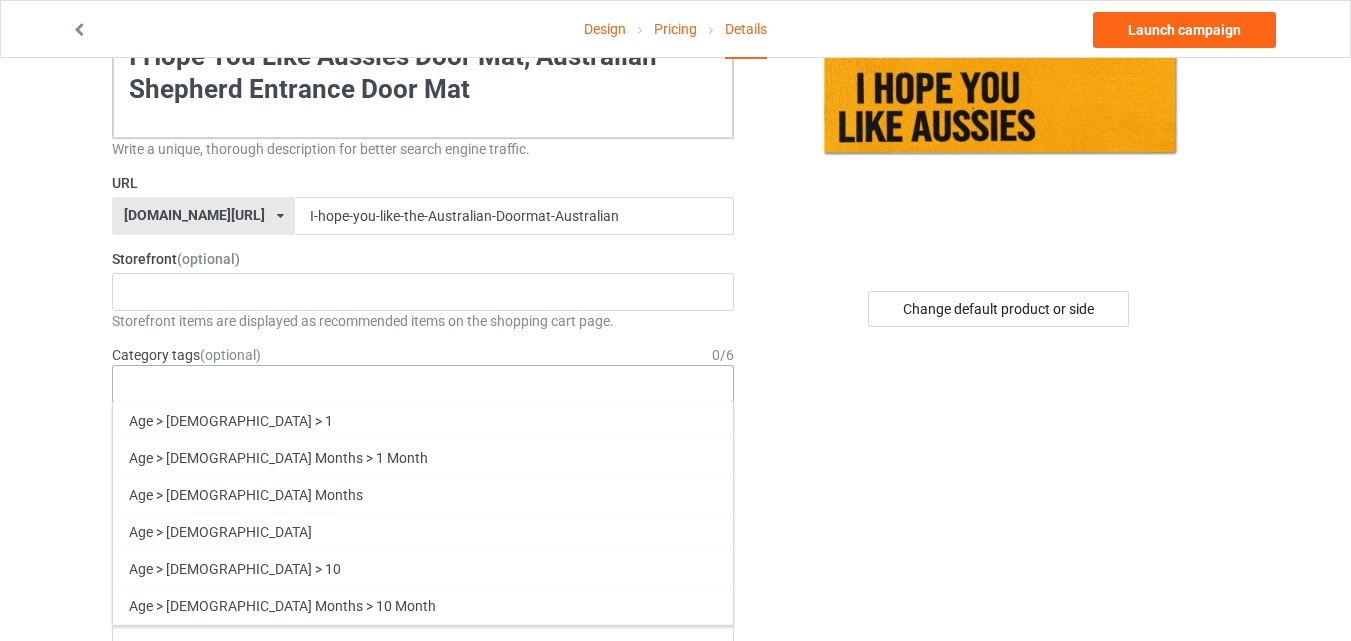 paste on "home rug" 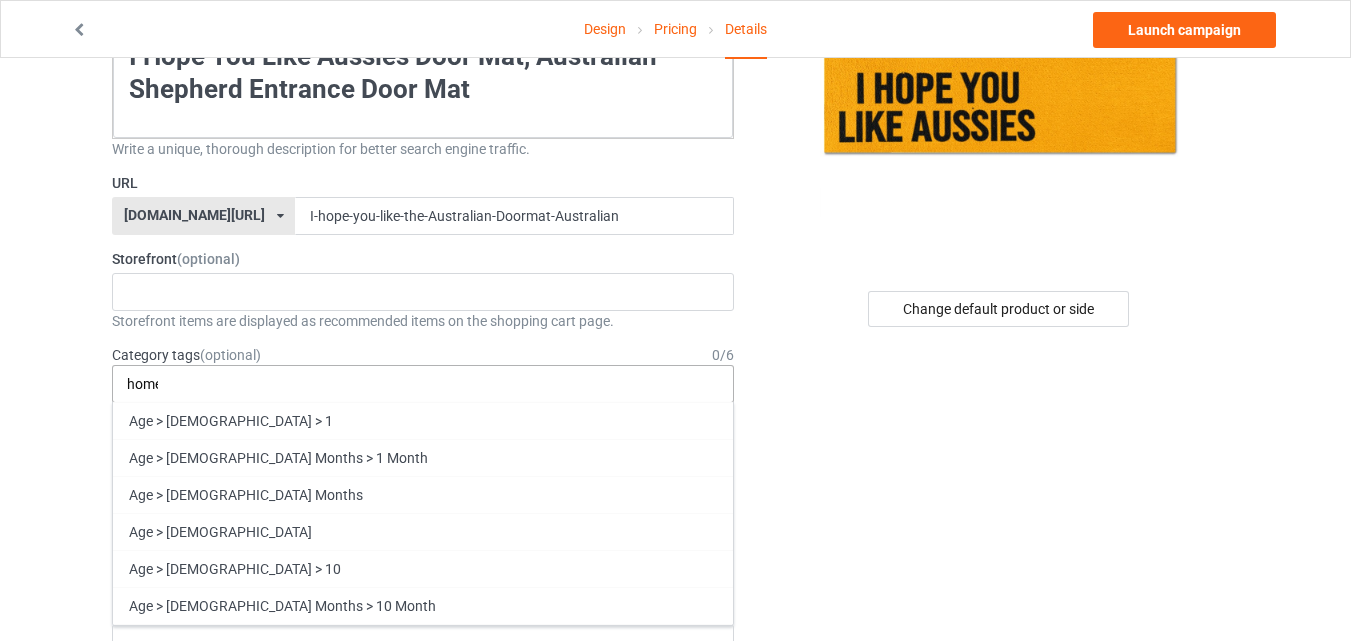 scroll, scrollTop: 0, scrollLeft: 0, axis: both 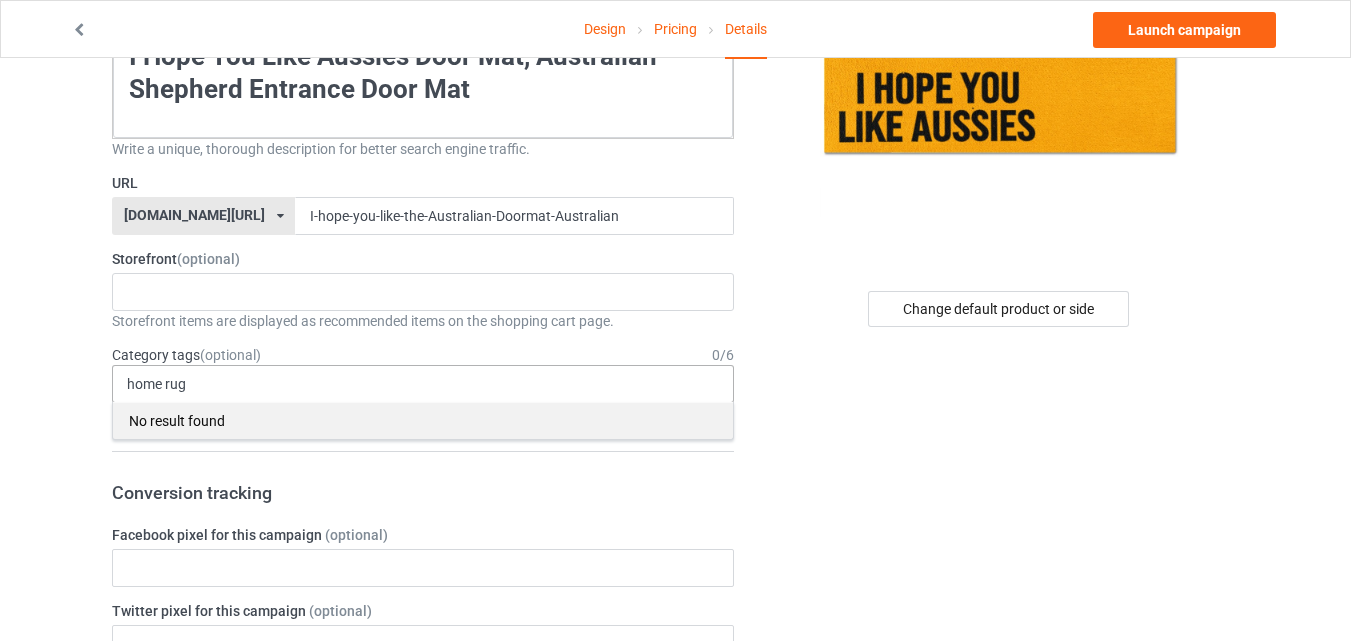click on "No result found" at bounding box center (423, 420) 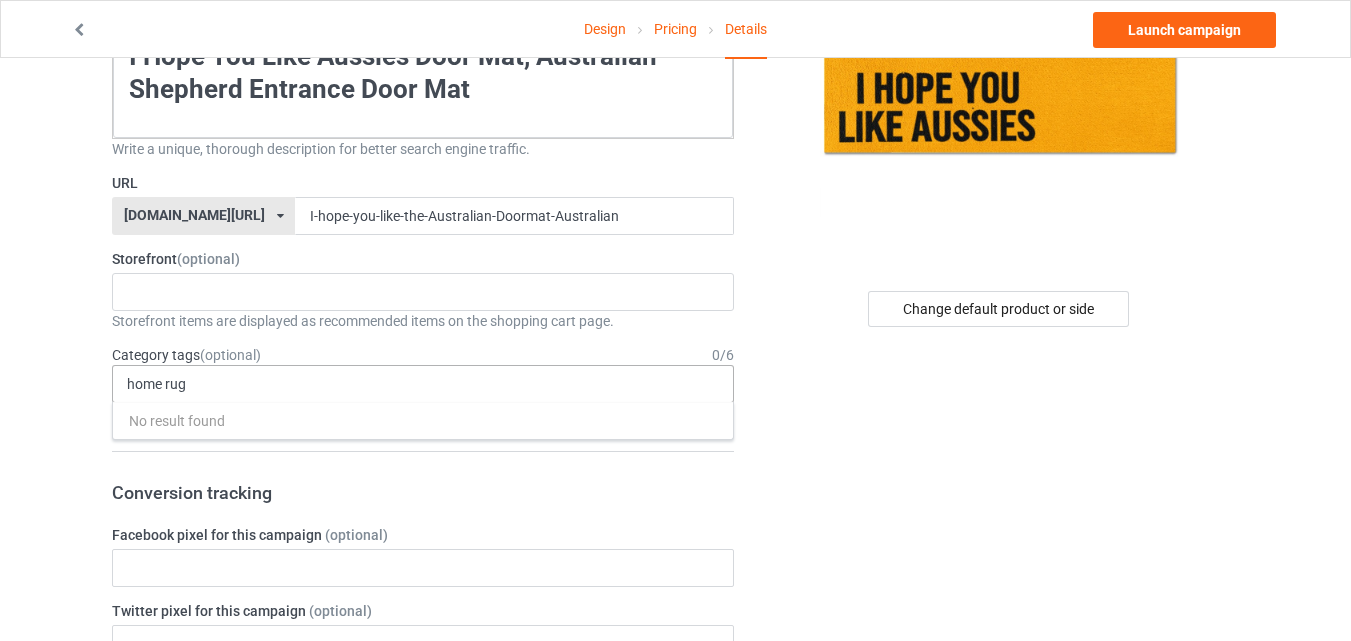 click on "home rug No result found 1 1 Month 1-12 Months 1-19 10 10 Month 100 10K Run 11 11 Month 12 12 Month 13 14 15 15K Run 16 17 18 19 1920s 1930s 1940s 1950s 1960s 1970s 1980s 1990s 2 2 Month 20 20-39 2000s 2010s 21 22 23 24 25 26 27 28 29 3 3 Month 3-Pointer 30 31 32 33 34 35 36 37 38 39 4 4 Month 40 40-59 41 42 43 44 45 46 47 48 49 5 5 Month 50 51 52 53 54 55 56 57 58 59 5K Run 6 6 Month 60 60-79 61 62 63 64 65 66 67 68 69 7 7 Month 70 71 72 73 74 75 76 77 78 79 8 8 Month 80 80-100 81 82 83 84 85 86 87 88 89 9 9 & 11 9 Month 90 91 92 93 94 95 96 97 98 99 A to Z City ADD [MEDICAL_DATA] AIDS ALS ATV Racing Aardvarks Accordion Accountant Accounting Accounting & Finance Acrobatic Gymnastics Acrobatics Action & Adventure Action Figures Activism Actor Actress Adrenal Adventure Game Advertising Aerobic Gymnastics Aerospace Engineer [GEOGRAPHIC_DATA] Africa [DEMOGRAPHIC_DATA] Afro Age Age Groups Agricultural Engineer Air Force Air Racing Air Sports Aircraft Airline Airplane [US_STATE] [US_STATE] [GEOGRAPHIC_DATA] [GEOGRAPHIC_DATA] [GEOGRAPHIC_DATA] Alcohol Ants" at bounding box center (423, 384) 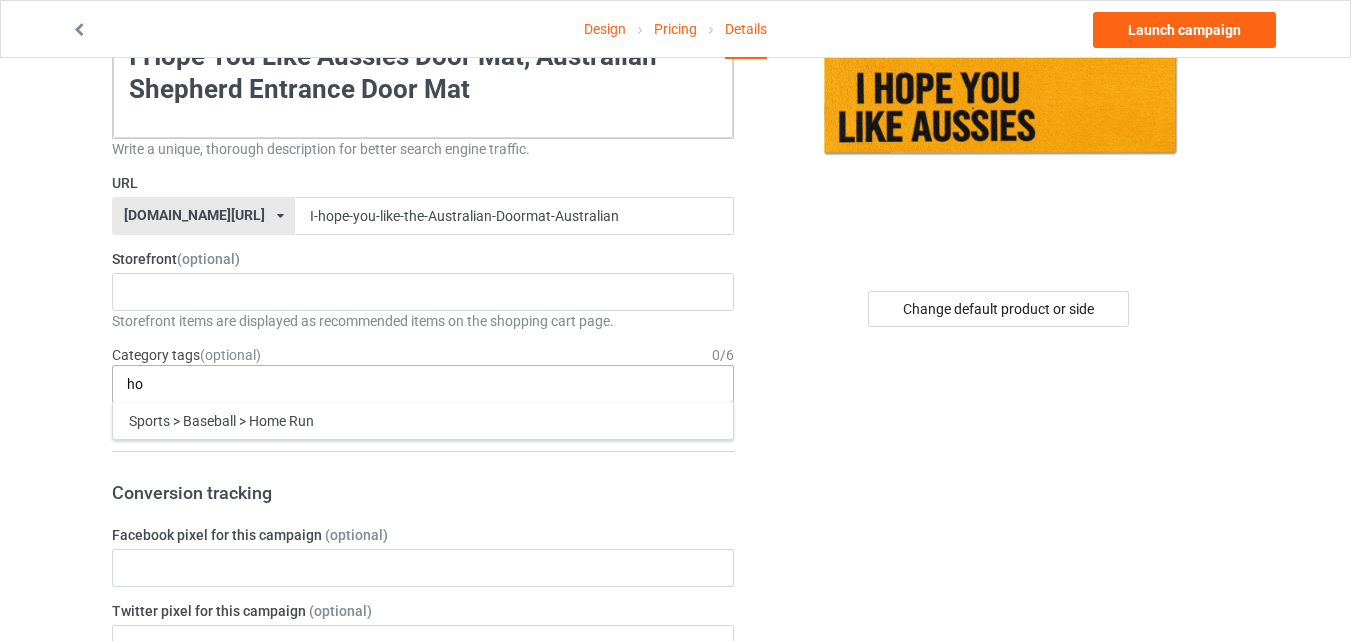 type on "h" 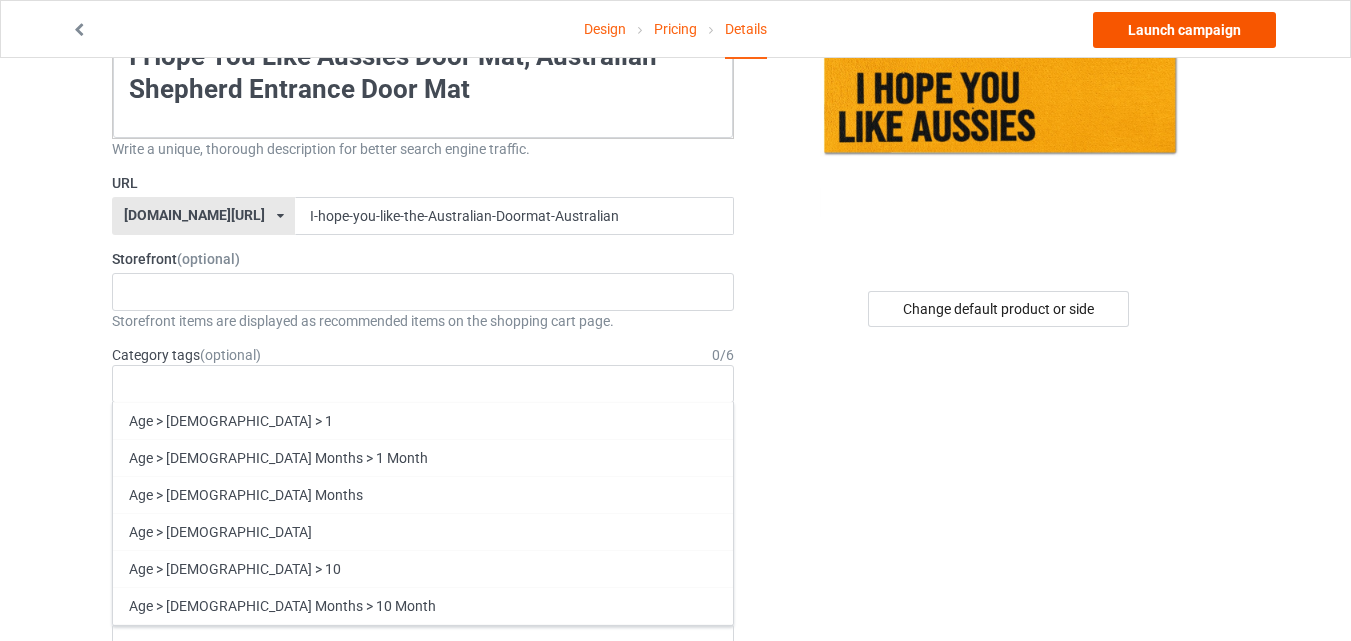 type 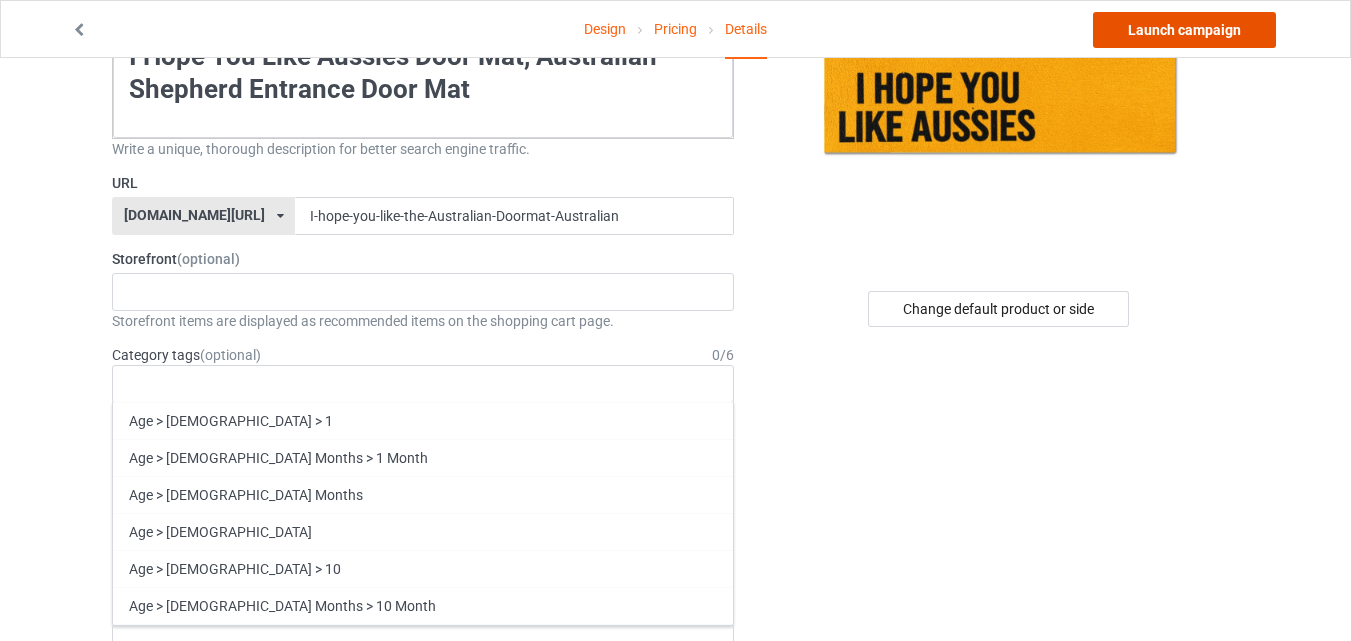 click on "Launch campaign" at bounding box center (1184, 30) 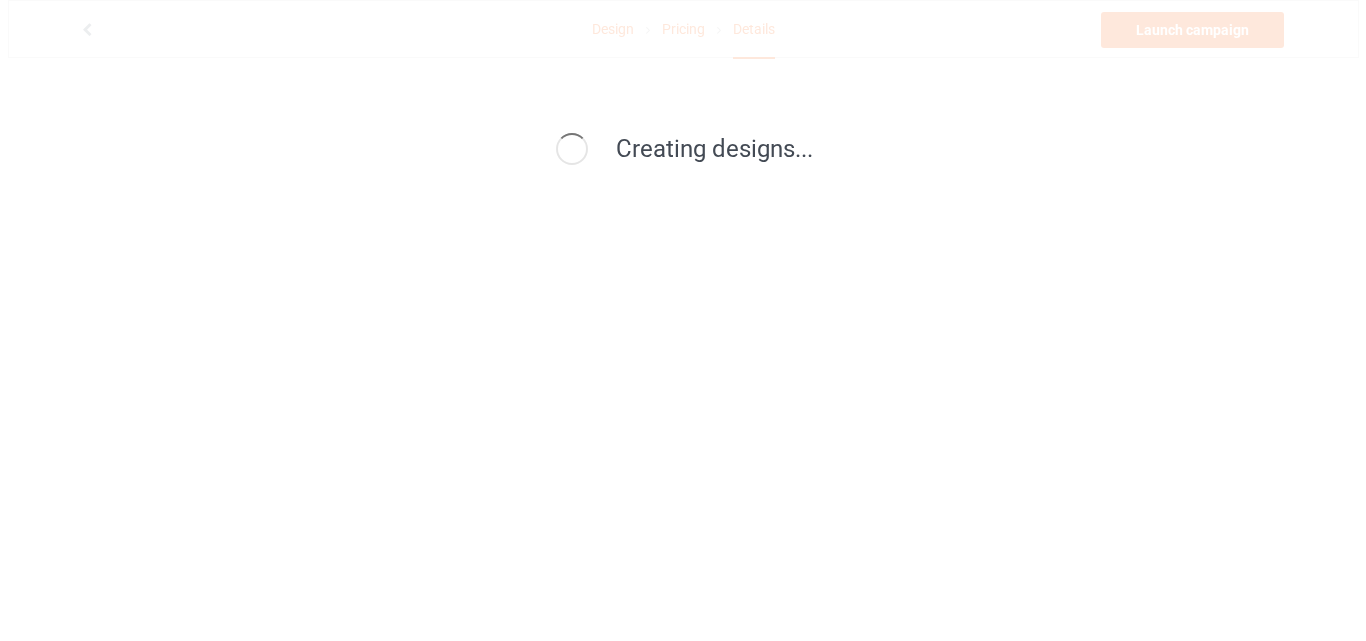 scroll, scrollTop: 0, scrollLeft: 0, axis: both 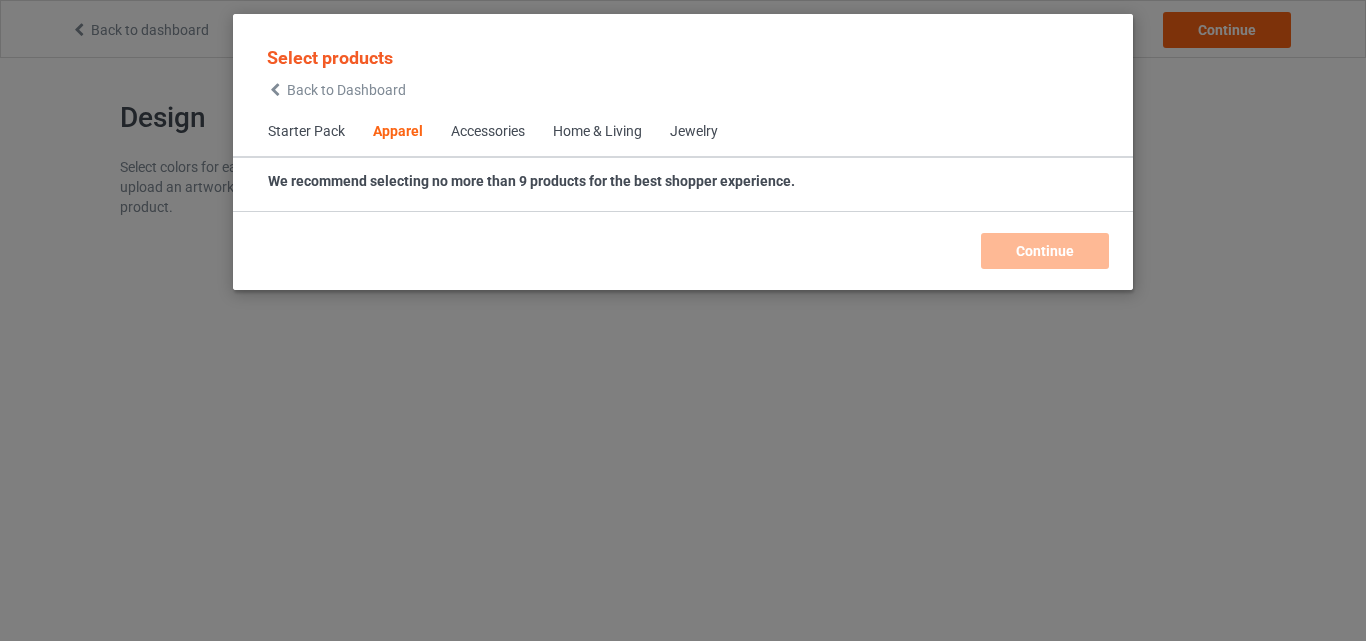 click on "Home & Living" at bounding box center [597, 132] 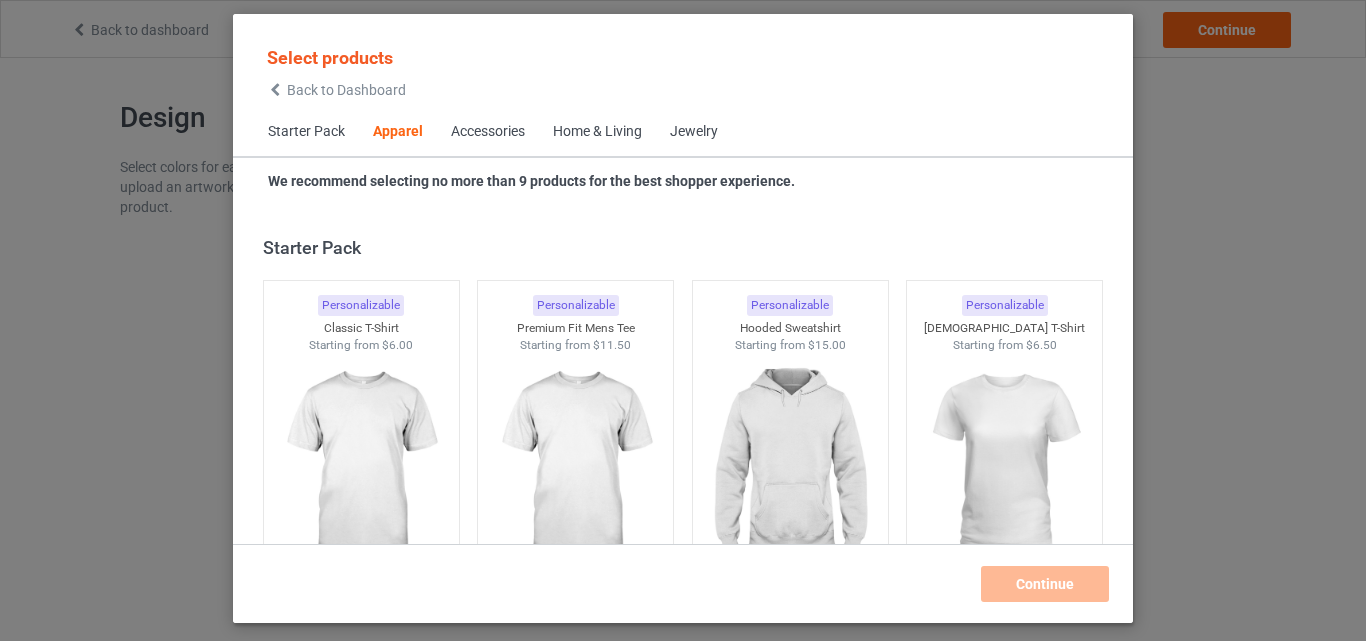 scroll, scrollTop: 745, scrollLeft: 0, axis: vertical 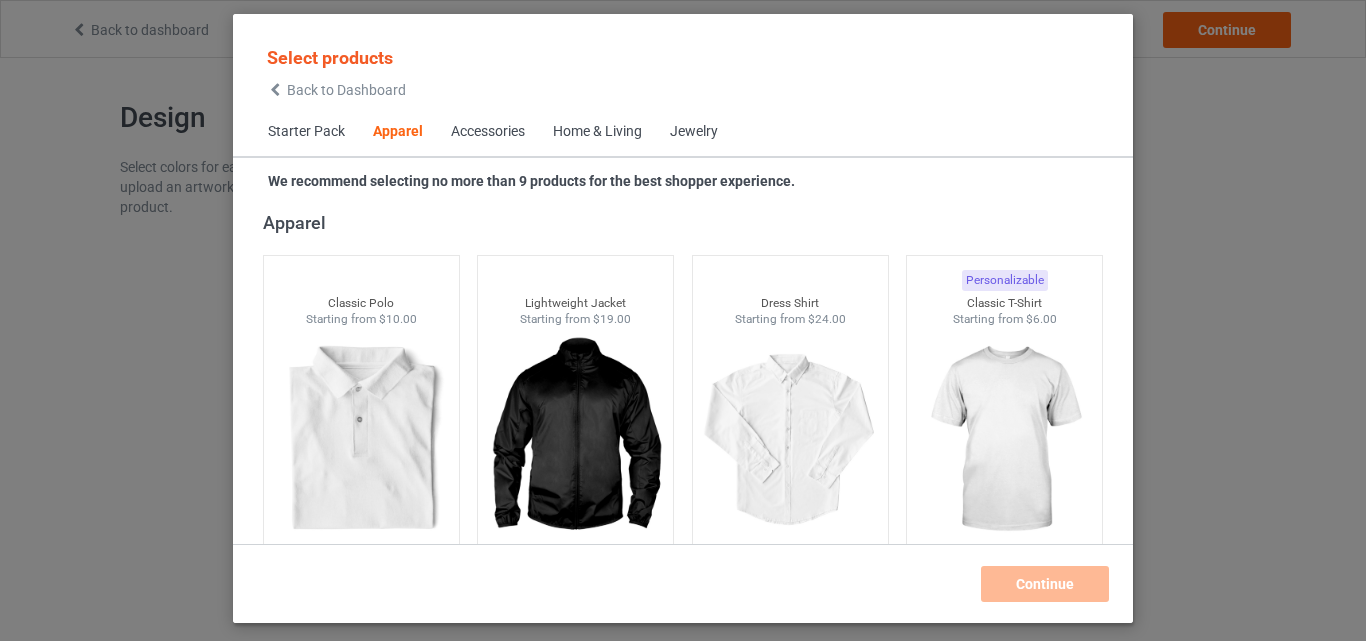 click on "Home & Living" at bounding box center [597, 132] 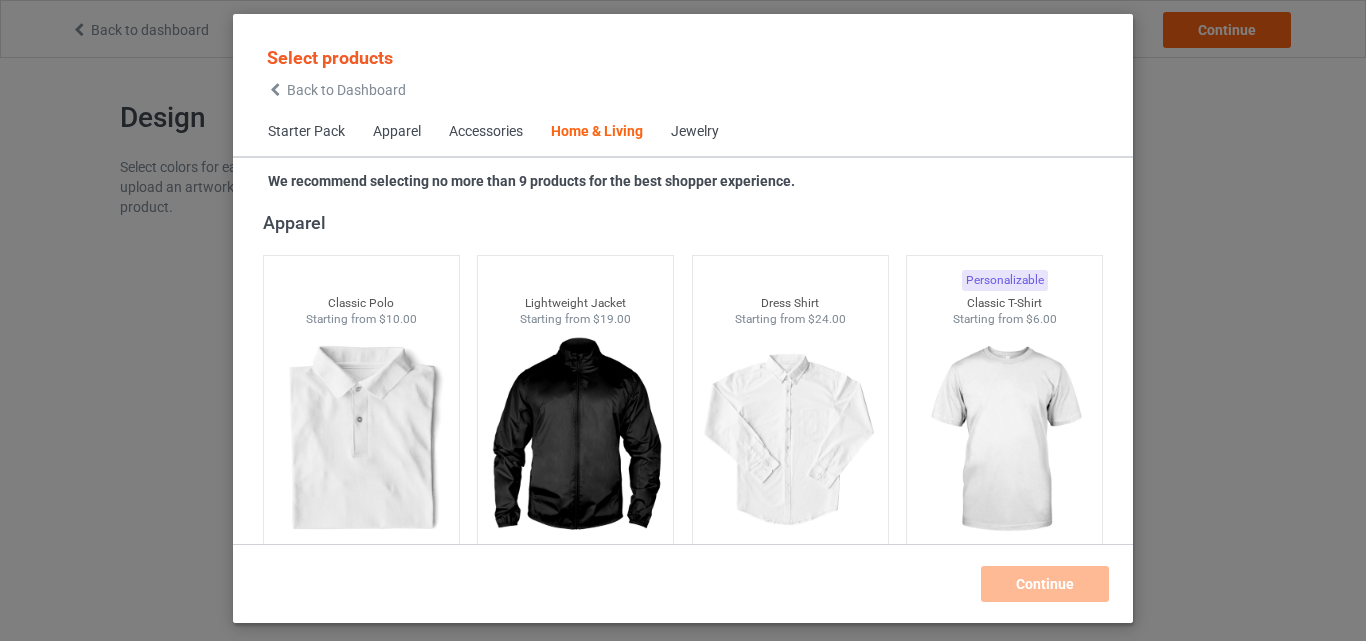 scroll, scrollTop: 9019, scrollLeft: 0, axis: vertical 